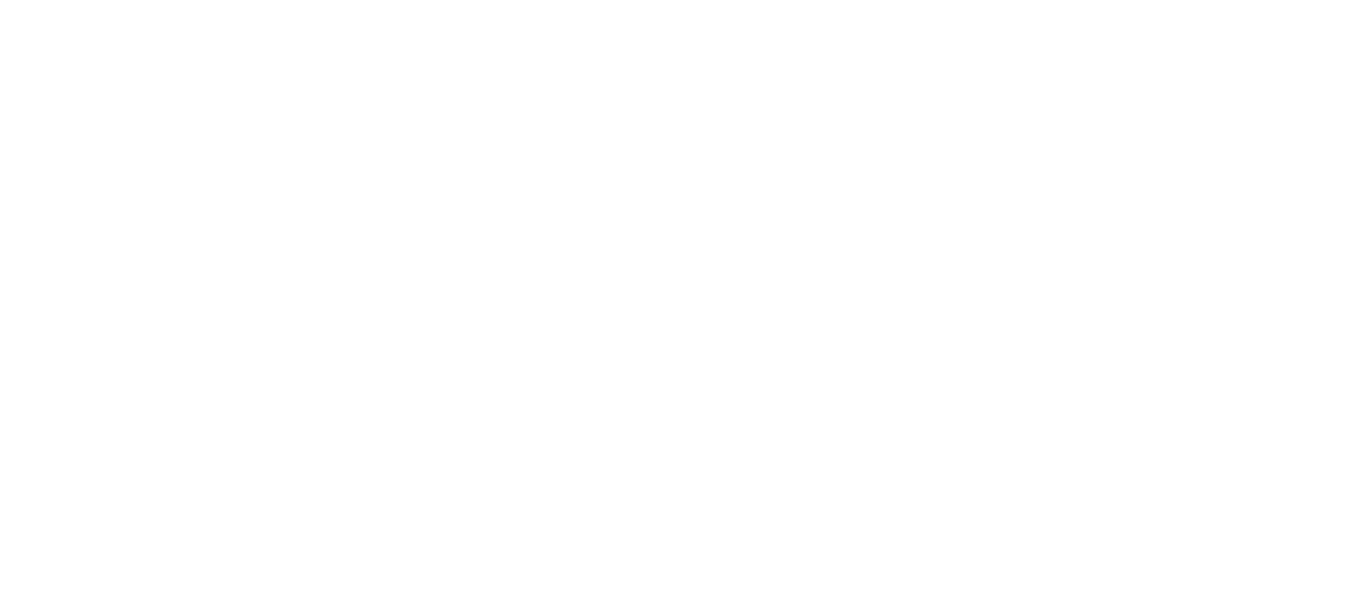 scroll, scrollTop: 0, scrollLeft: 0, axis: both 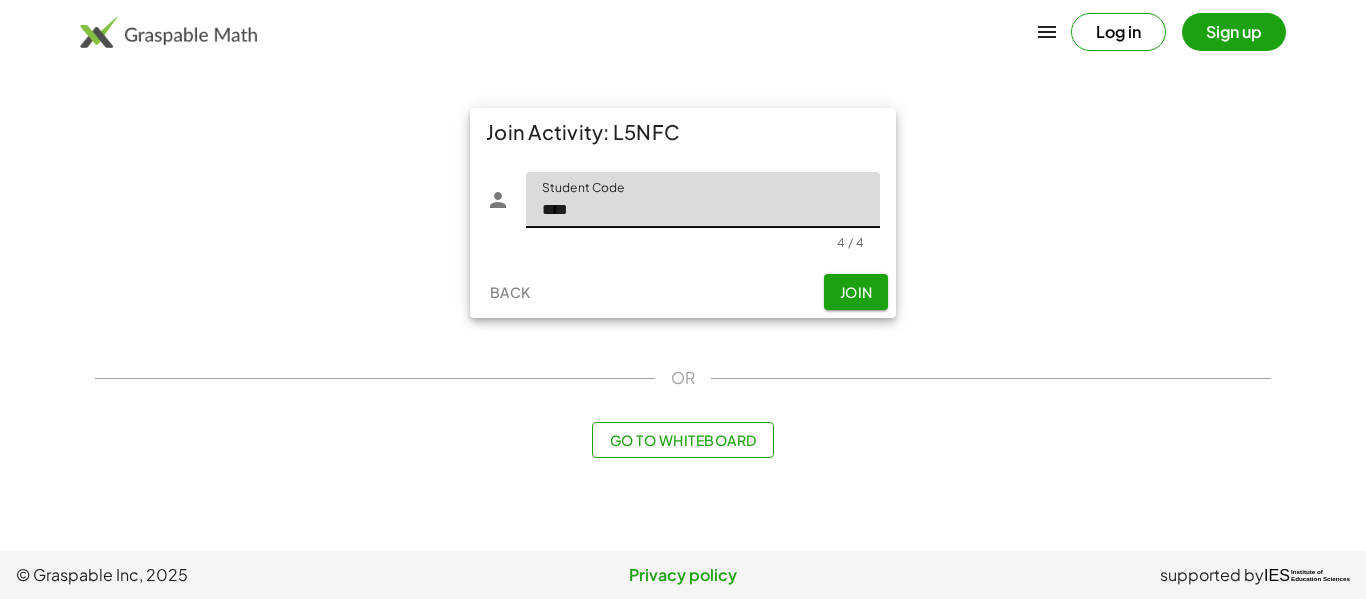 type on "****" 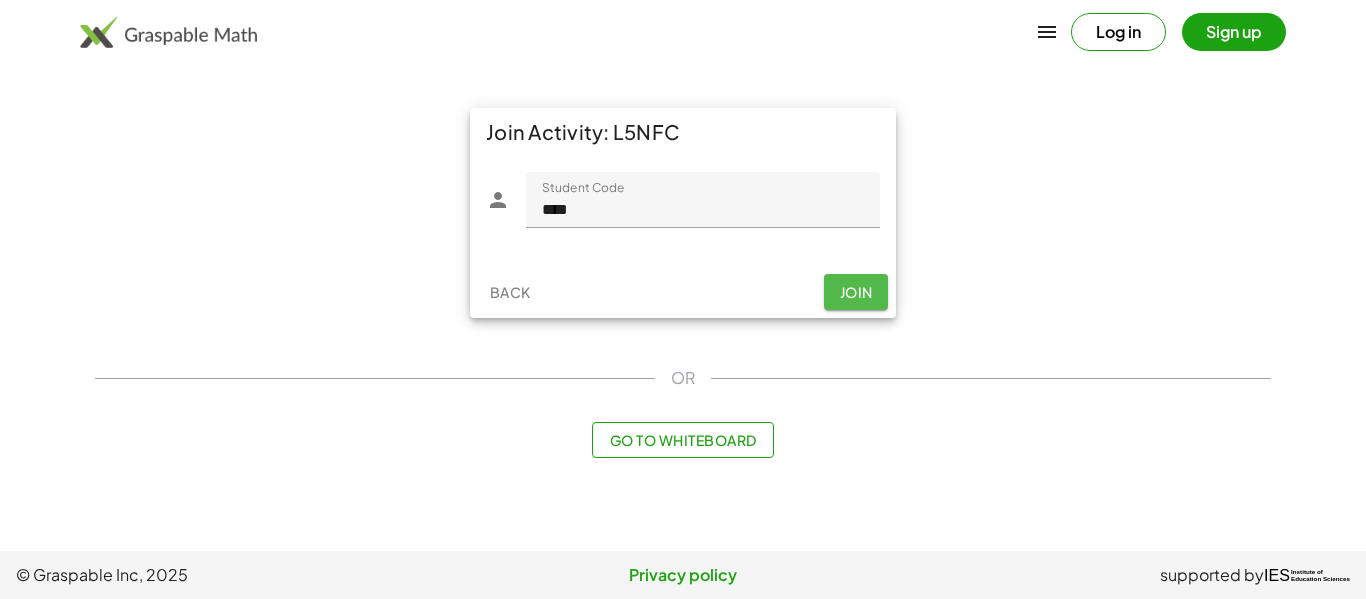 click on "Join" 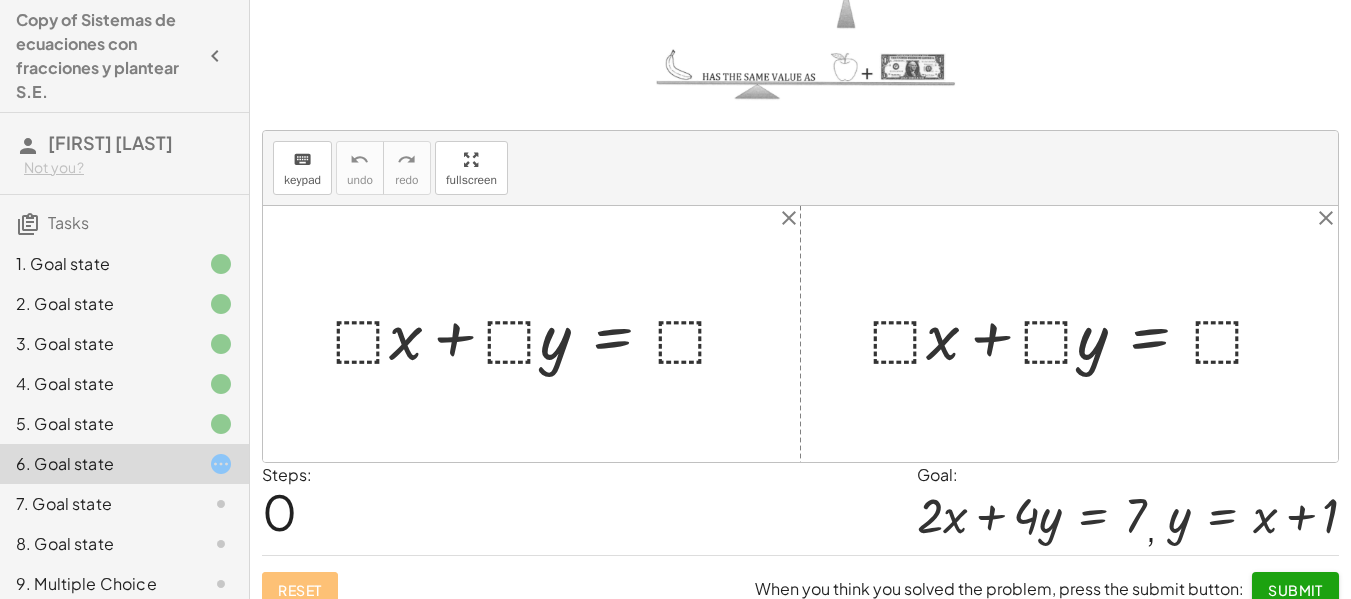 scroll, scrollTop: 245, scrollLeft: 0, axis: vertical 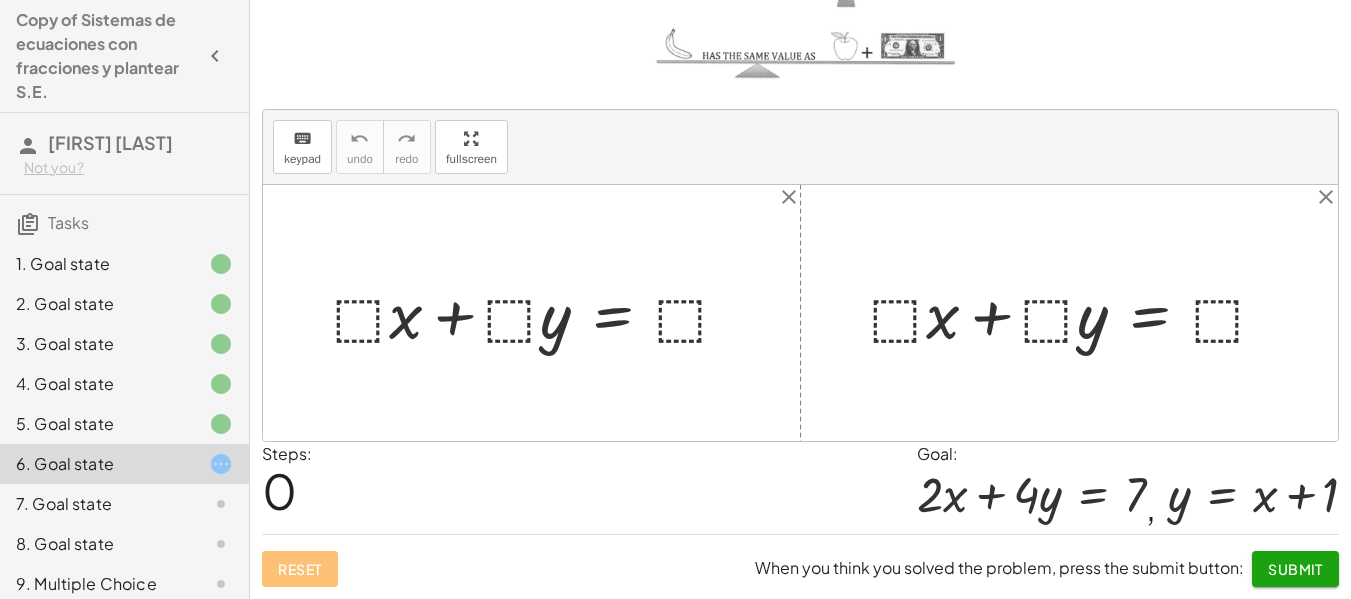 click at bounding box center [539, 313] 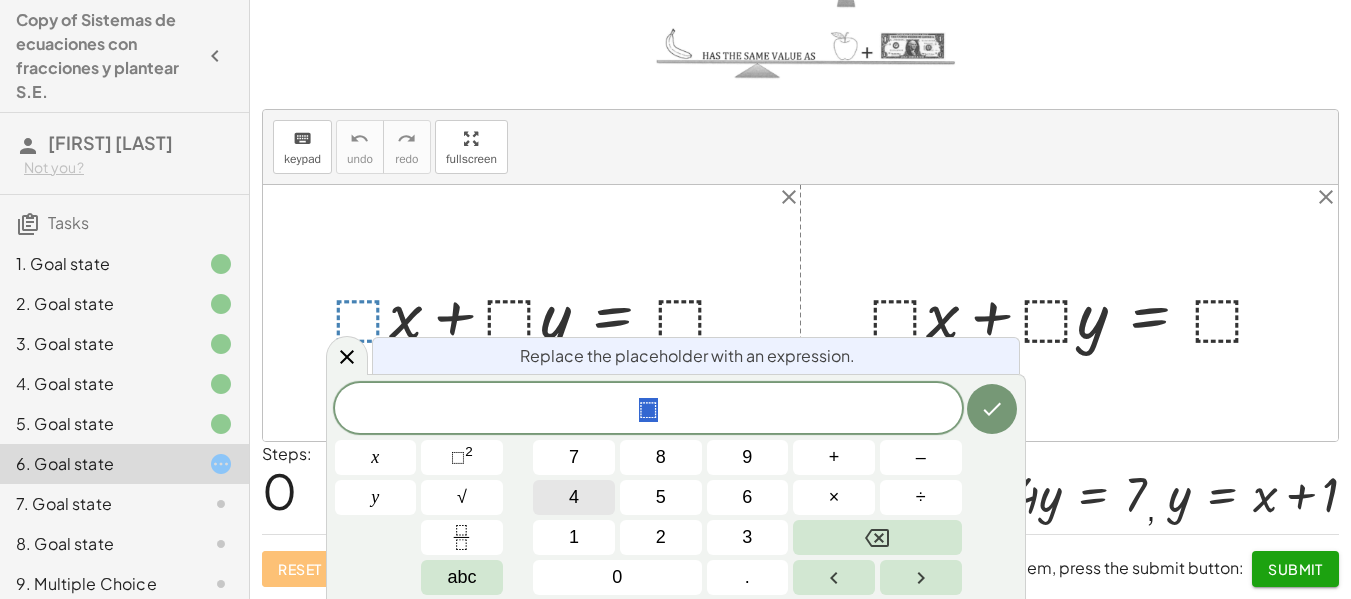 click on "4" at bounding box center (574, 497) 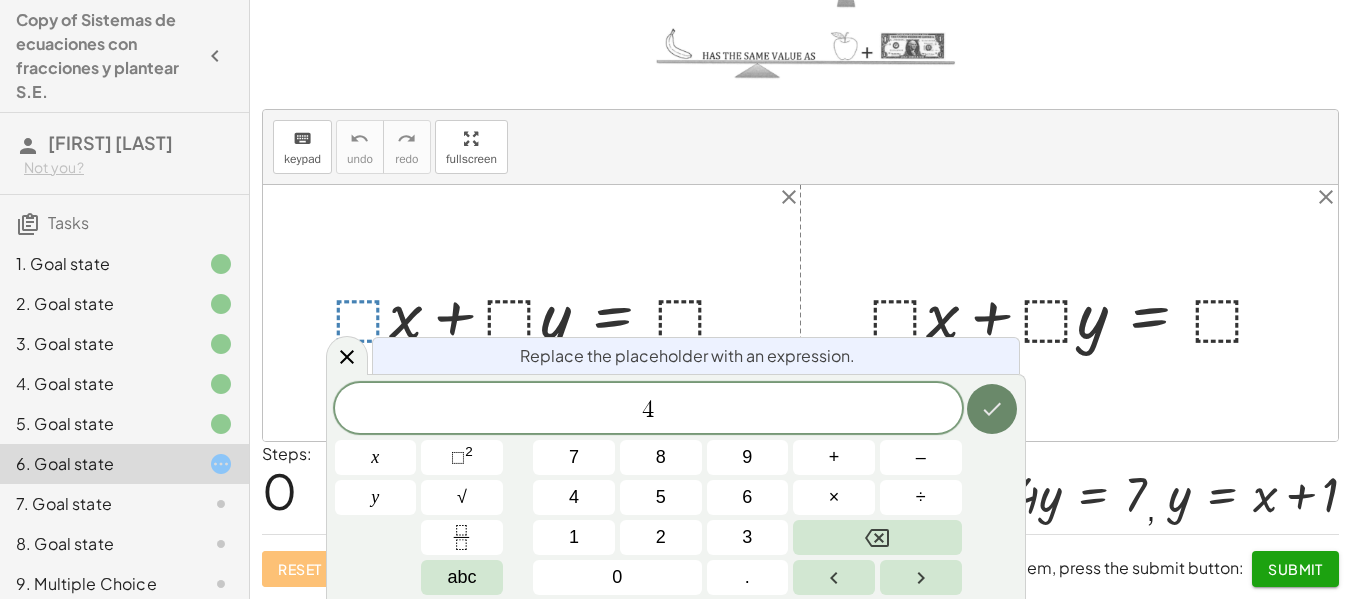click 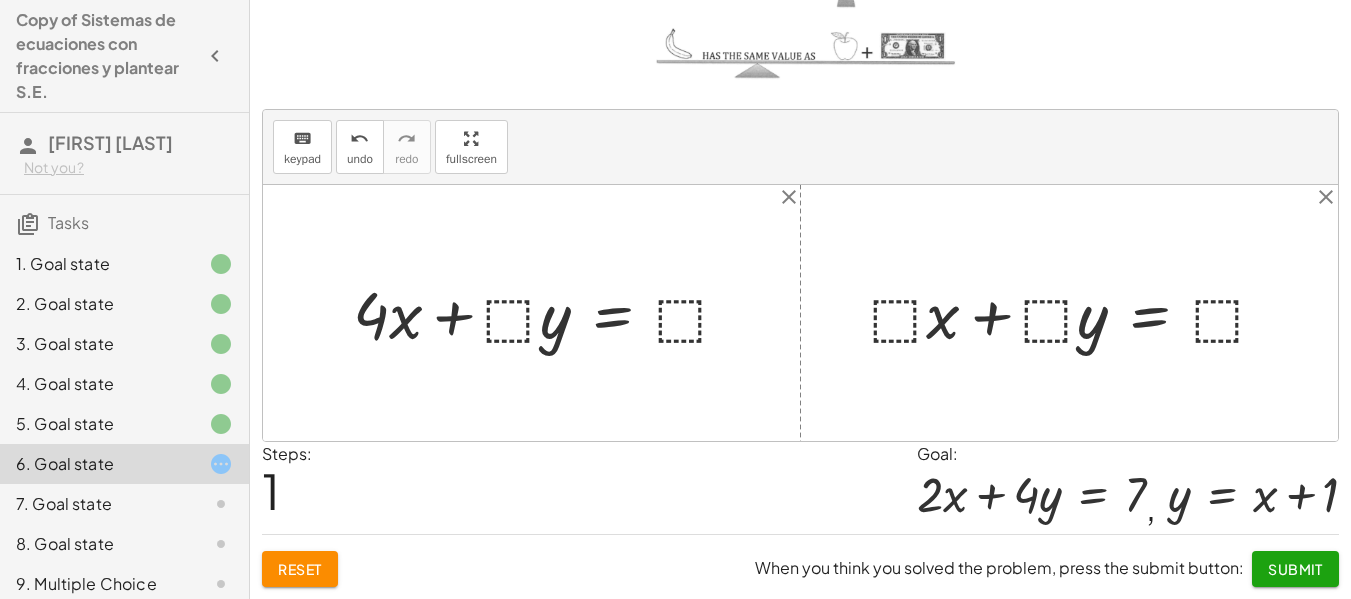 click at bounding box center [549, 313] 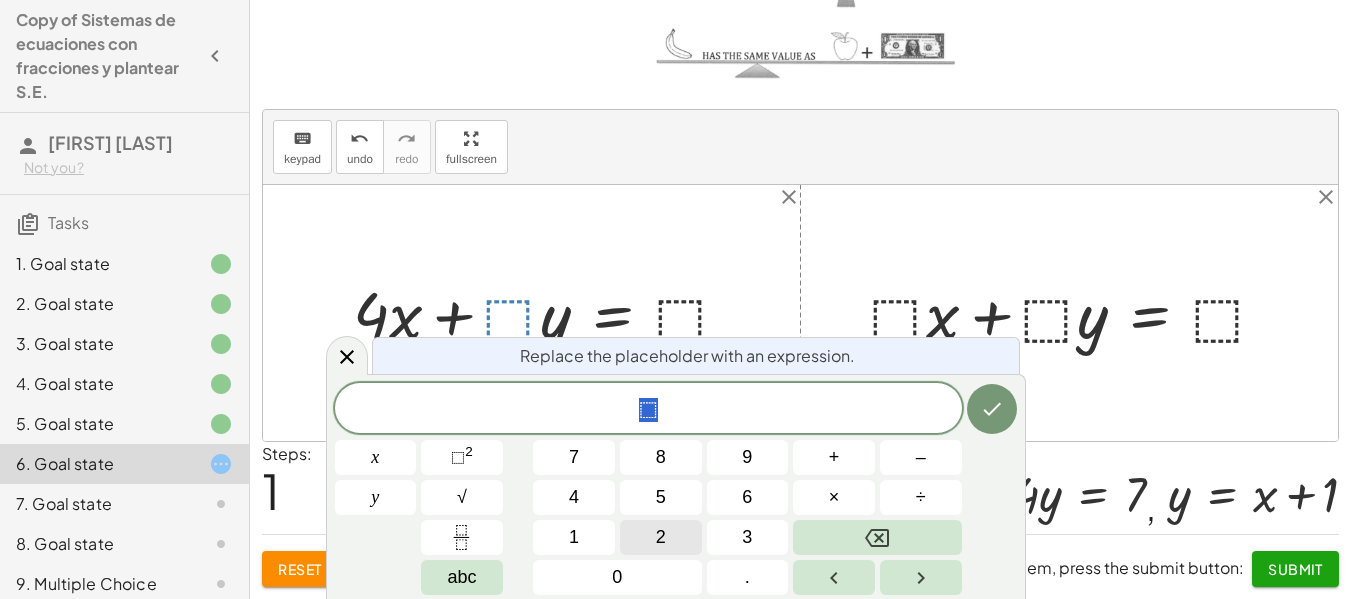 click on "2" at bounding box center [661, 537] 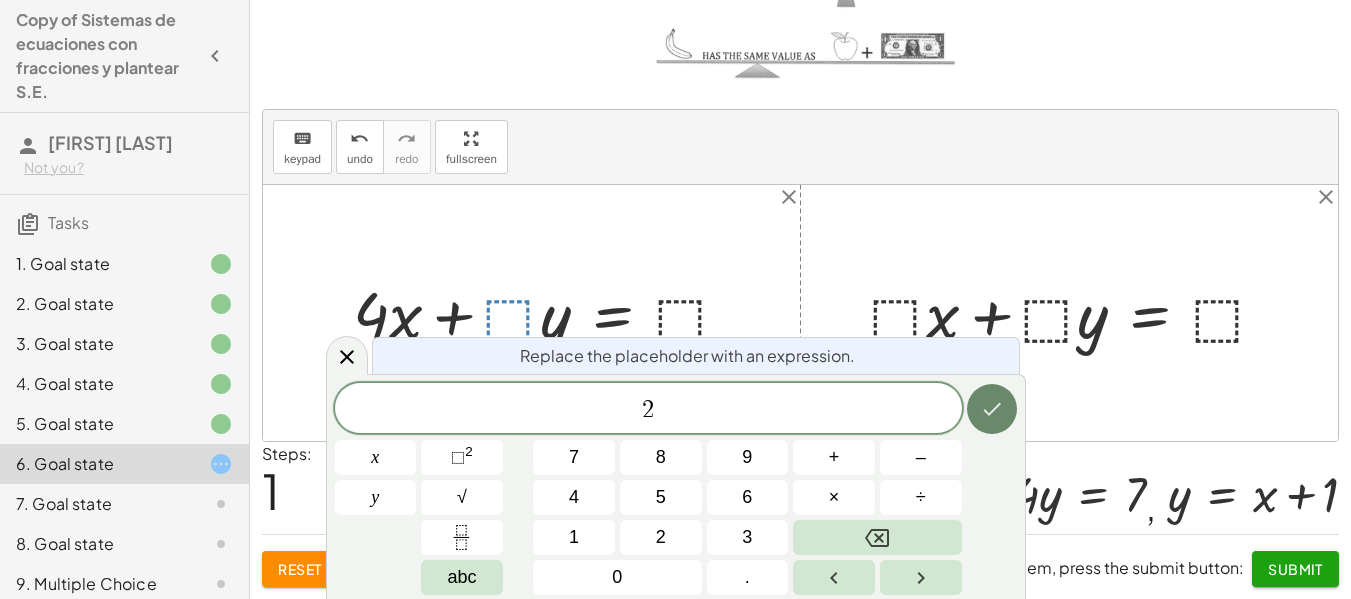 click 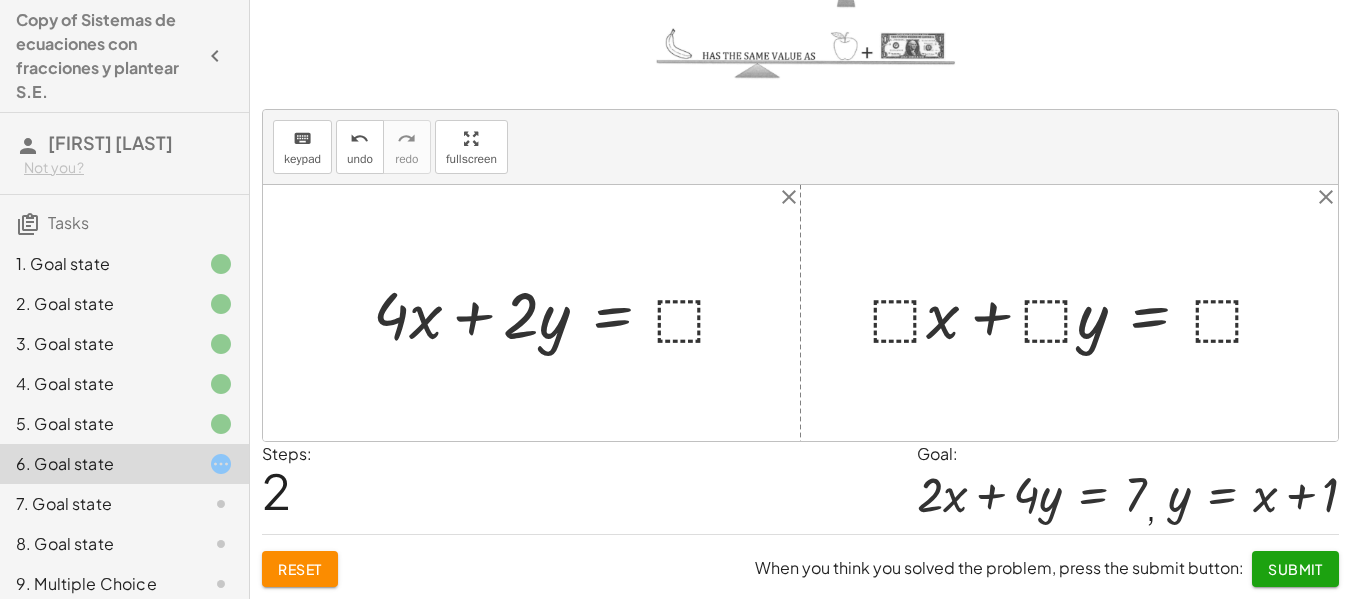 click at bounding box center [559, 313] 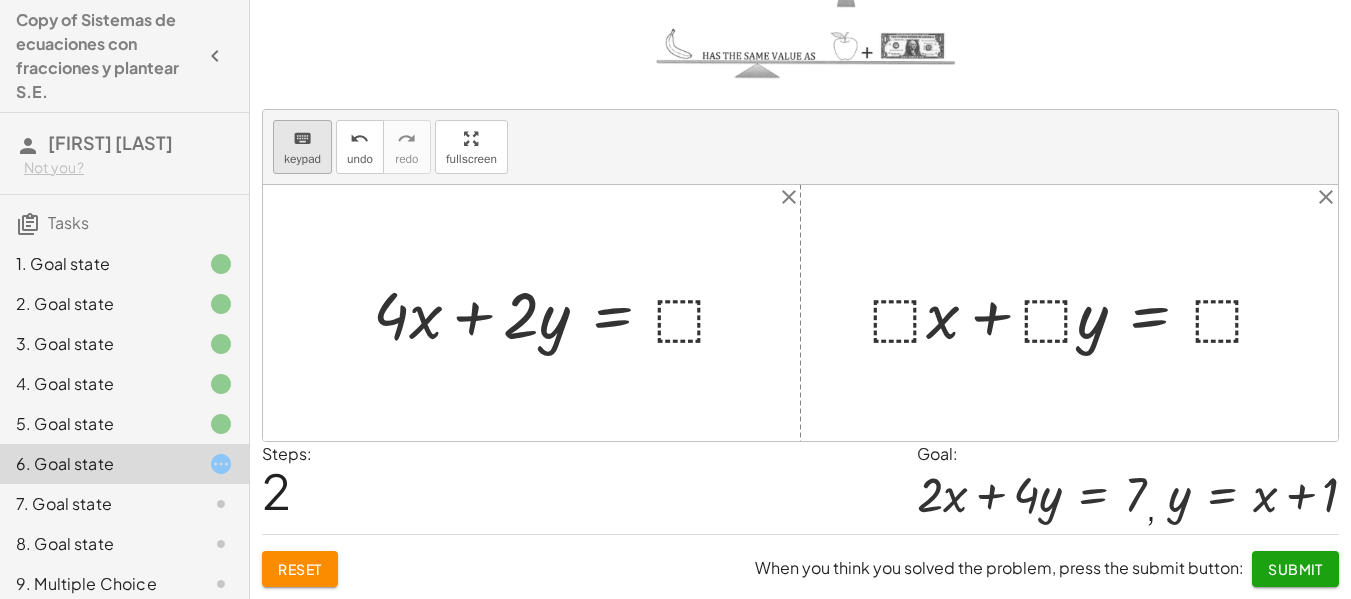 click on "keyboard keypad" at bounding box center (302, 147) 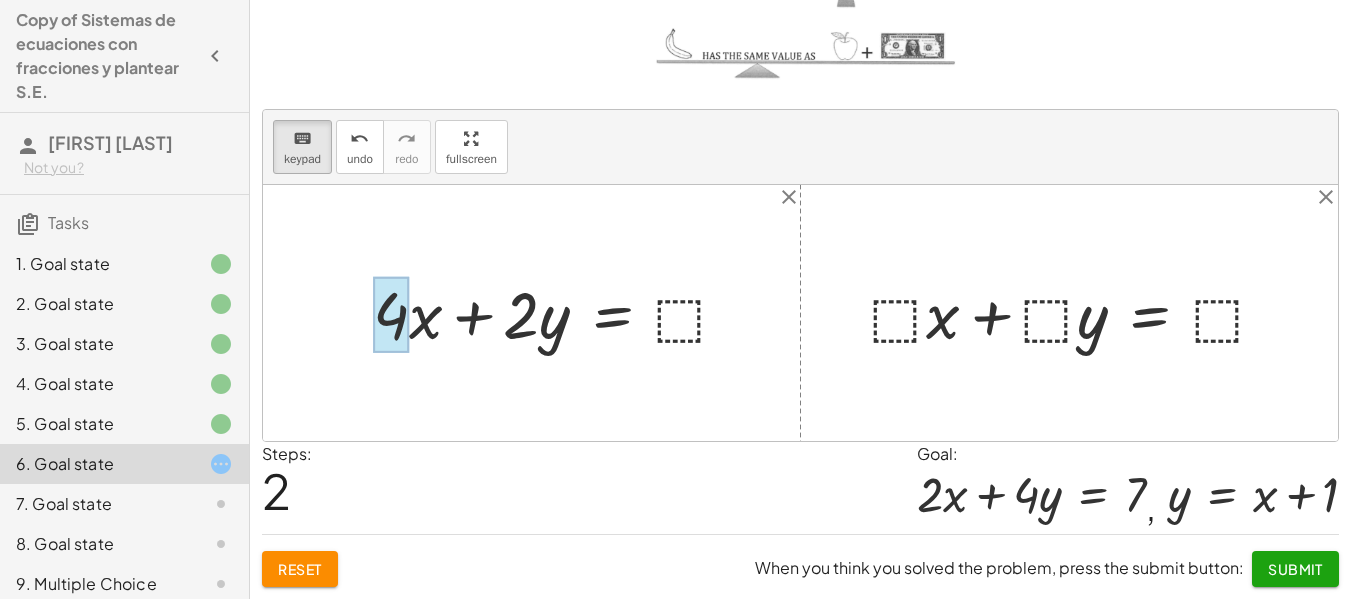 click at bounding box center [391, 315] 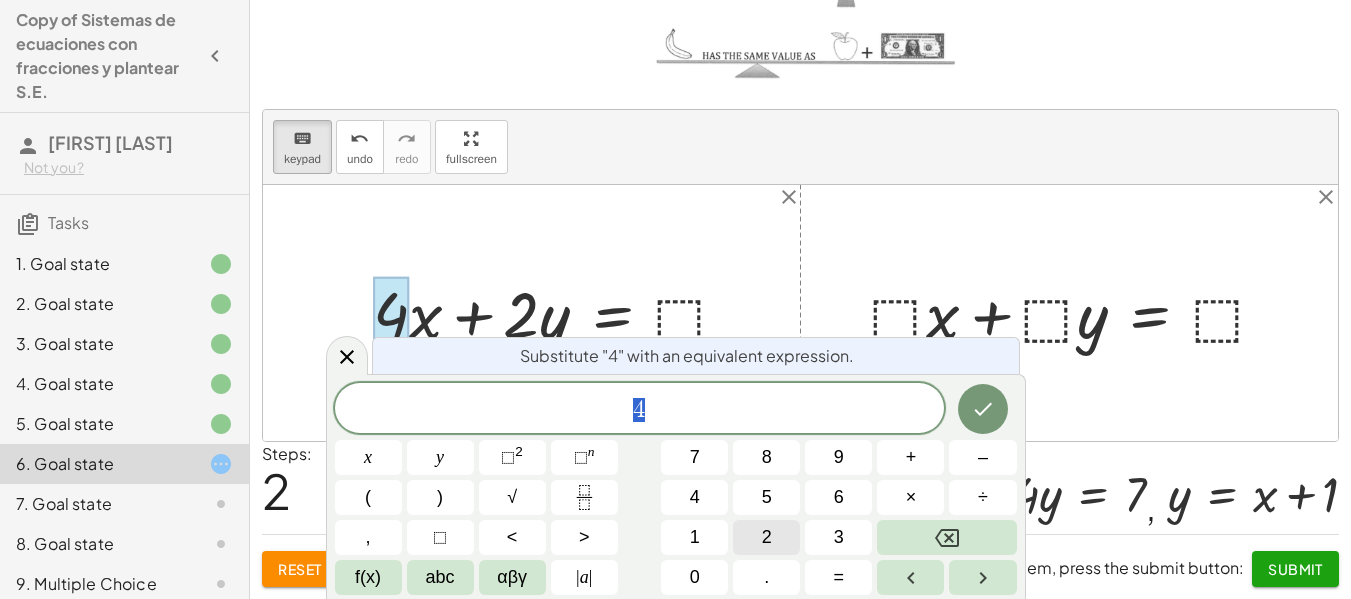 click on "2" at bounding box center (767, 537) 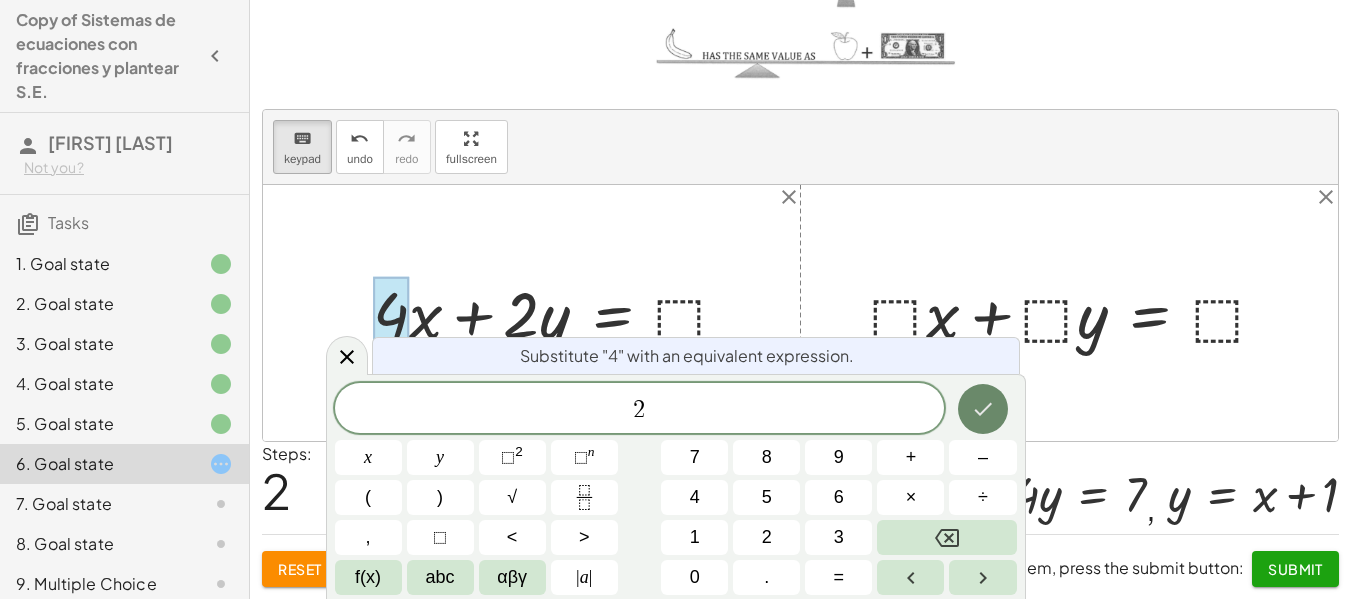 click at bounding box center (983, 409) 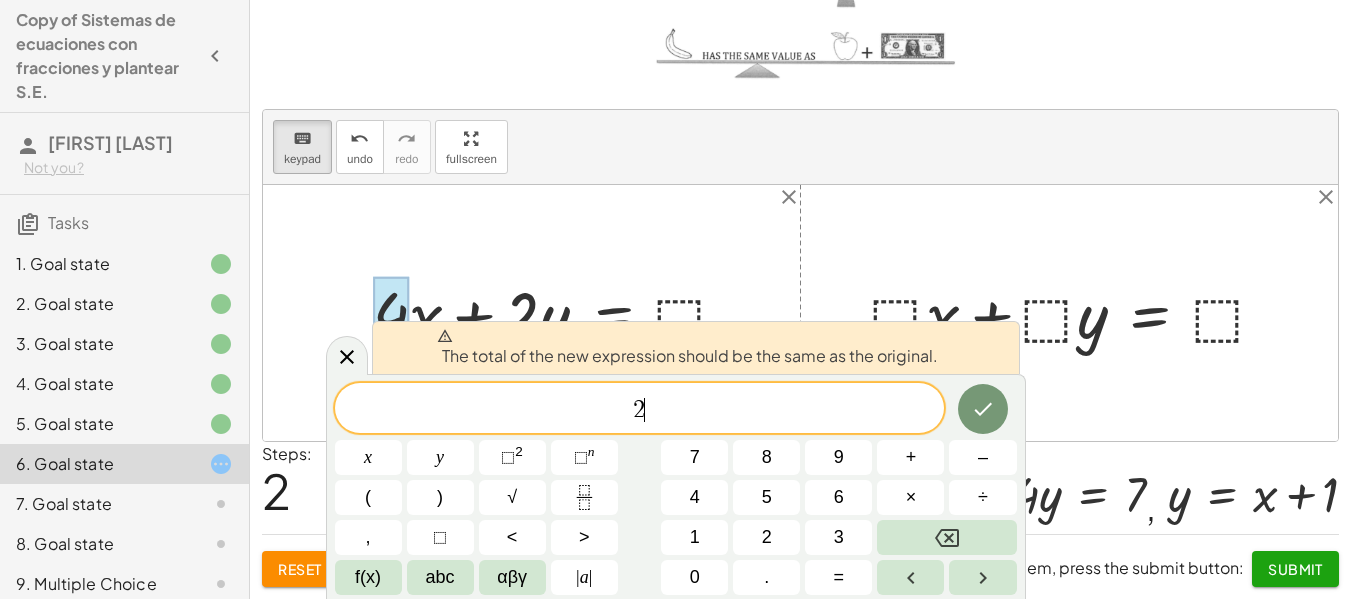 click at bounding box center [559, 313] 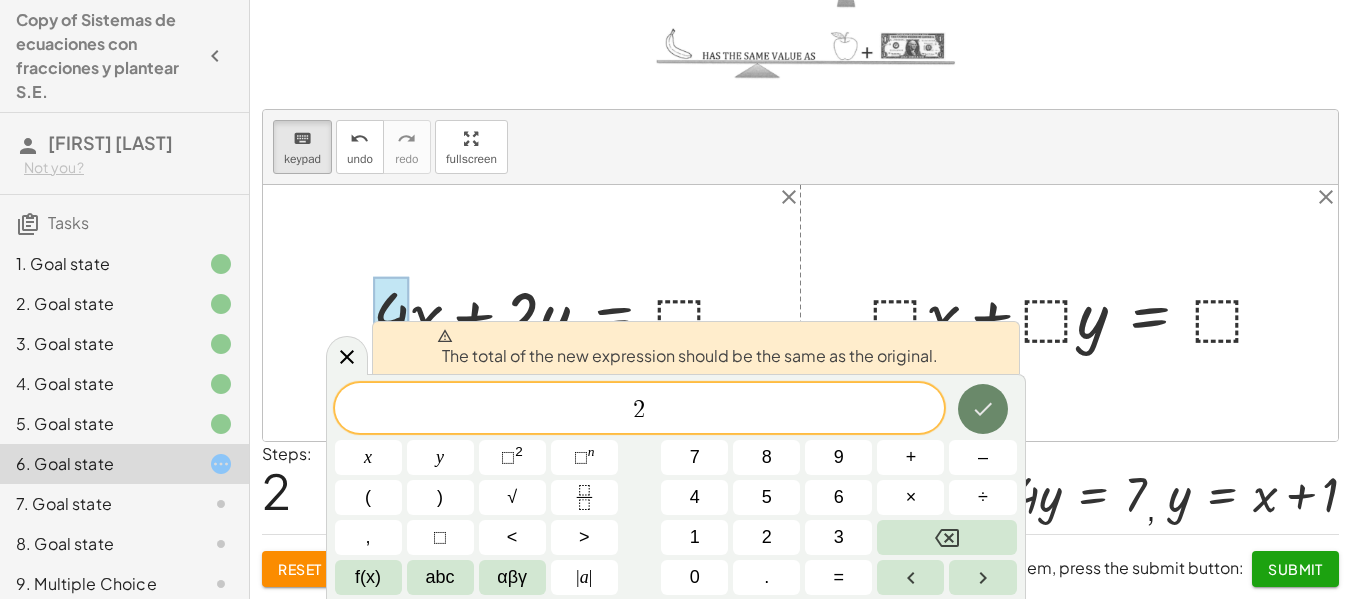 click 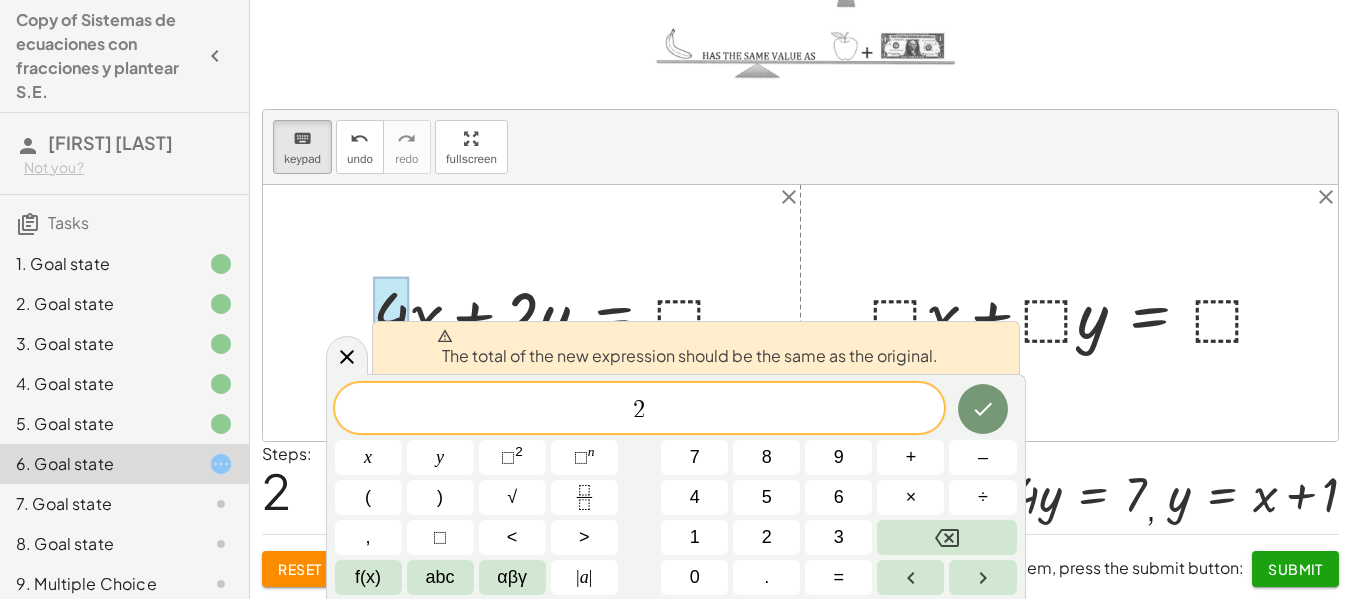 click at bounding box center [800, 313] 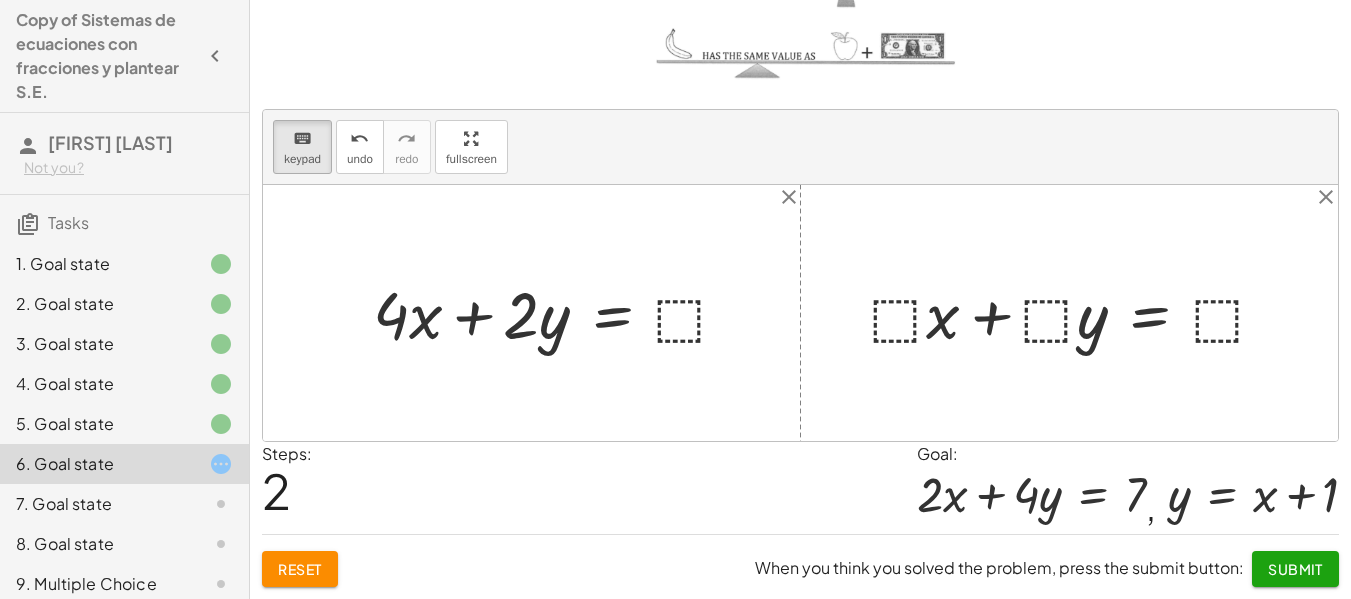click at bounding box center [800, 313] 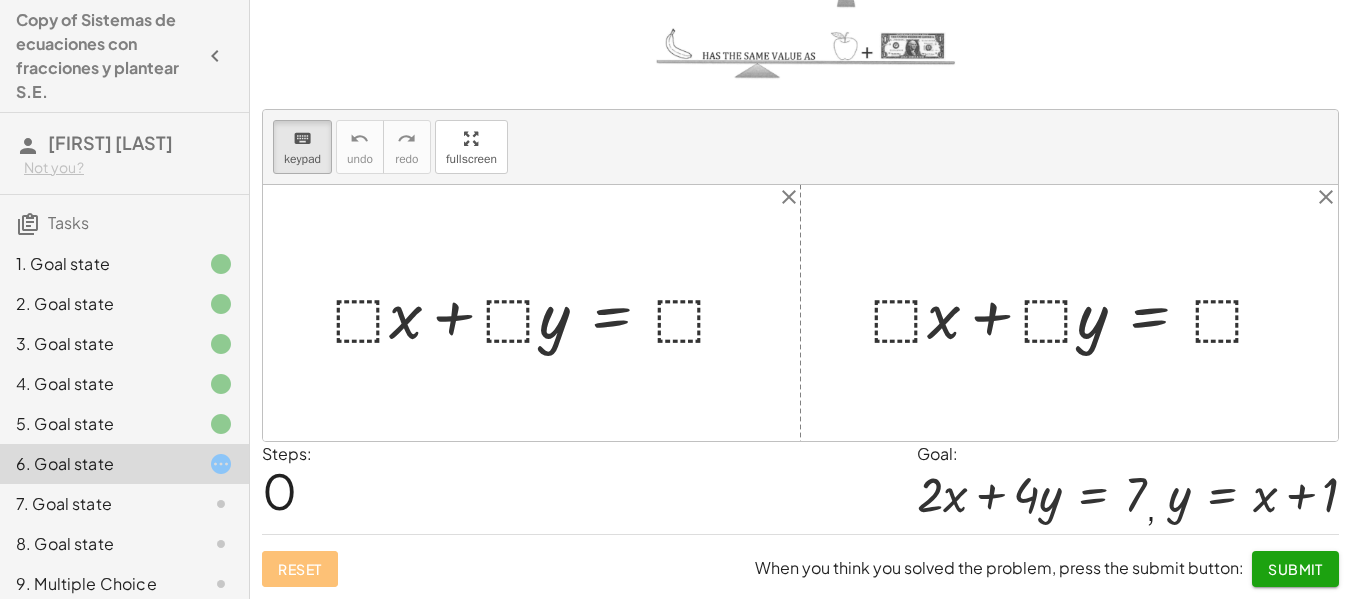 click at bounding box center (539, 312) 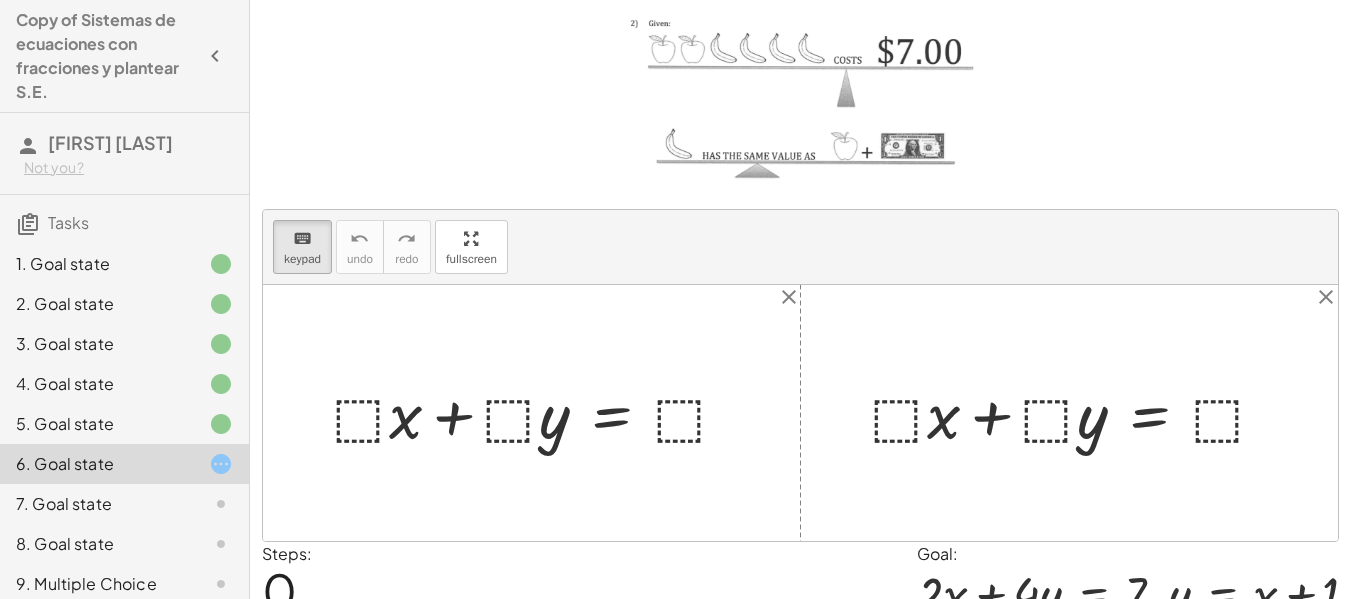 scroll, scrollTop: 245, scrollLeft: 0, axis: vertical 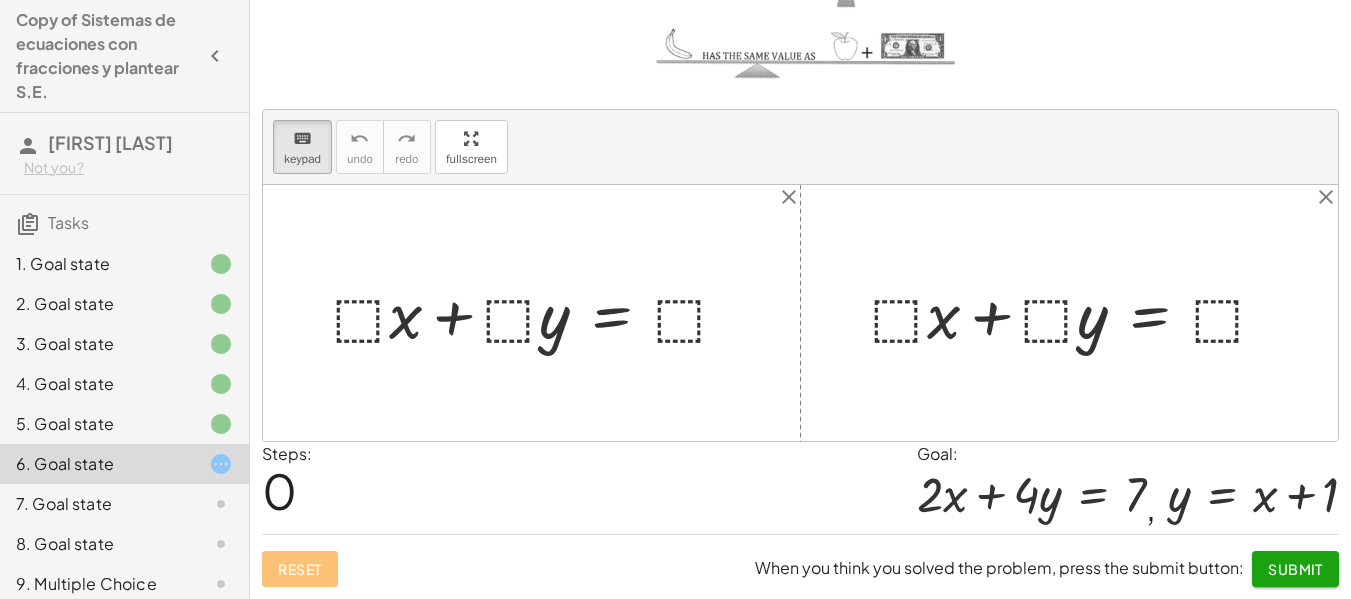 click at bounding box center [539, 312] 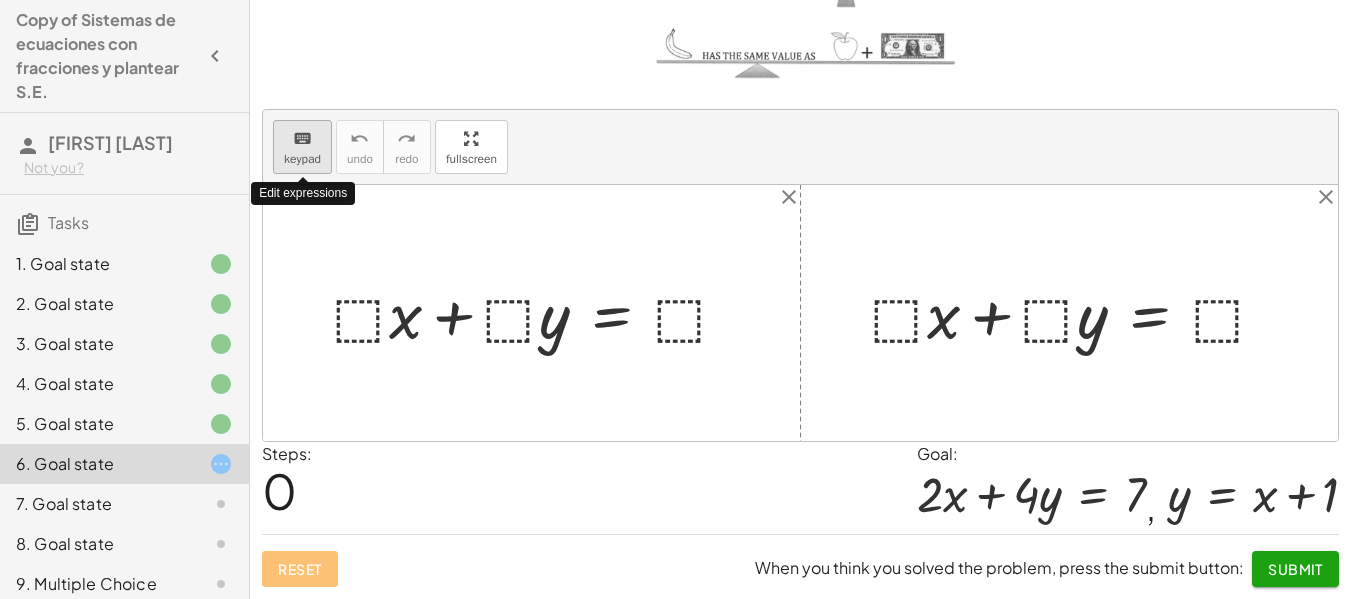 click on "keyboard keypad" at bounding box center [302, 147] 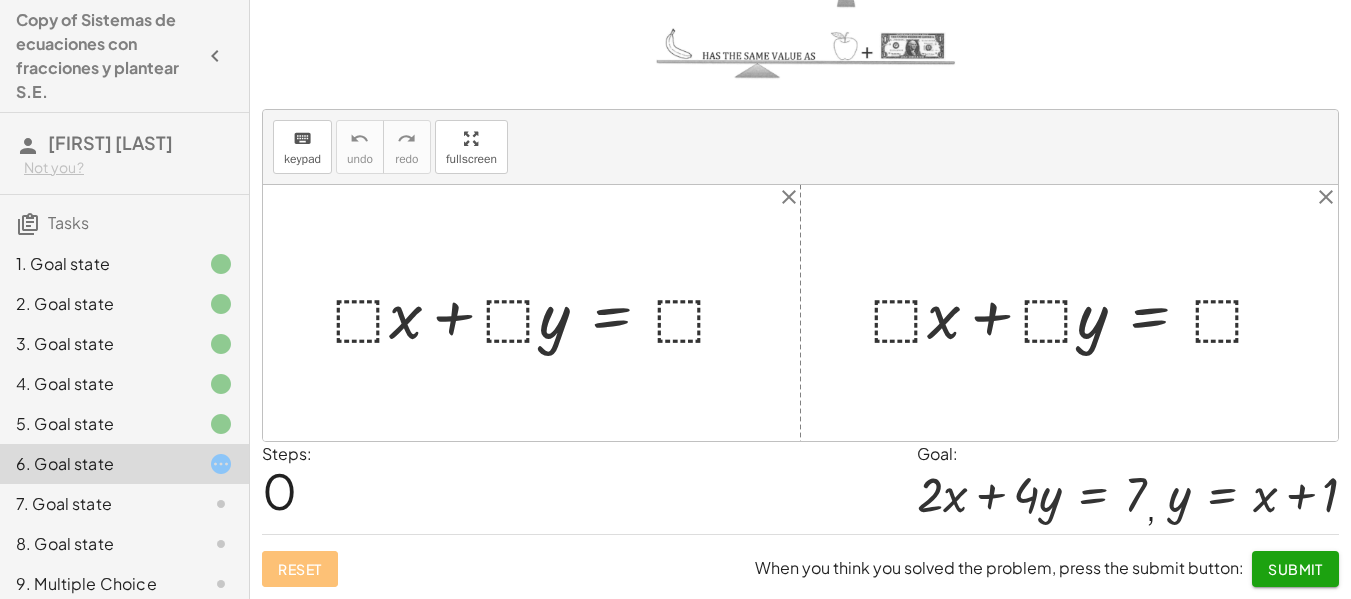 click at bounding box center (539, 312) 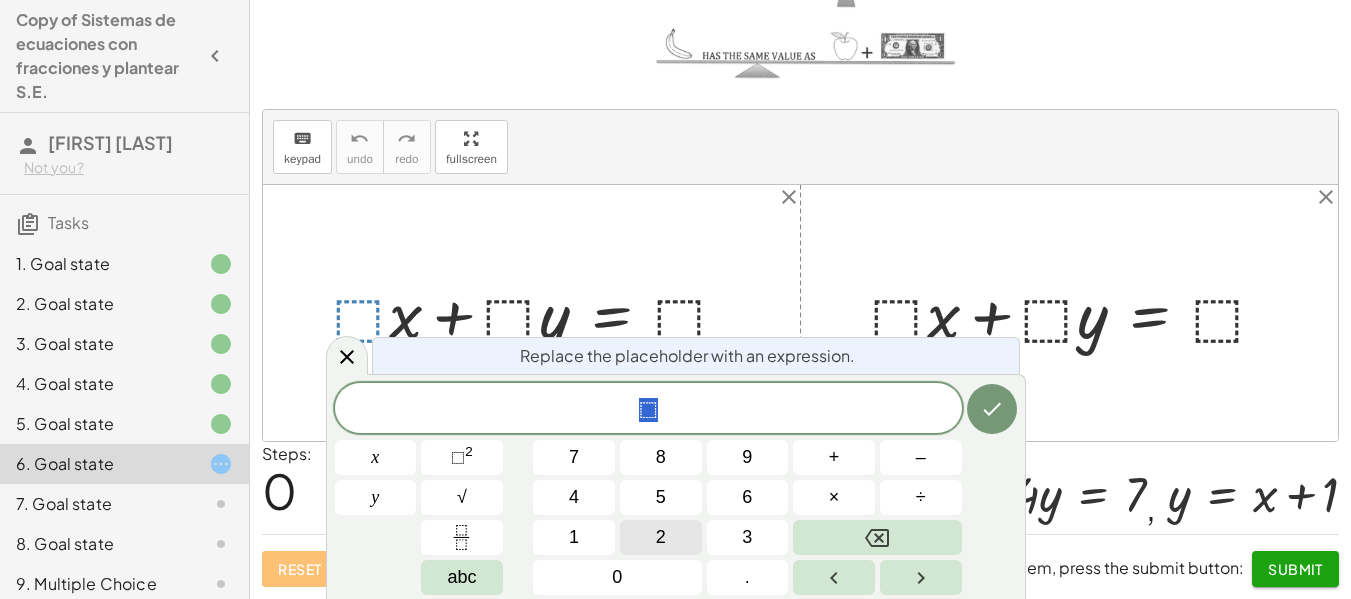 click on "2" at bounding box center [661, 537] 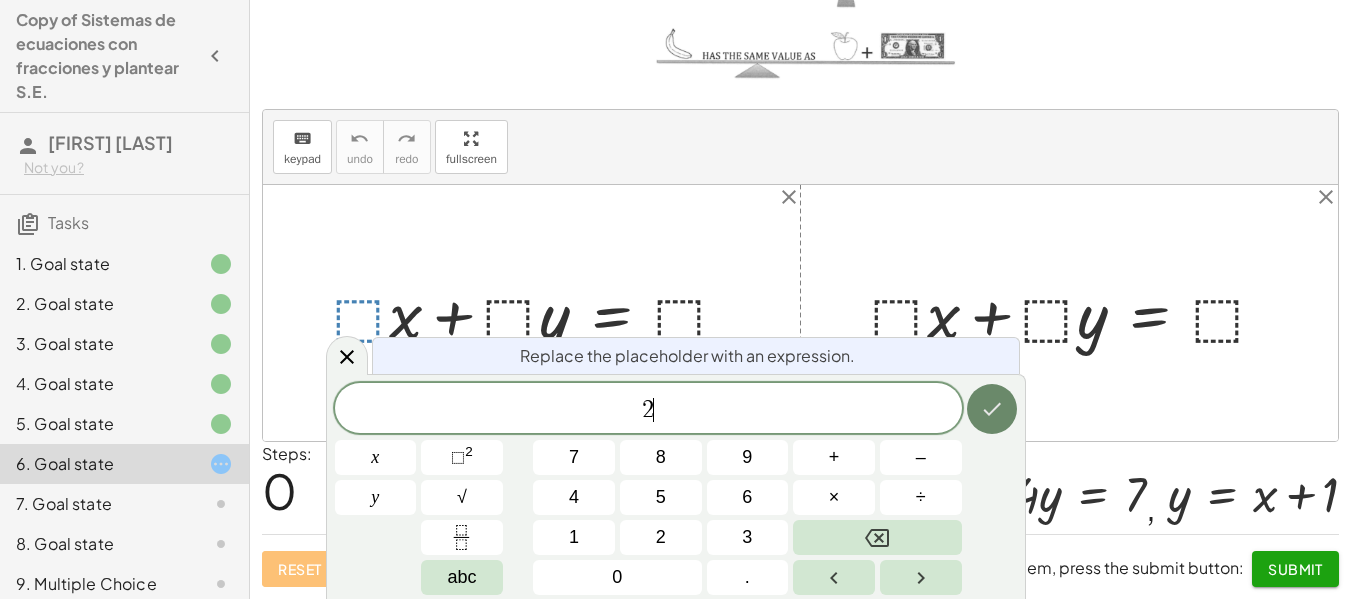 click 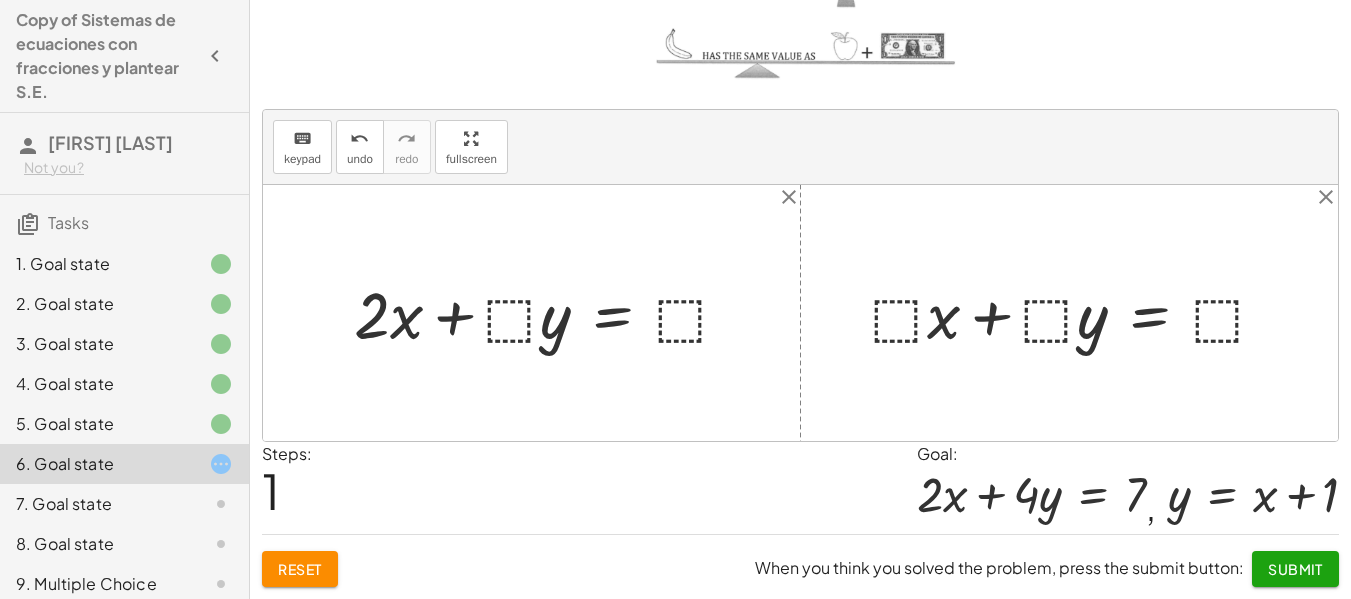click at bounding box center [550, 312] 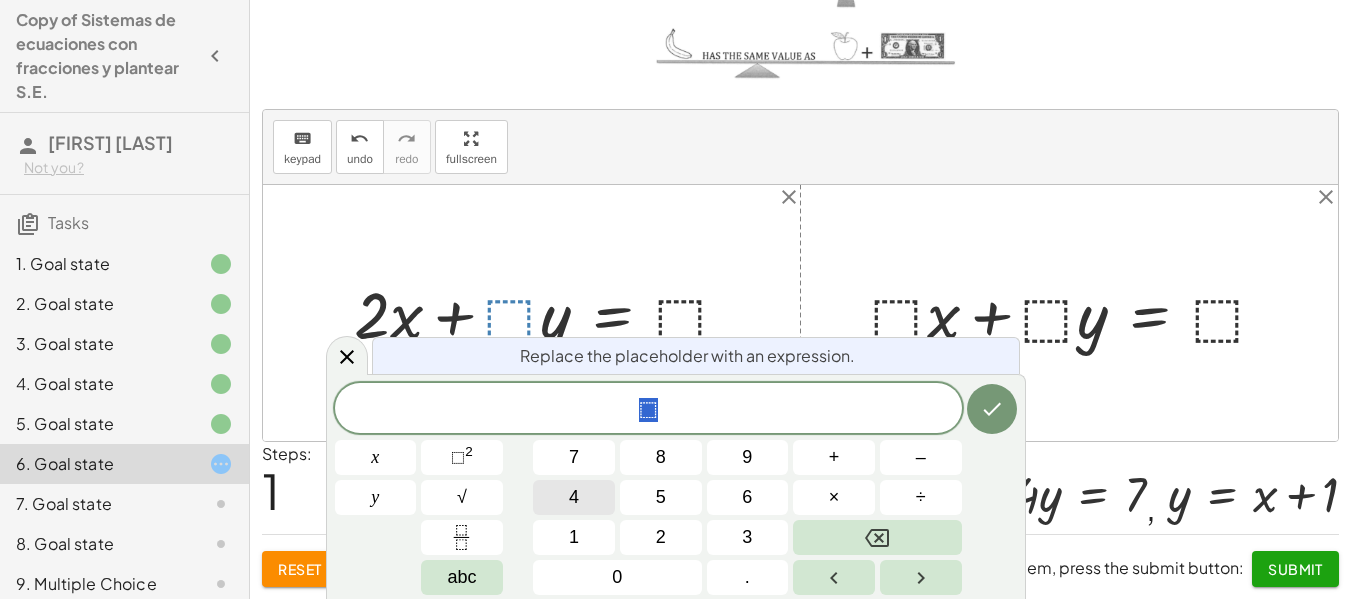 click on "4" at bounding box center (574, 497) 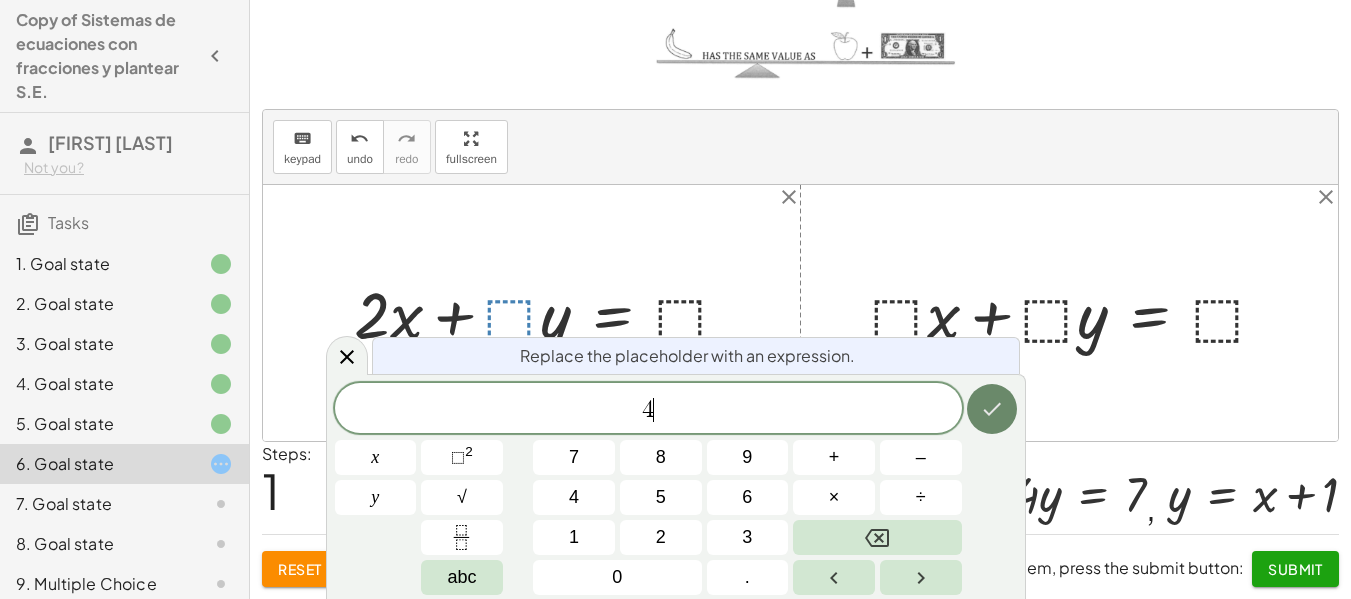 click 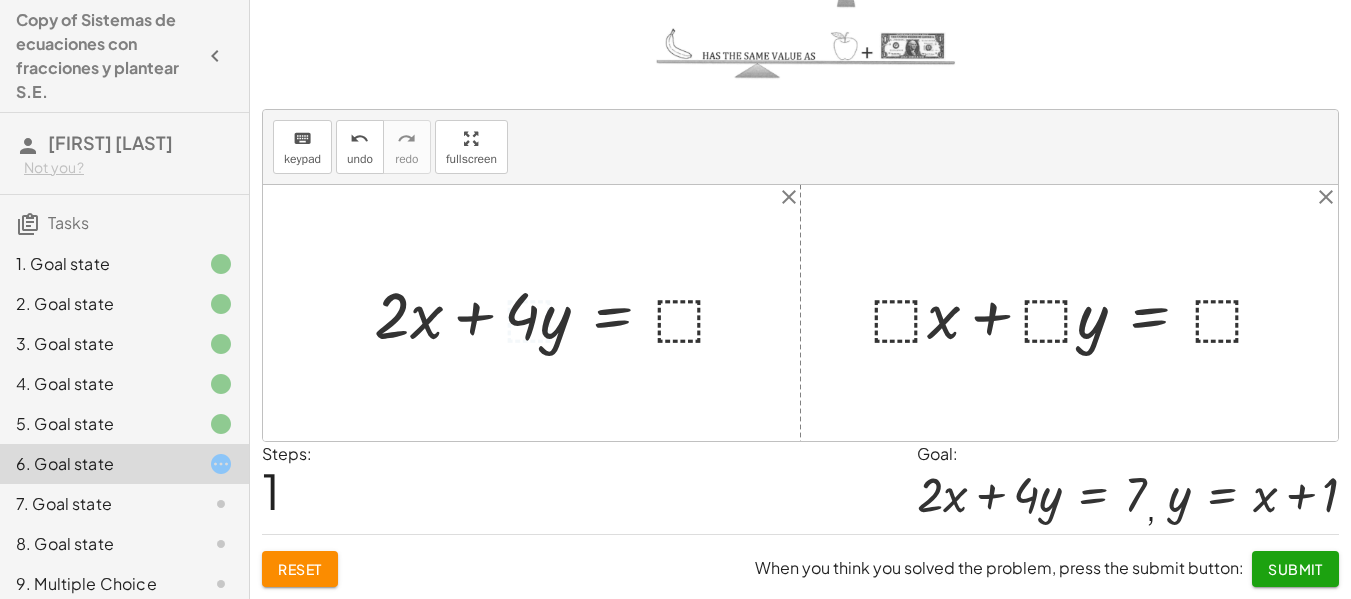 click at bounding box center [559, 312] 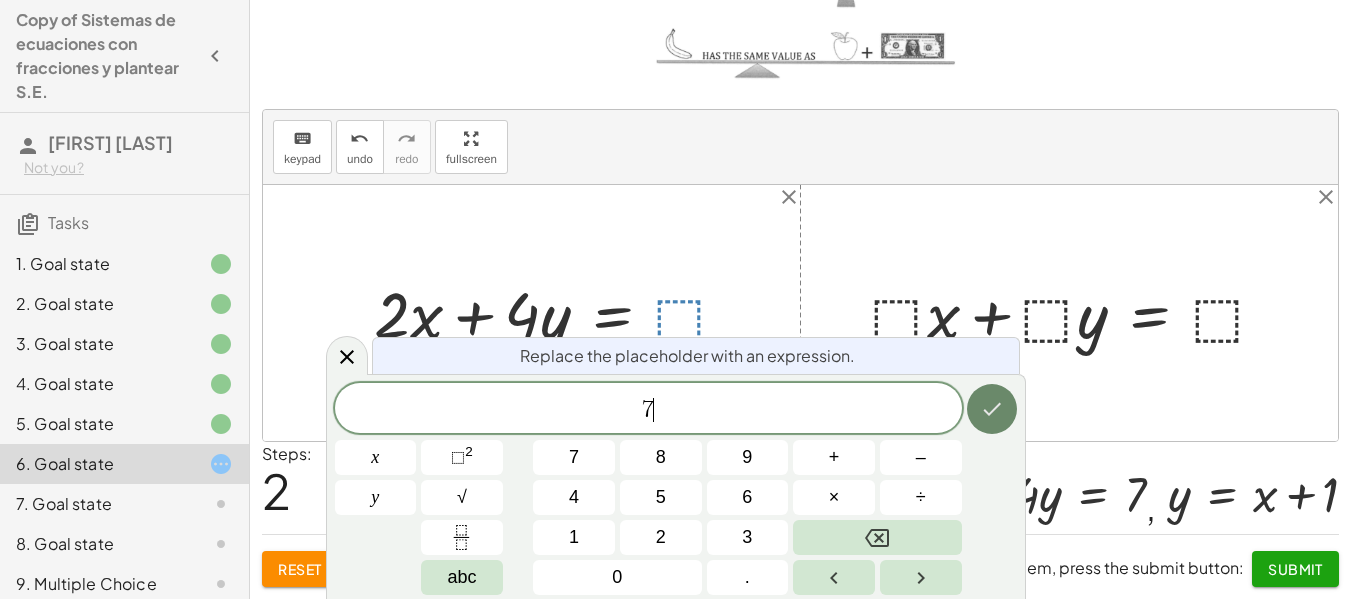 click 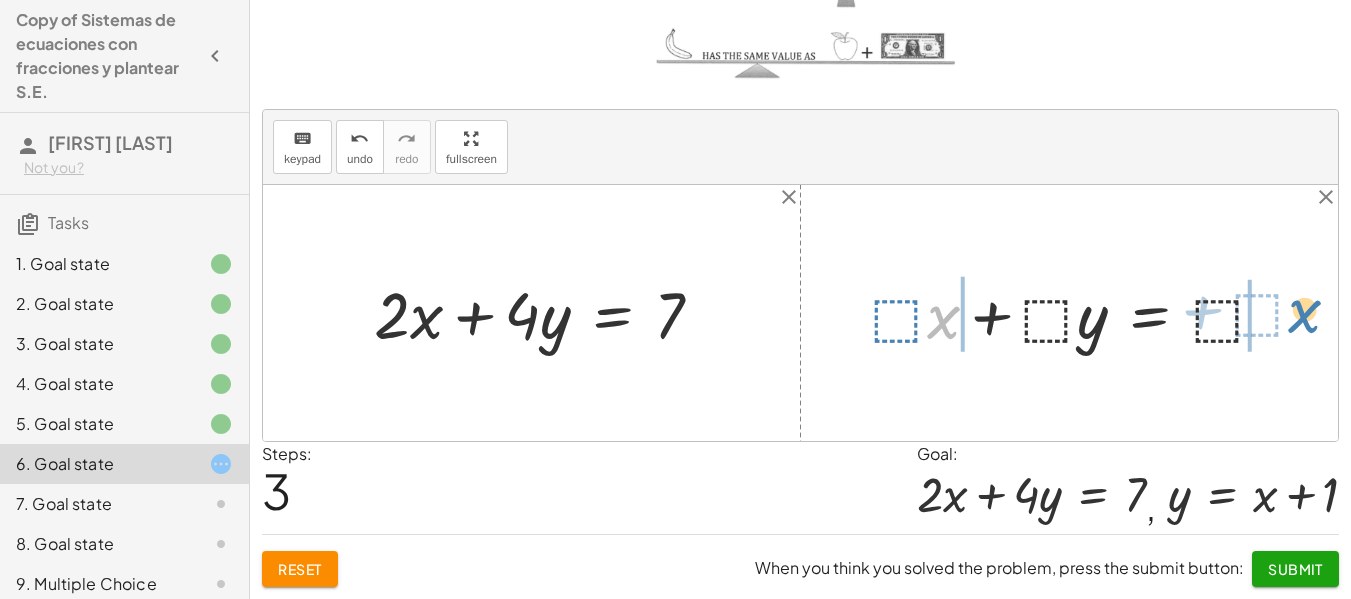 drag, startPoint x: 940, startPoint y: 318, endPoint x: 1310, endPoint y: 329, distance: 370.16348 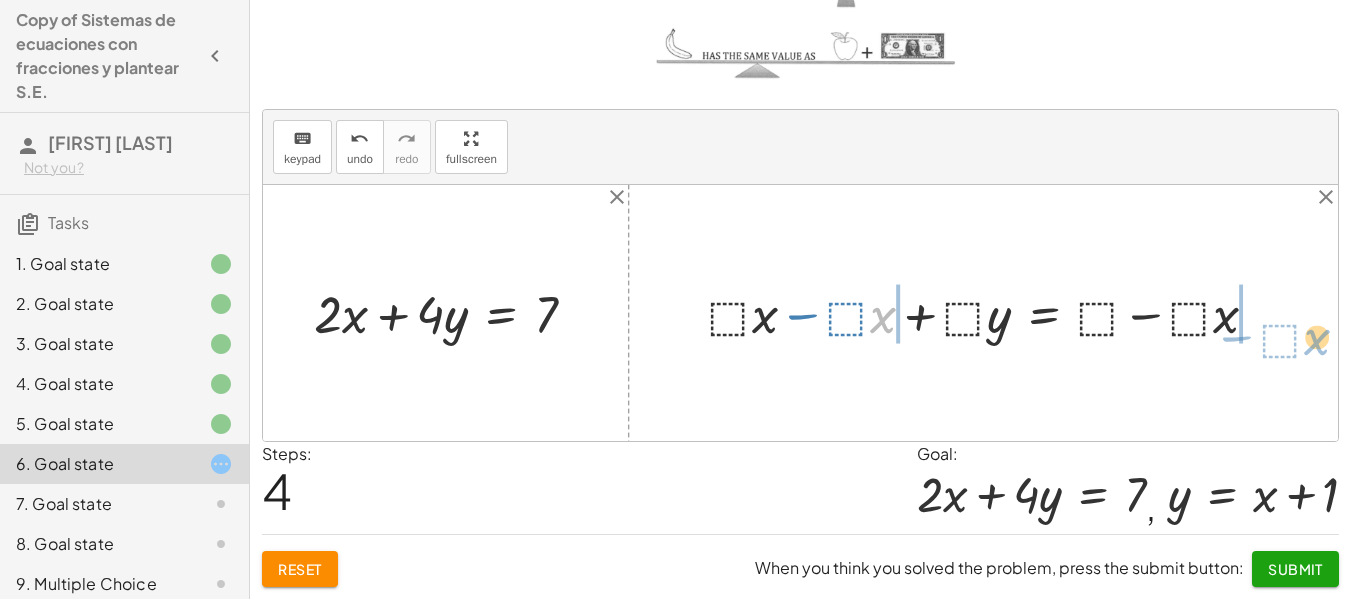 drag, startPoint x: 876, startPoint y: 315, endPoint x: 1310, endPoint y: 336, distance: 434.50778 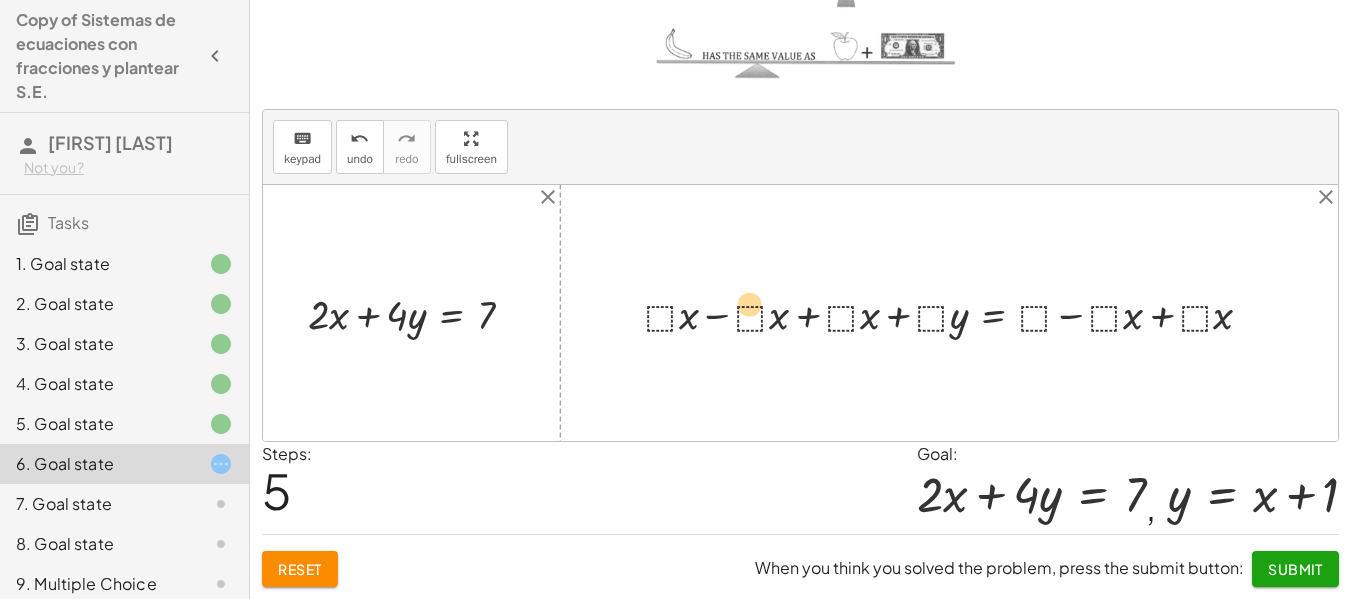 drag, startPoint x: 767, startPoint y: 314, endPoint x: 764, endPoint y: 303, distance: 11.401754 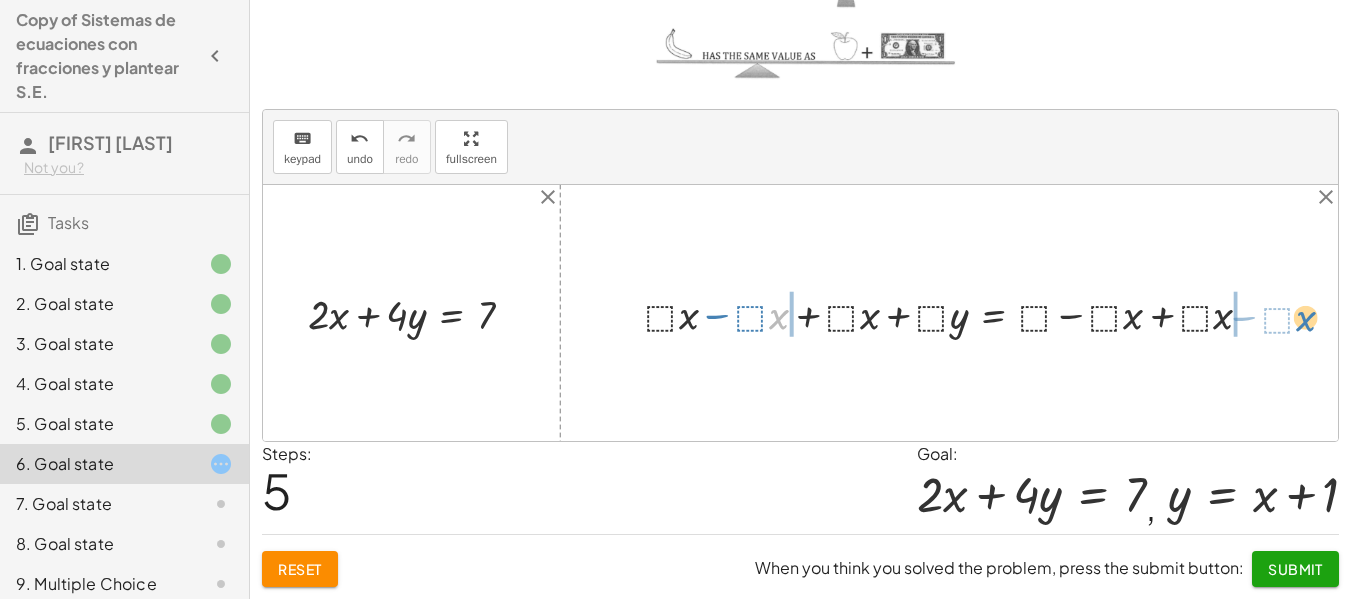 drag, startPoint x: 779, startPoint y: 312, endPoint x: 1305, endPoint y: 314, distance: 526.0038 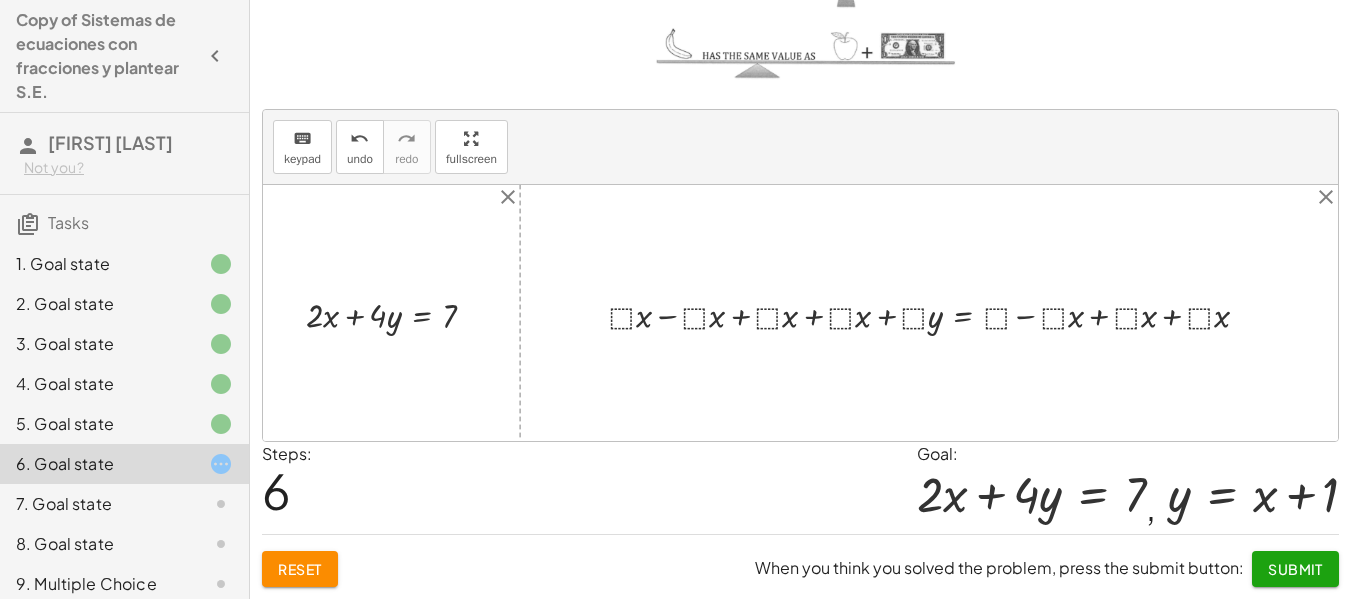 click at bounding box center (937, 313) 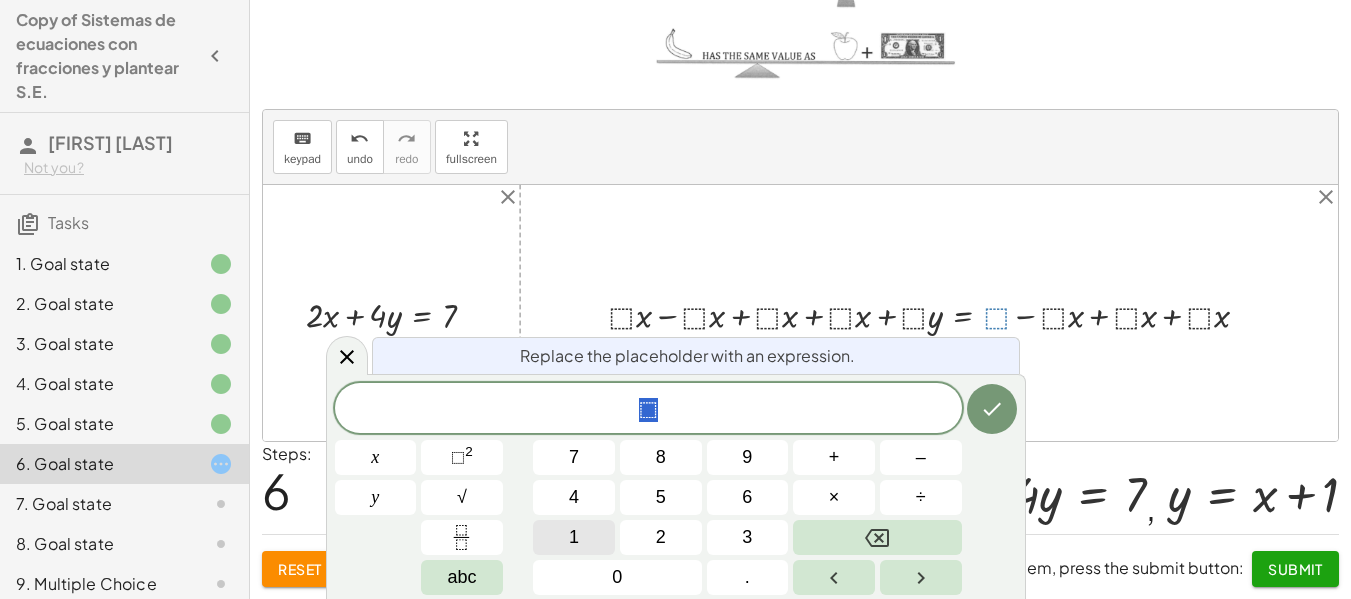 click on "1" at bounding box center [574, 537] 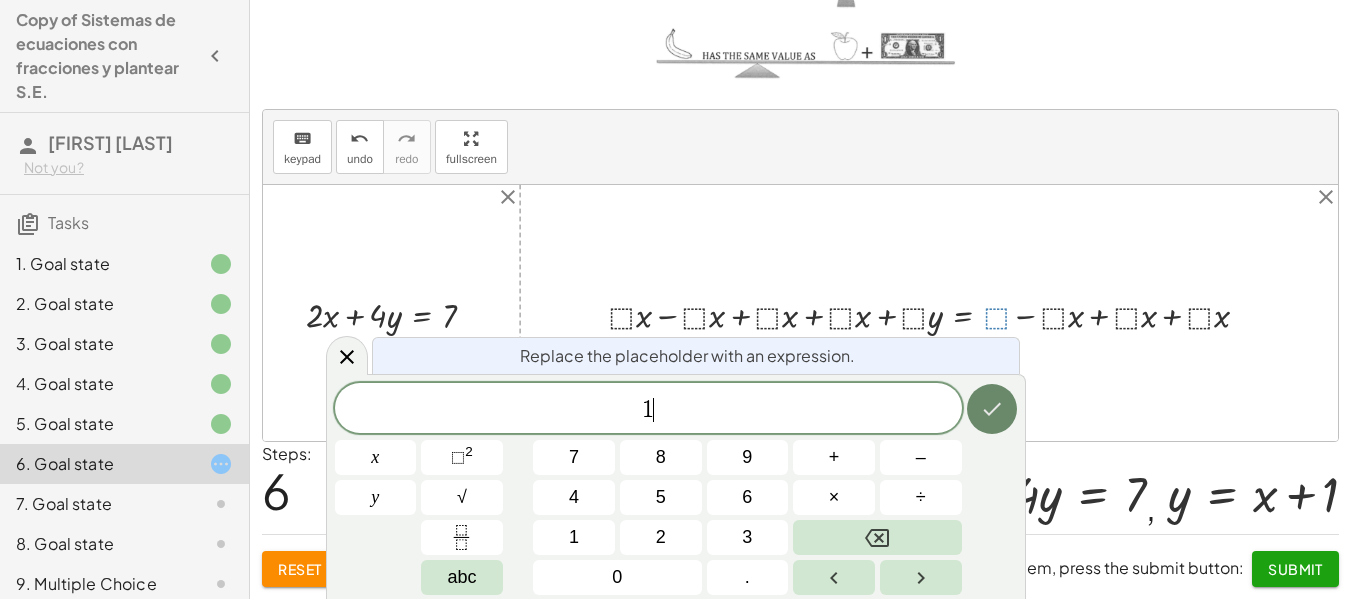 click at bounding box center (992, 409) 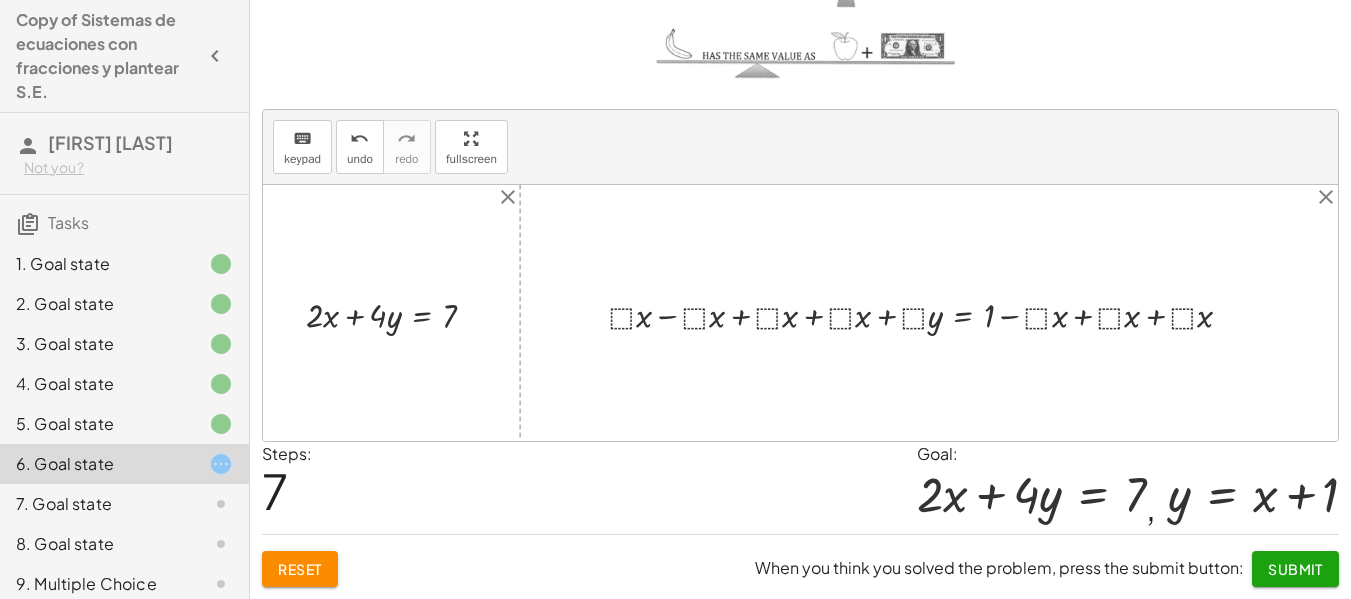 click at bounding box center (929, 313) 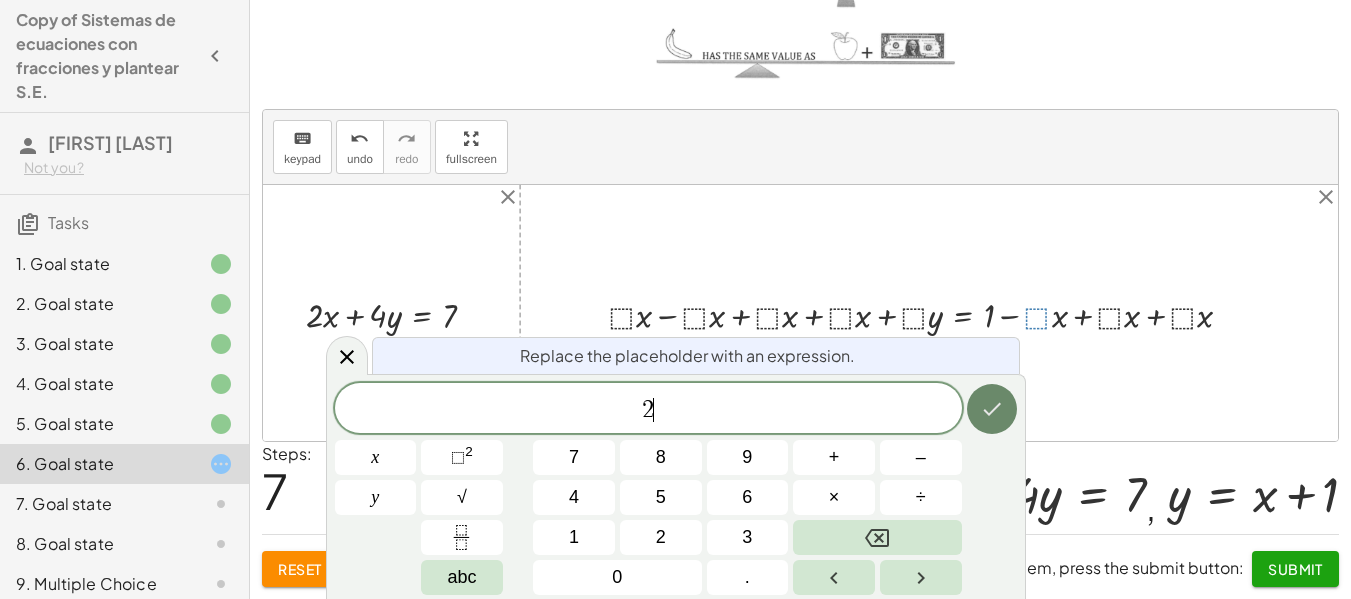 click at bounding box center [992, 409] 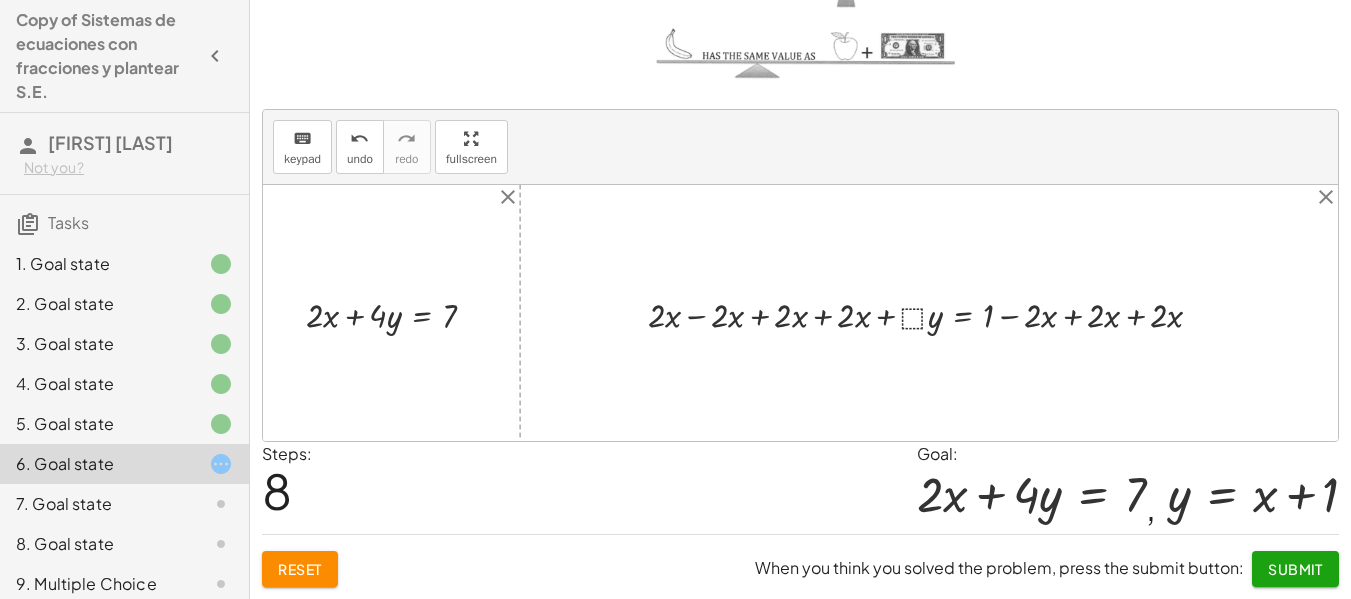 click at bounding box center [933, 313] 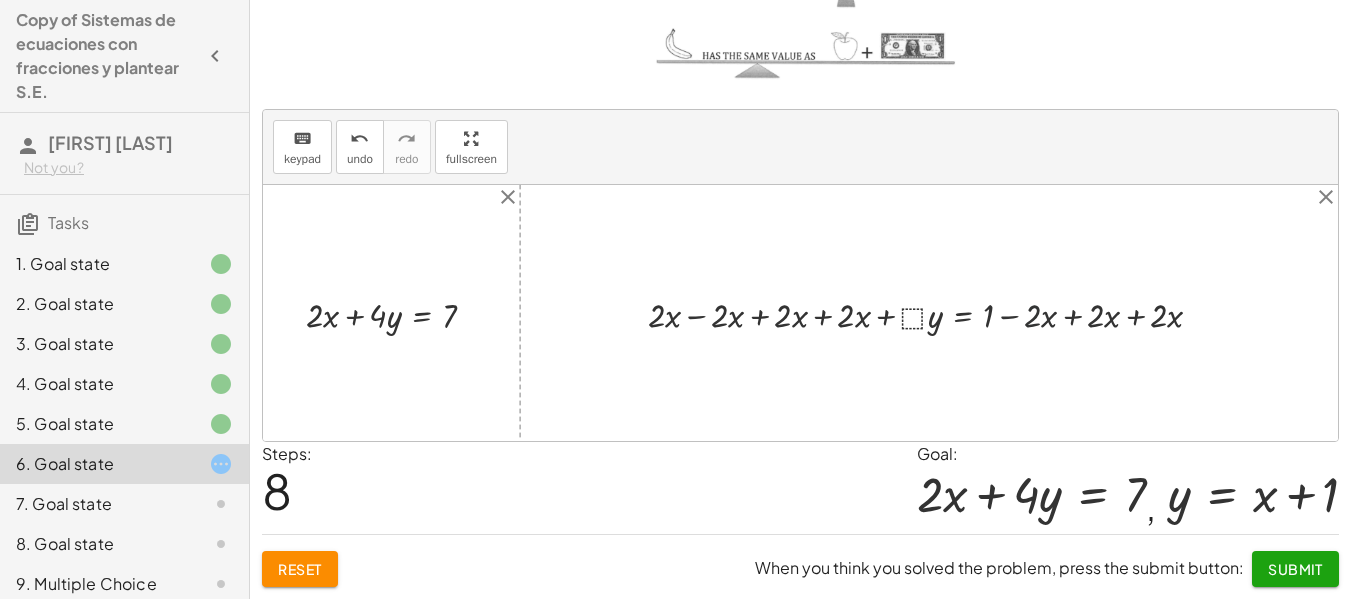 click at bounding box center [933, 313] 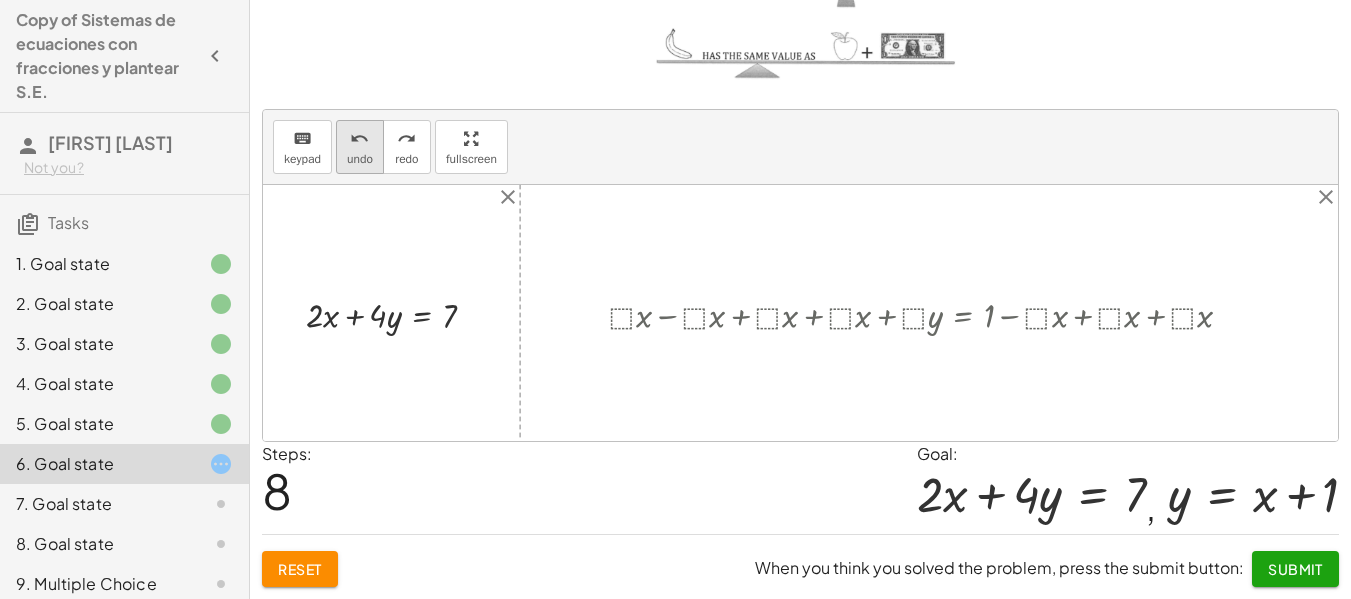 click on "undo" at bounding box center (359, 139) 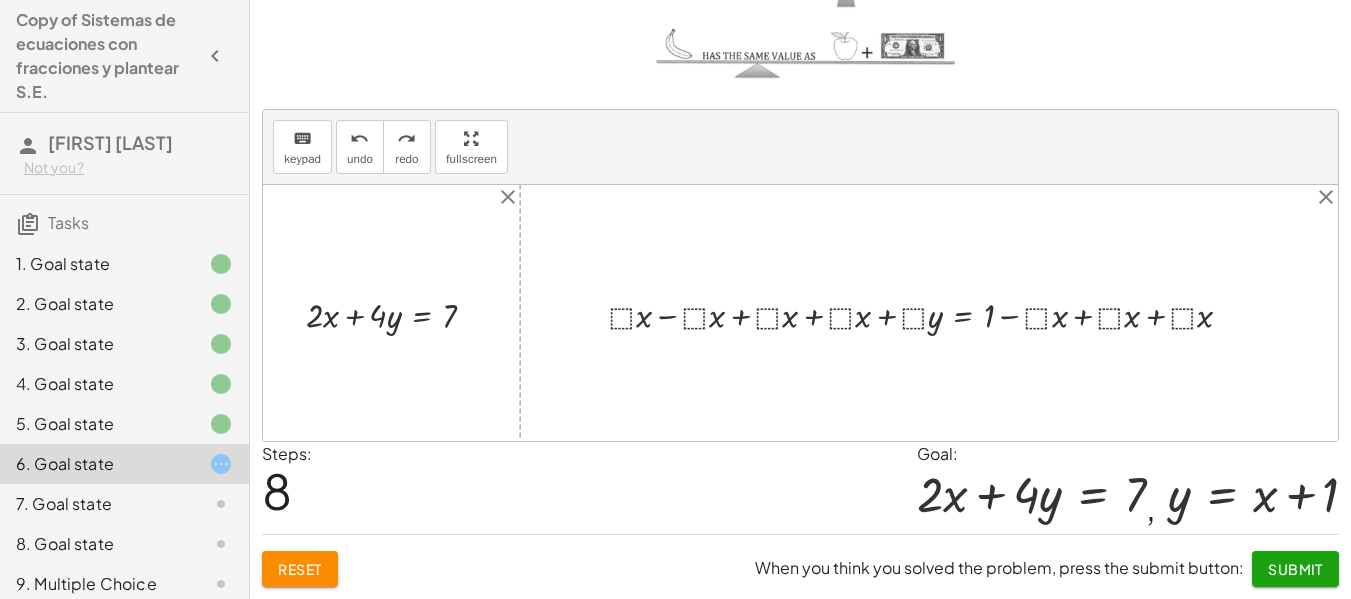 click at bounding box center (929, 313) 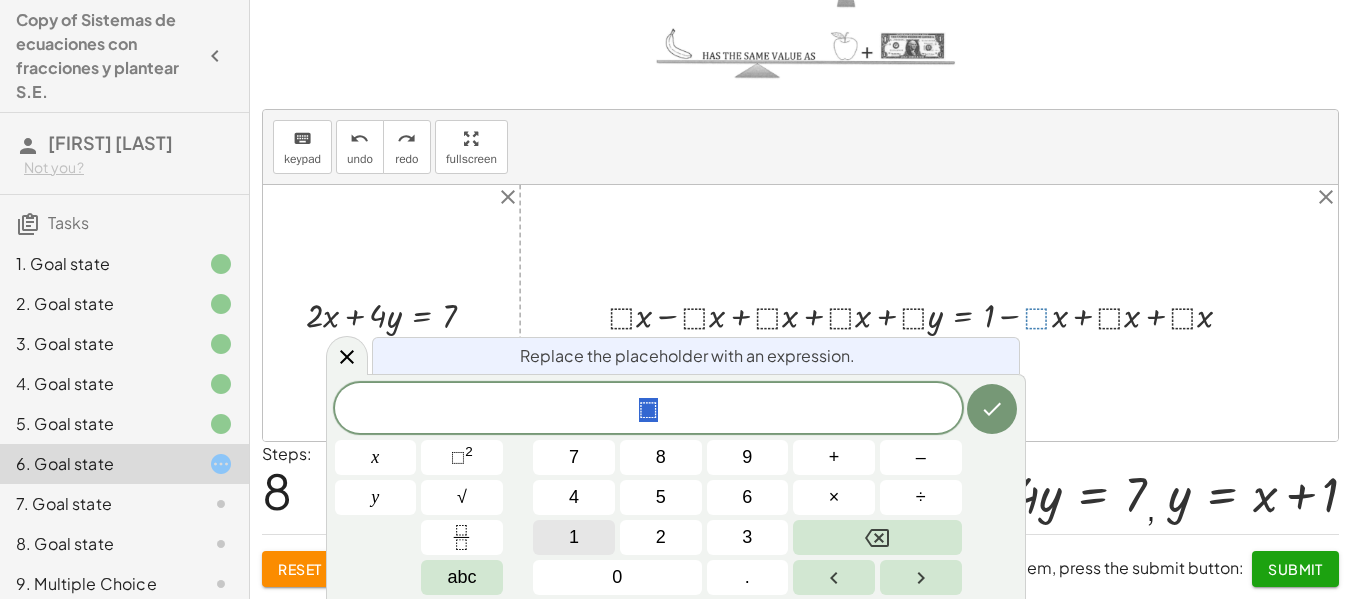 click on "1" at bounding box center (574, 537) 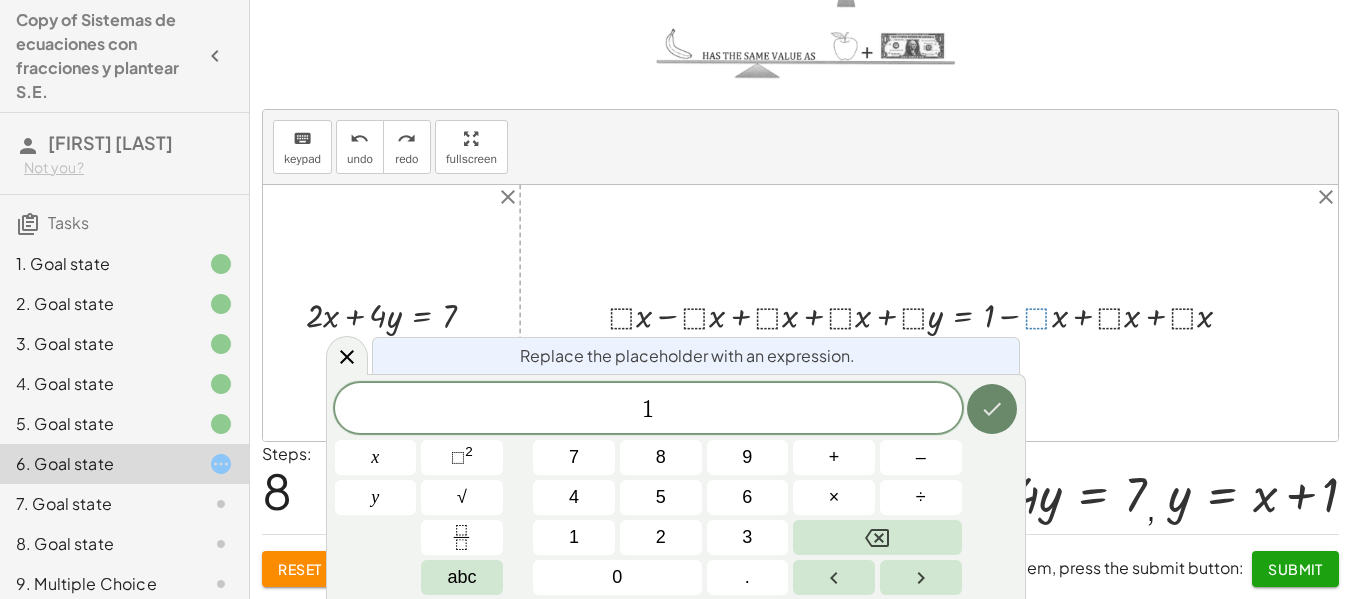 click at bounding box center (992, 409) 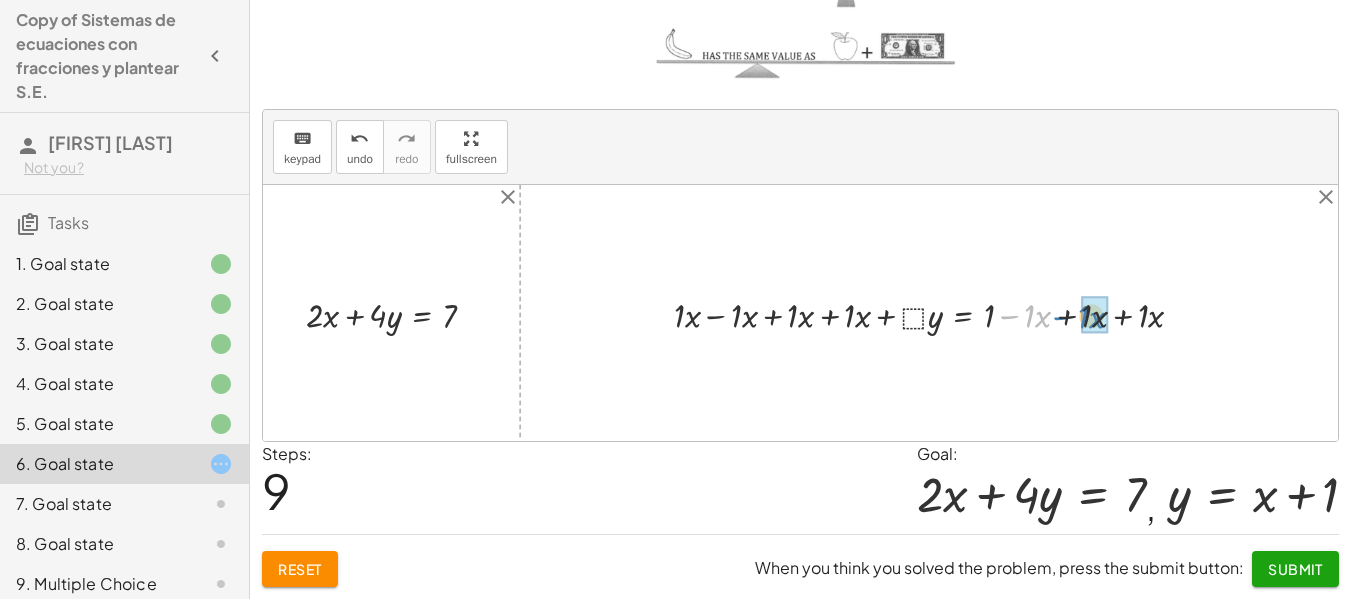 drag, startPoint x: 1015, startPoint y: 316, endPoint x: 1069, endPoint y: 317, distance: 54.00926 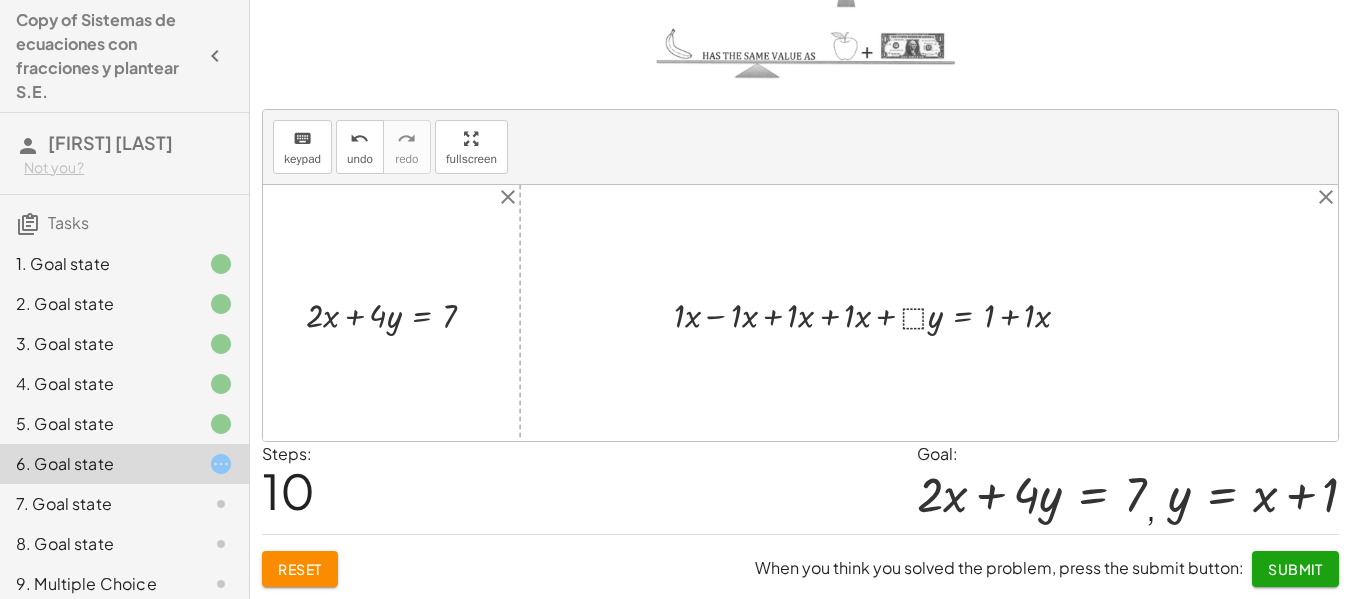 click at bounding box center (880, 313) 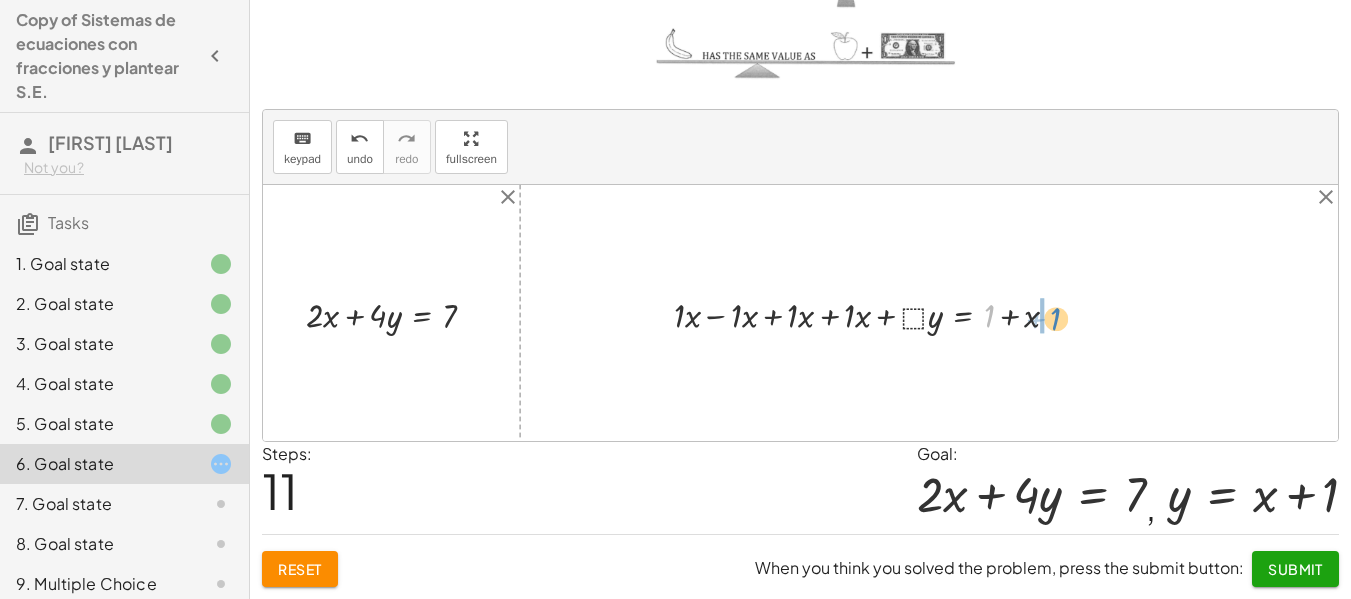 drag, startPoint x: 989, startPoint y: 307, endPoint x: 1056, endPoint y: 310, distance: 67.06713 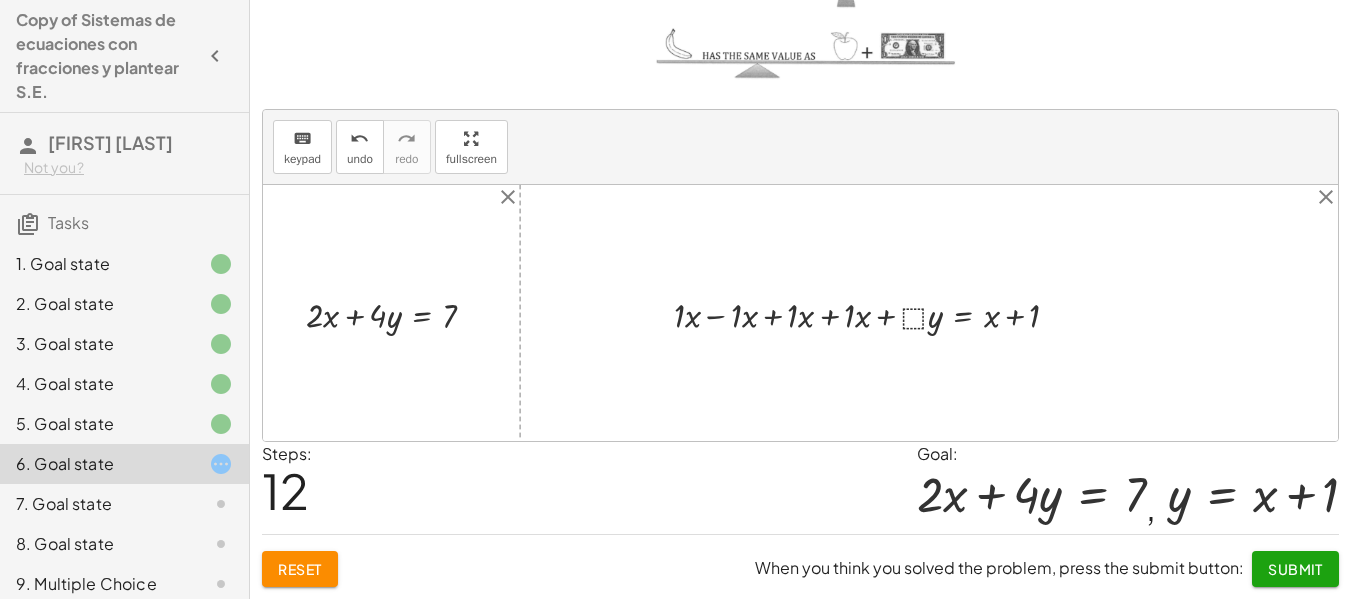 click at bounding box center (874, 313) 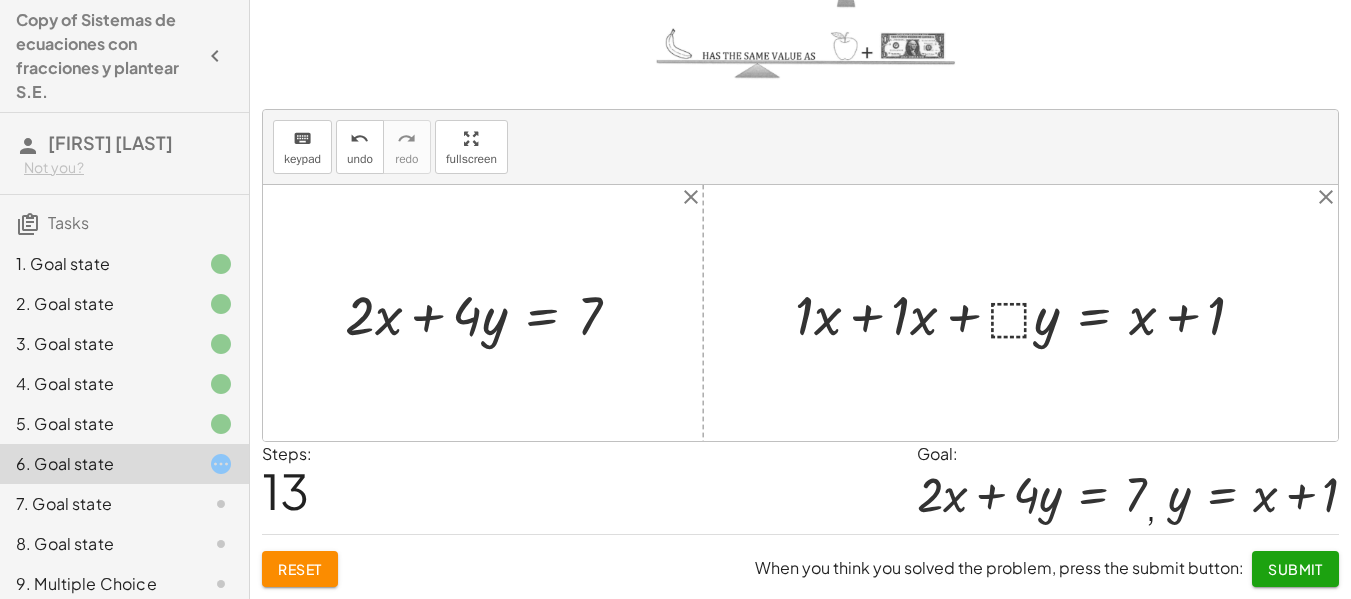 click at bounding box center (1028, 313) 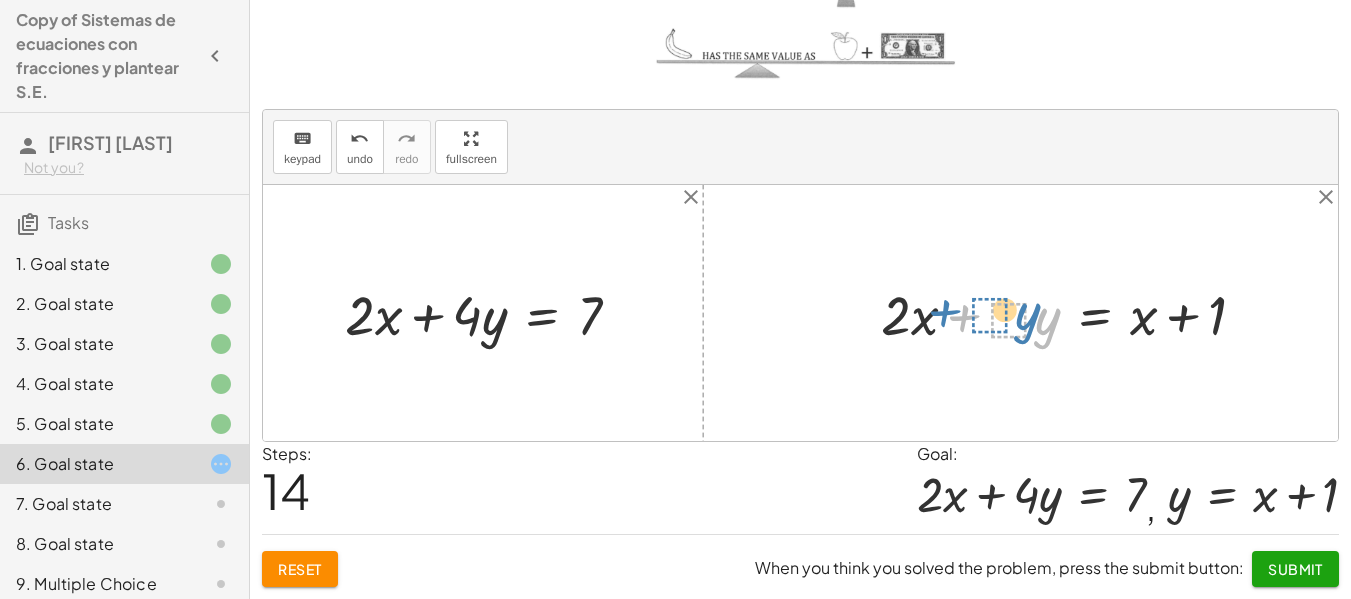 drag, startPoint x: 963, startPoint y: 321, endPoint x: 951, endPoint y: 316, distance: 13 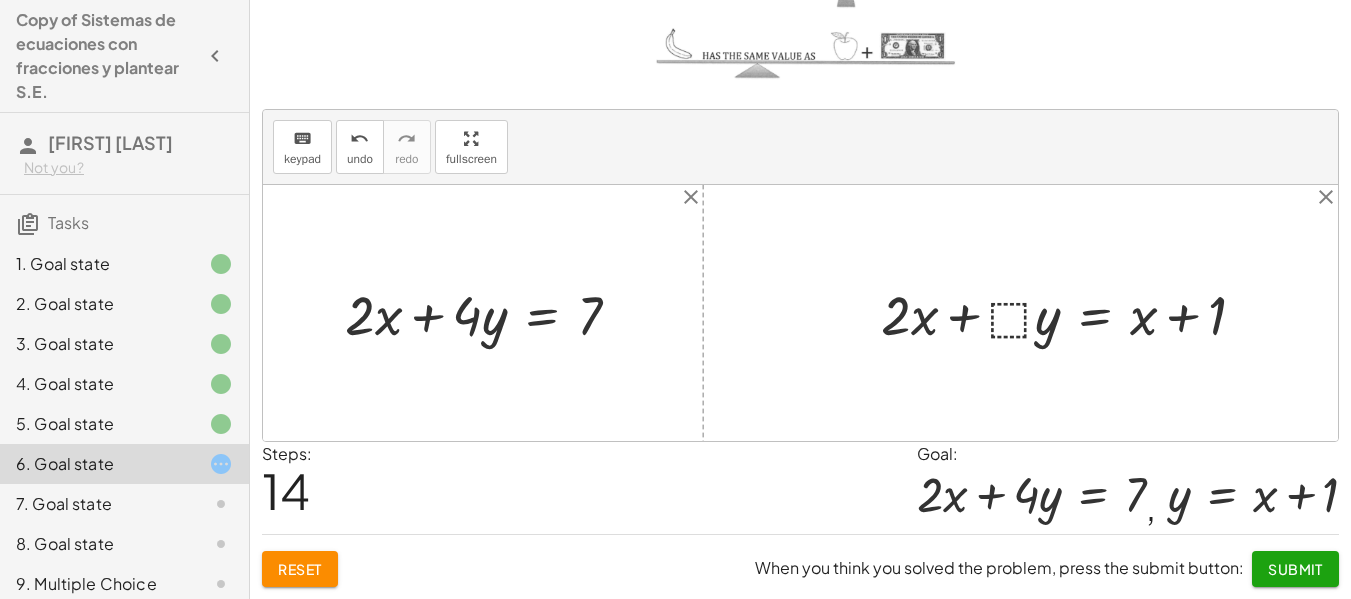 click at bounding box center (1071, 313) 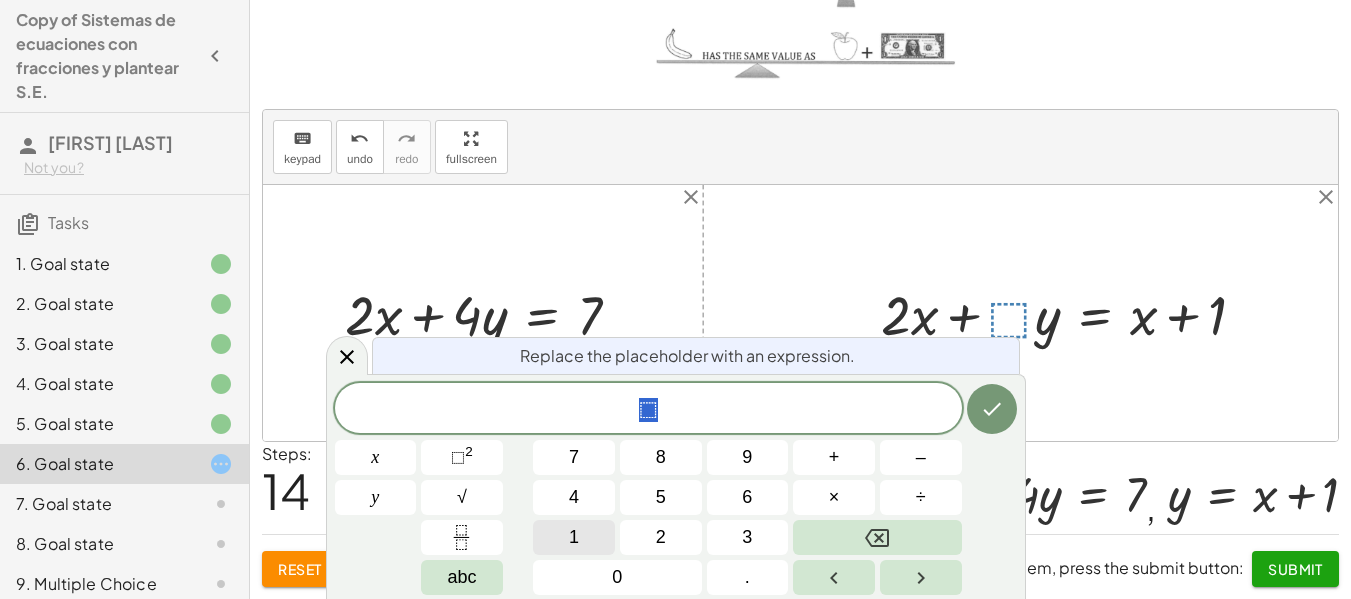 click on "1" at bounding box center (574, 537) 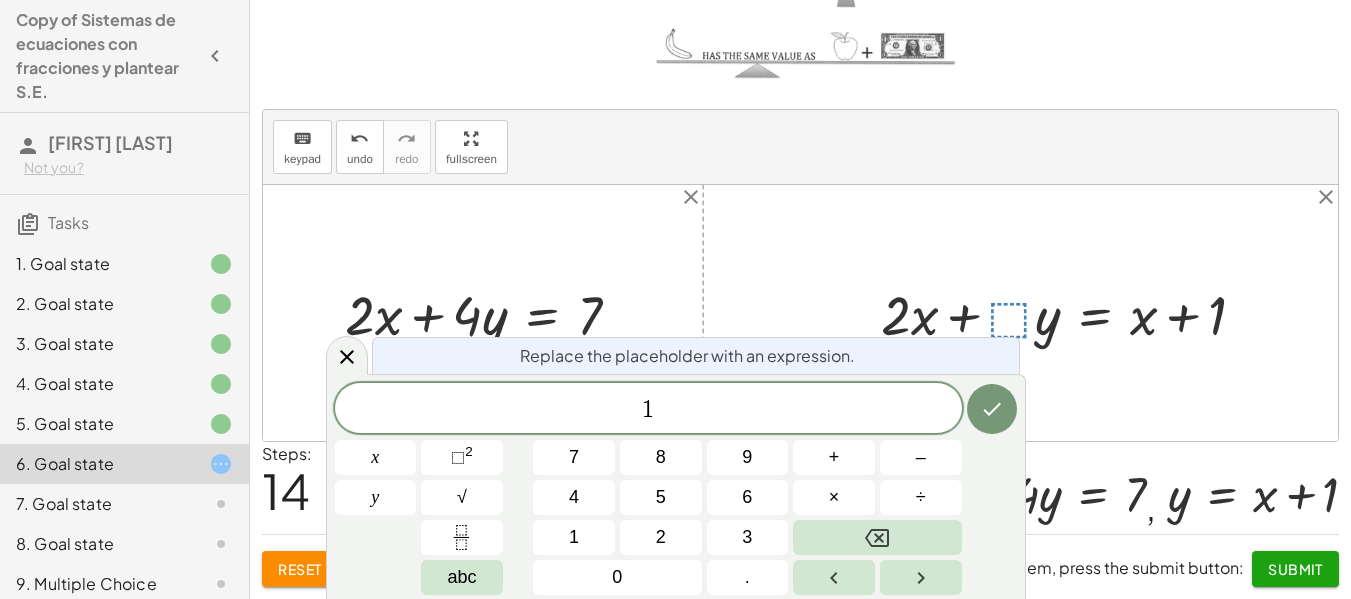 click on "Replace the placeholder with an expression. 1 ​ x y 7 8 9 + – 4 5 6 × ÷ ⬚ 2 √ abc 1 2 3 0 ." at bounding box center (676, 486) 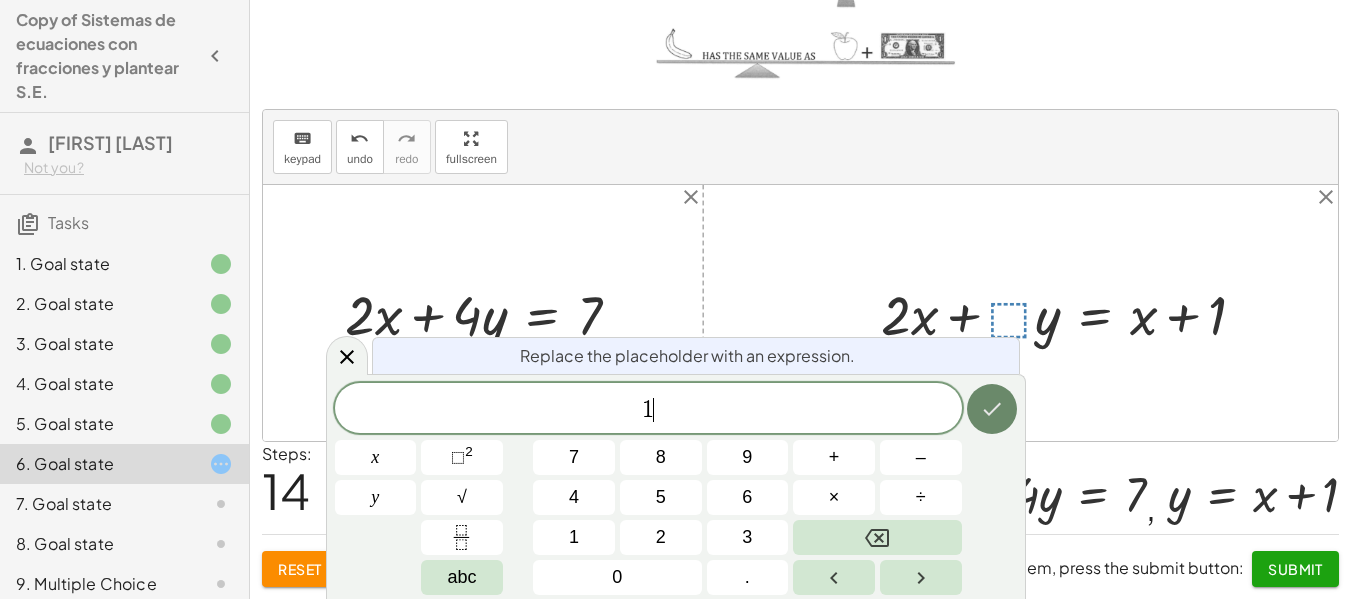 click 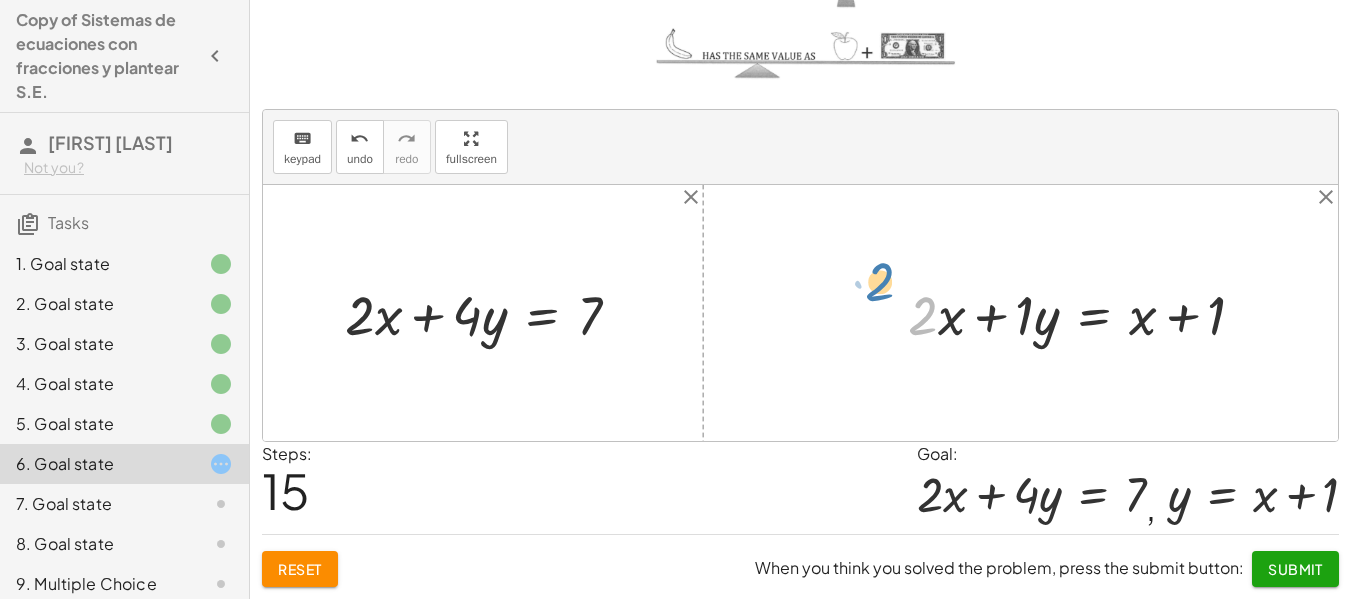 drag, startPoint x: 928, startPoint y: 321, endPoint x: 885, endPoint y: 287, distance: 54.81788 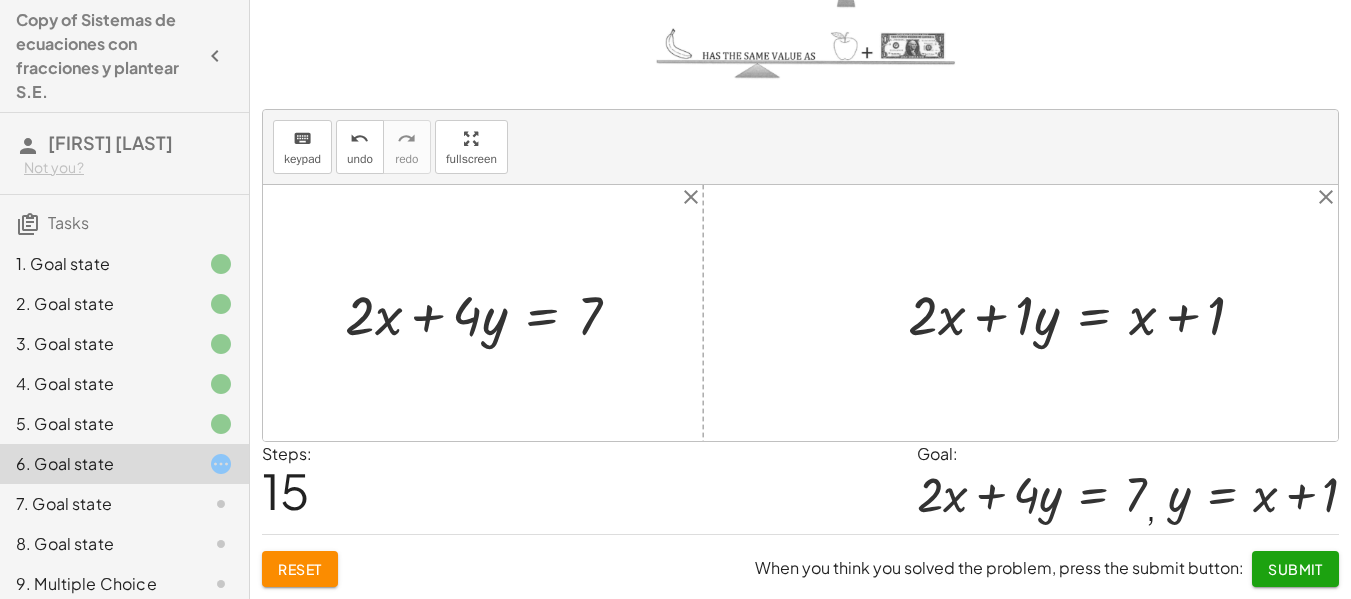 click at bounding box center [1084, 313] 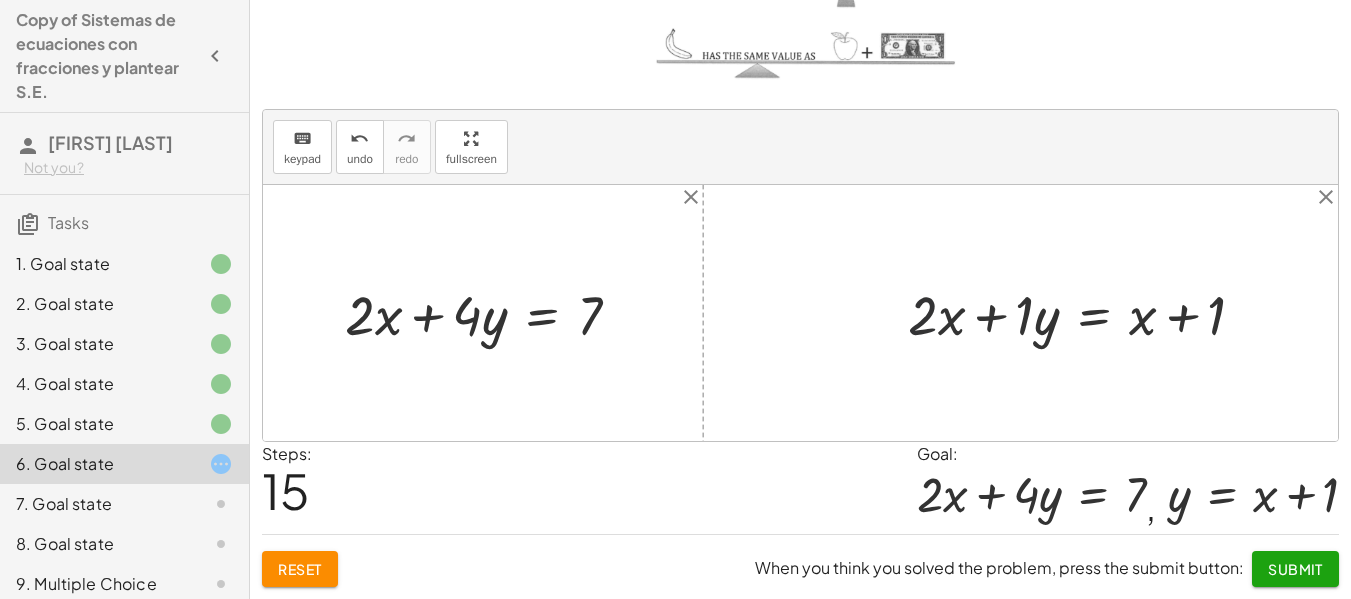 click at bounding box center [1084, 313] 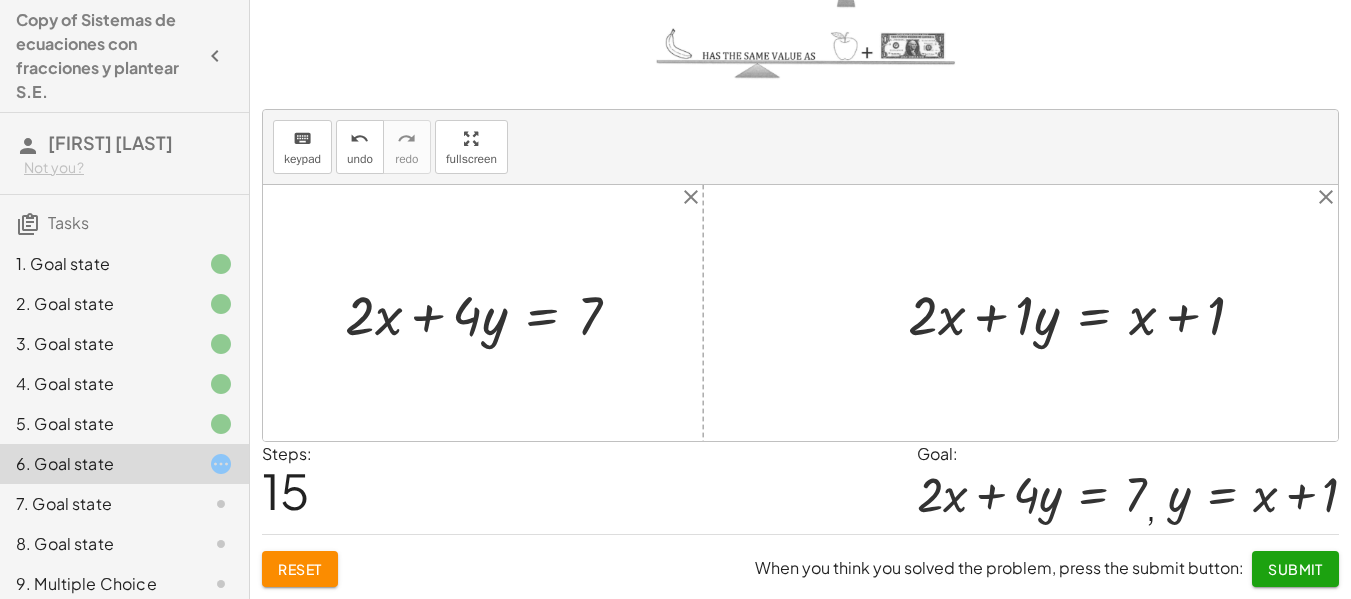 drag, startPoint x: 944, startPoint y: 321, endPoint x: 927, endPoint y: 316, distance: 17.720045 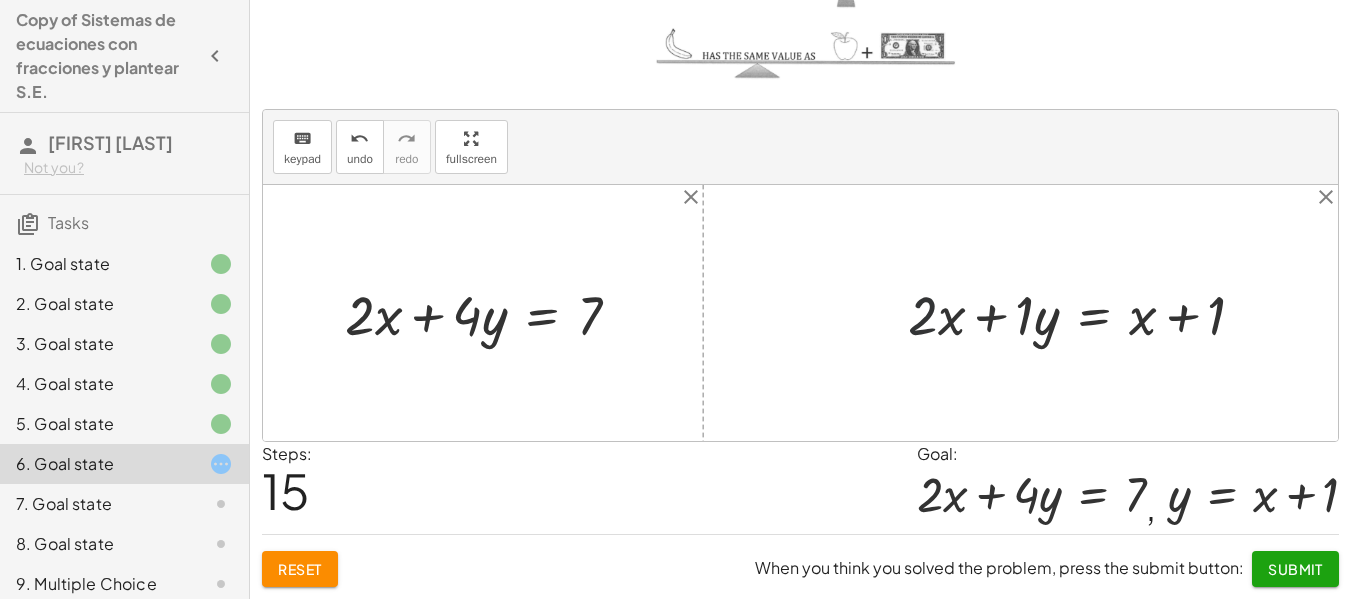 click at bounding box center (1084, 313) 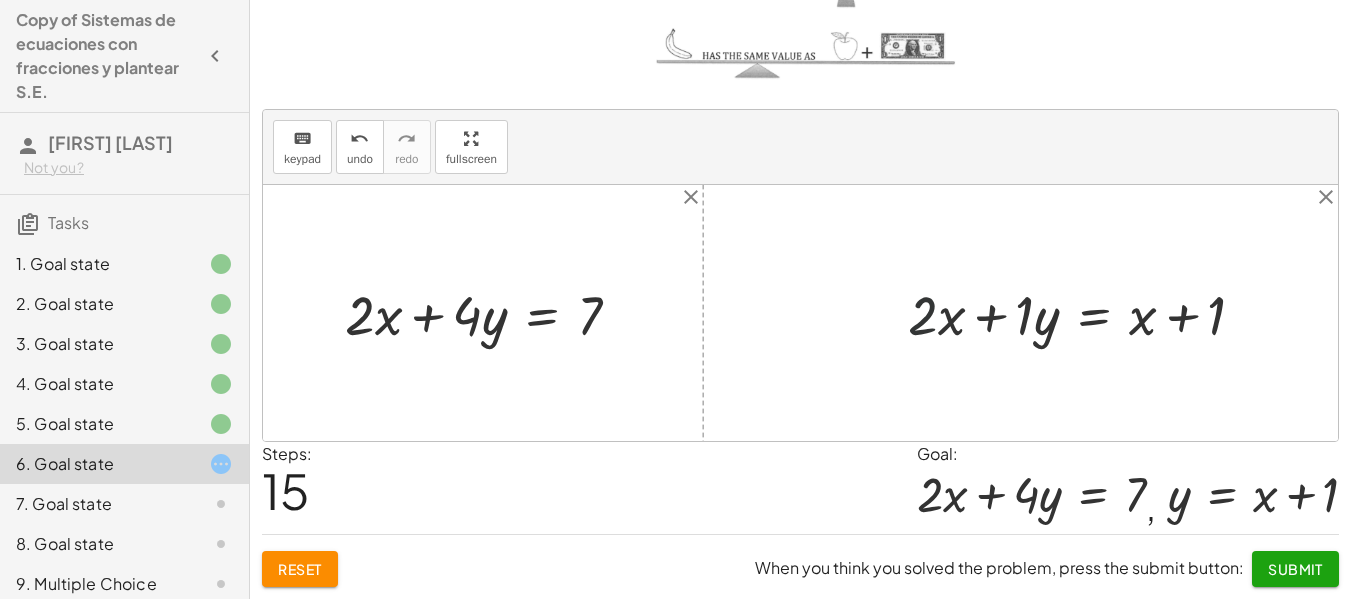 click at bounding box center (1084, 313) 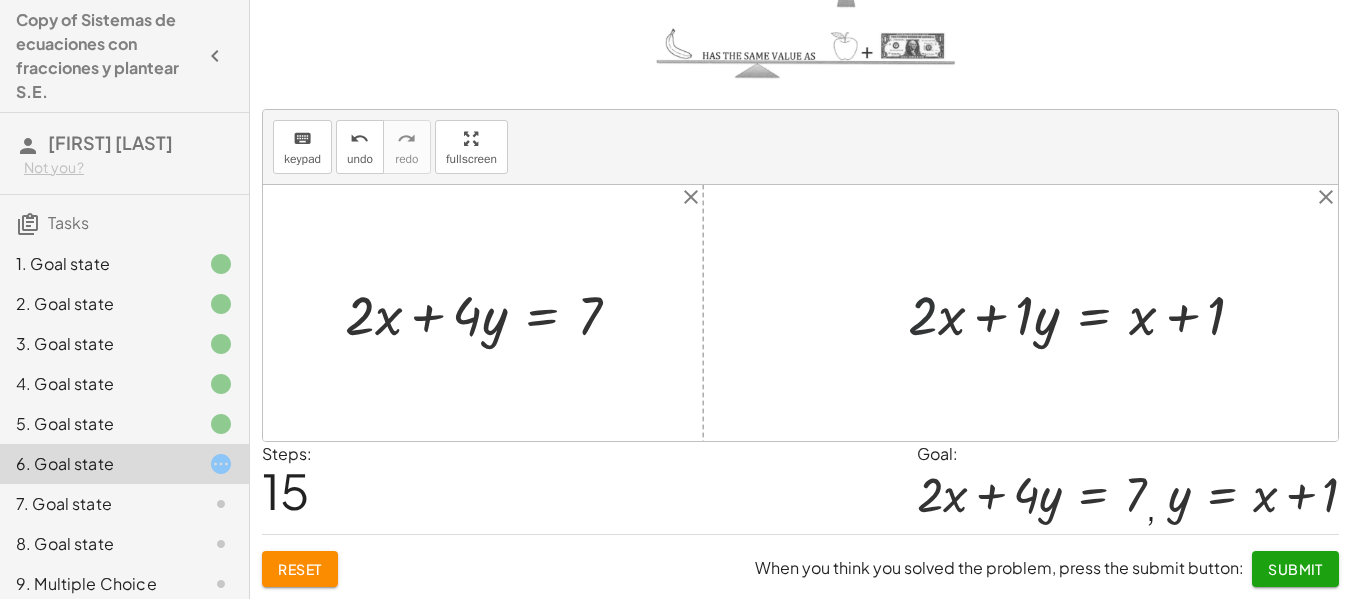click at bounding box center [1084, 313] 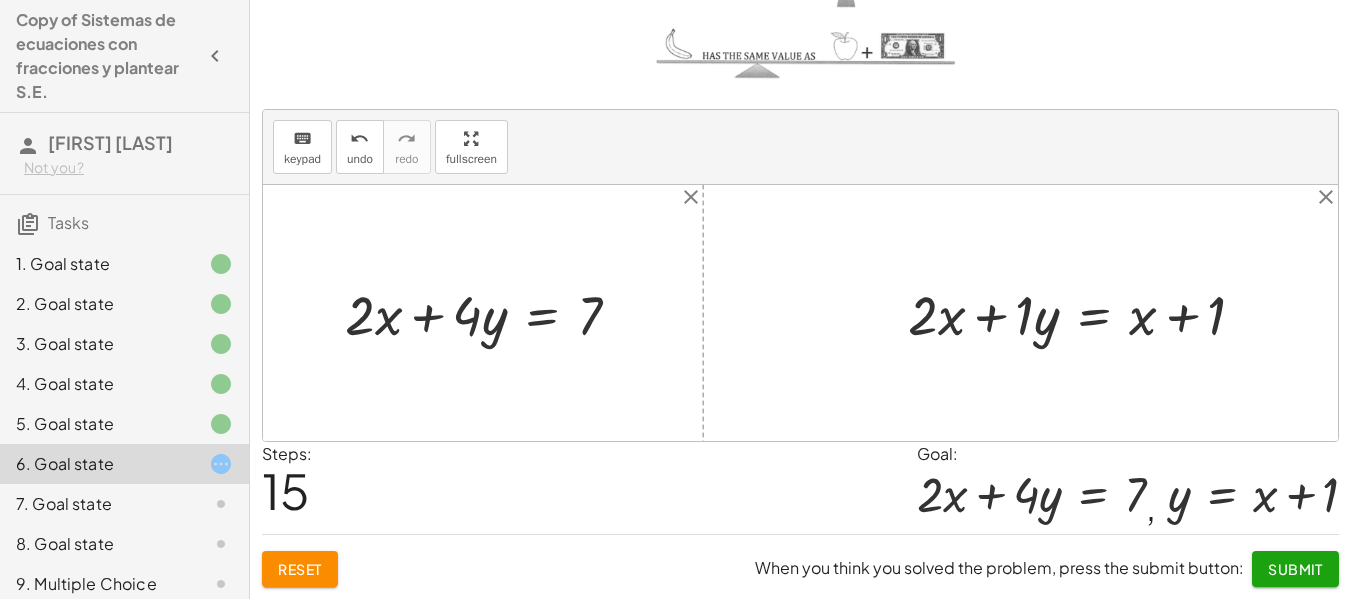 click at bounding box center (1084, 313) 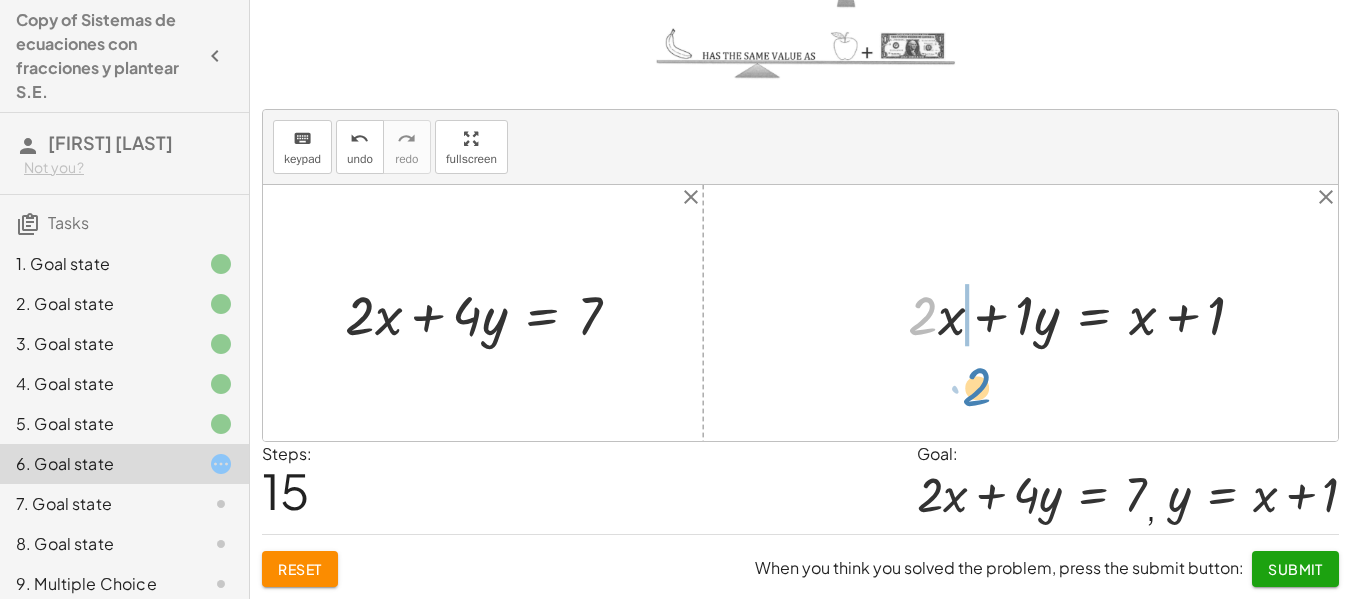 drag, startPoint x: 926, startPoint y: 317, endPoint x: 981, endPoint y: 389, distance: 90.60353 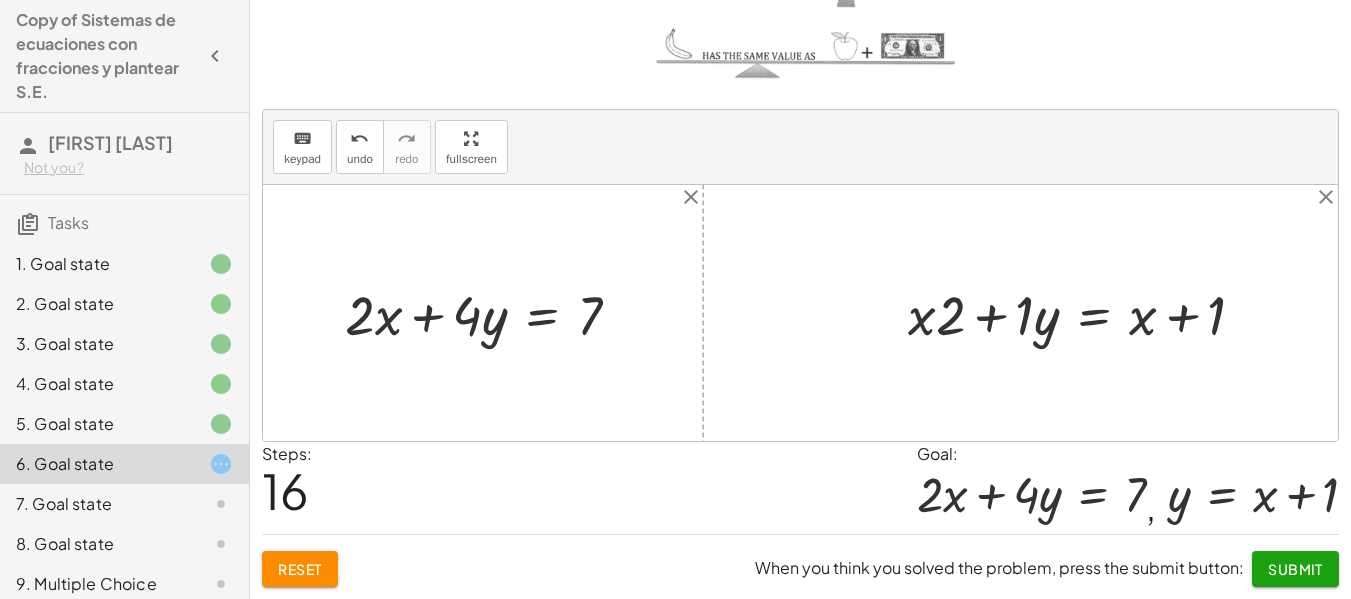 click at bounding box center (1084, 313) 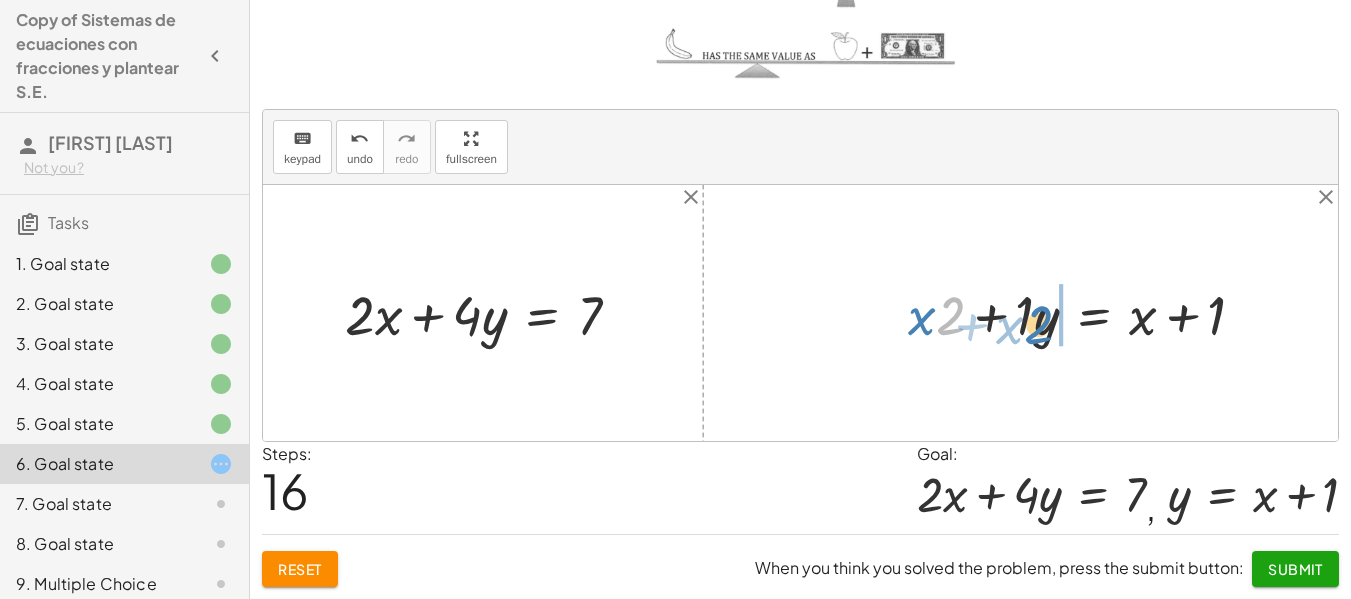 drag, startPoint x: 949, startPoint y: 321, endPoint x: 1037, endPoint y: 330, distance: 88.45903 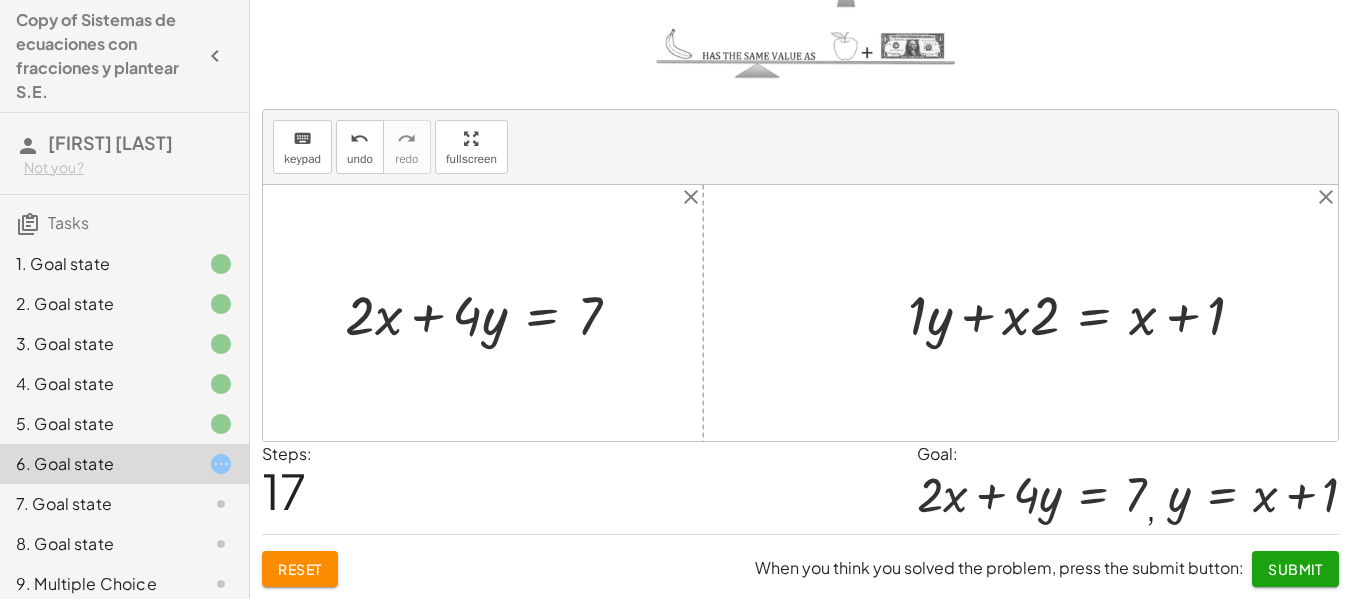 click at bounding box center [1084, 313] 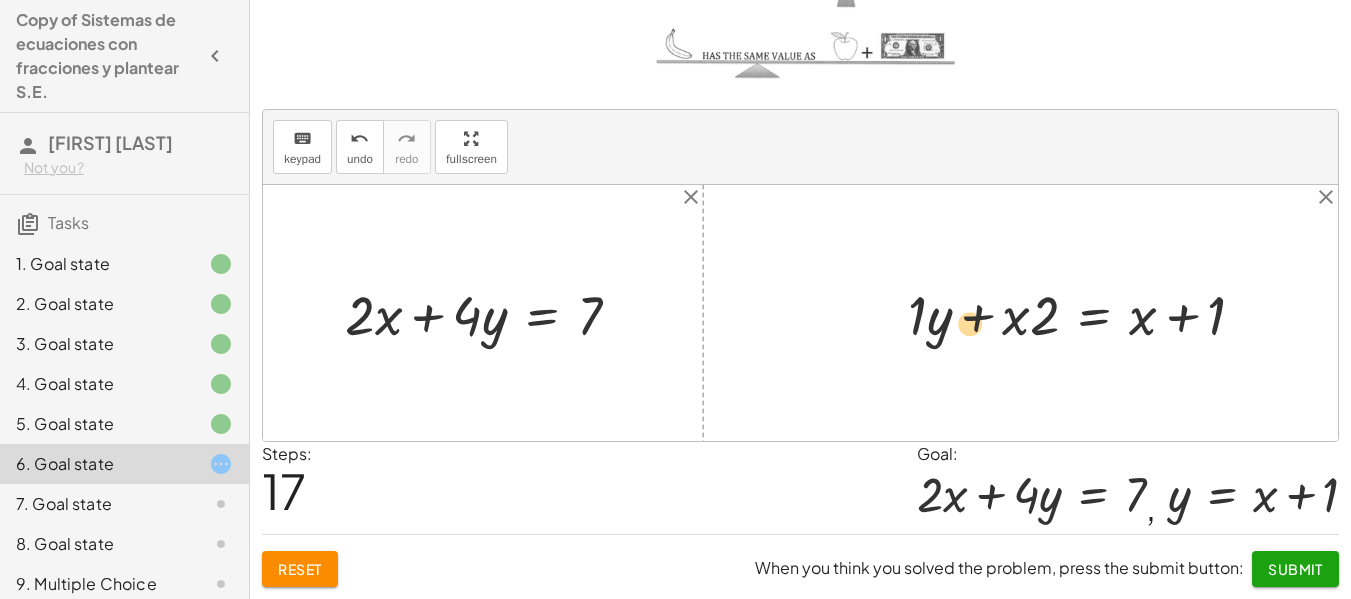 drag, startPoint x: 1042, startPoint y: 321, endPoint x: 954, endPoint y: 329, distance: 88.362885 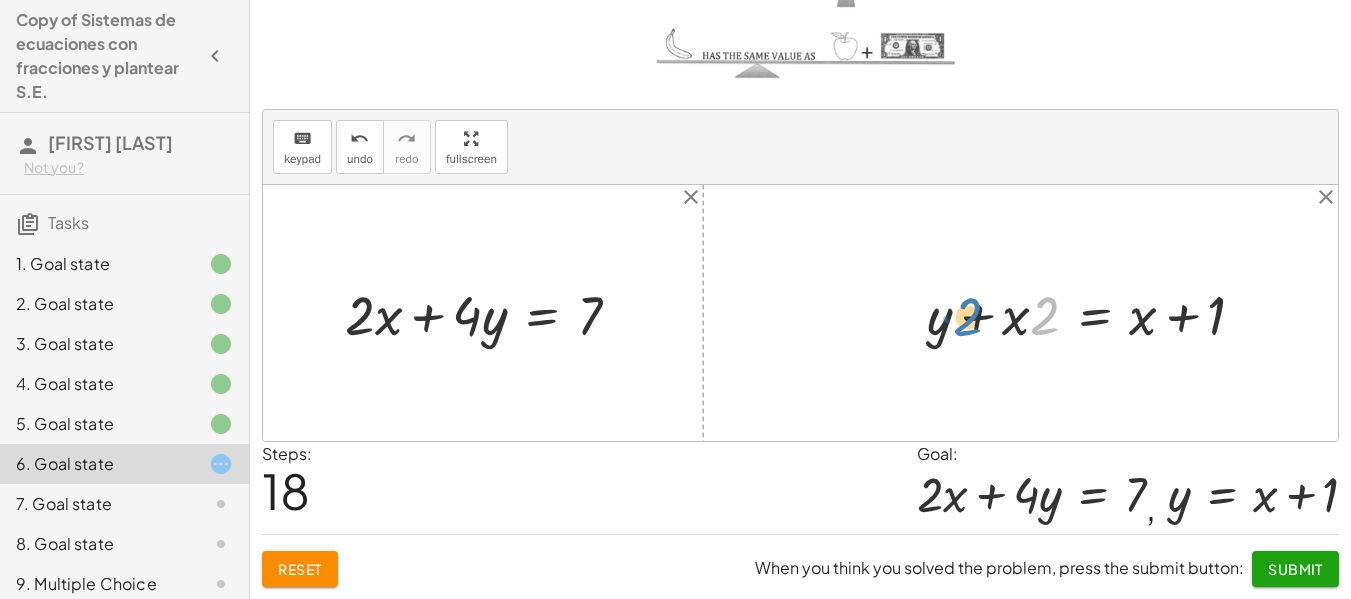 drag, startPoint x: 1052, startPoint y: 315, endPoint x: 935, endPoint y: 330, distance: 117.95762 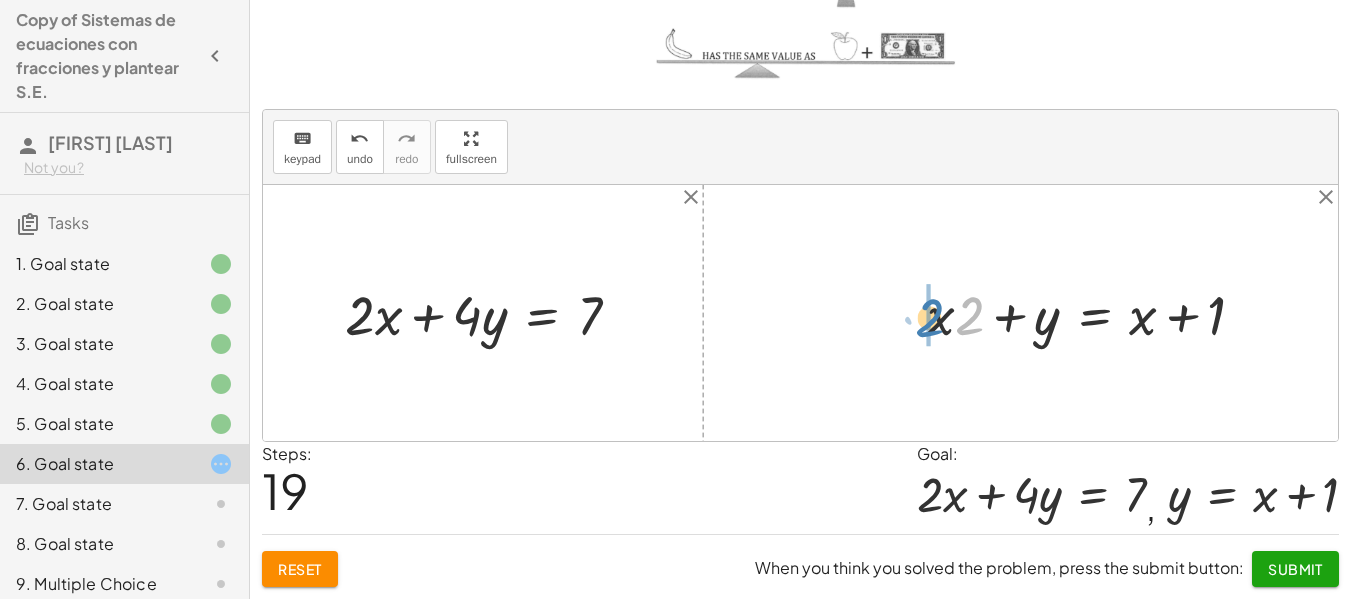 drag, startPoint x: 973, startPoint y: 316, endPoint x: 931, endPoint y: 319, distance: 42.107006 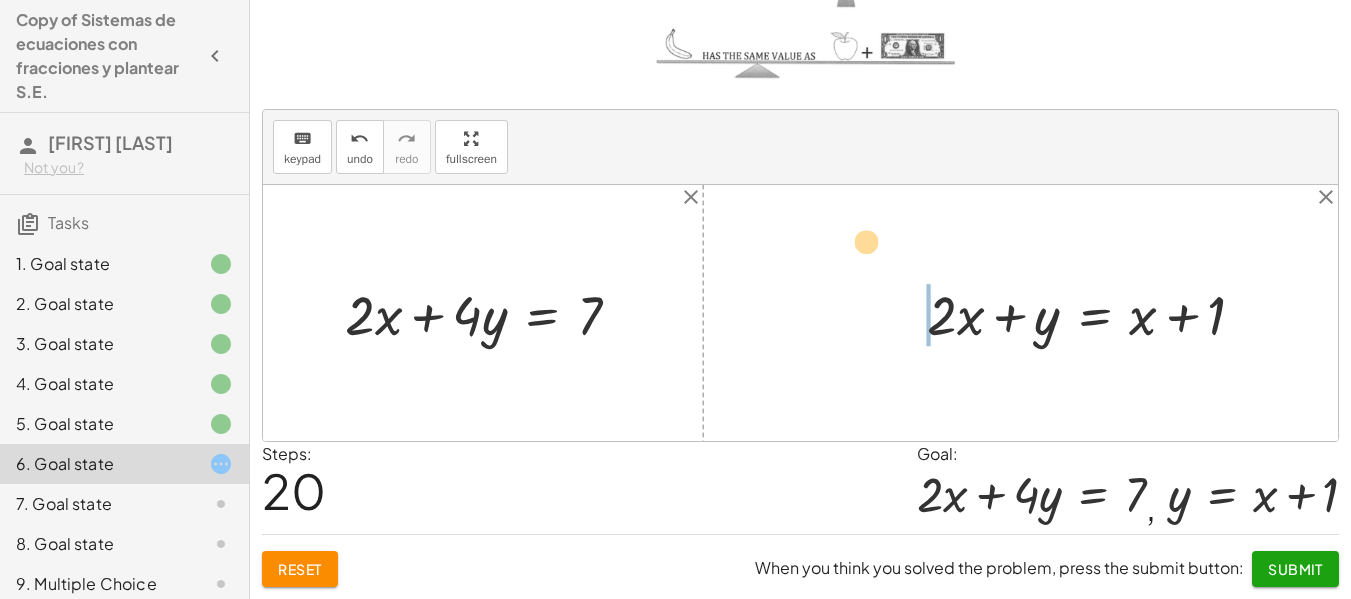 drag, startPoint x: 960, startPoint y: 323, endPoint x: 1093, endPoint y: 368, distance: 140.40656 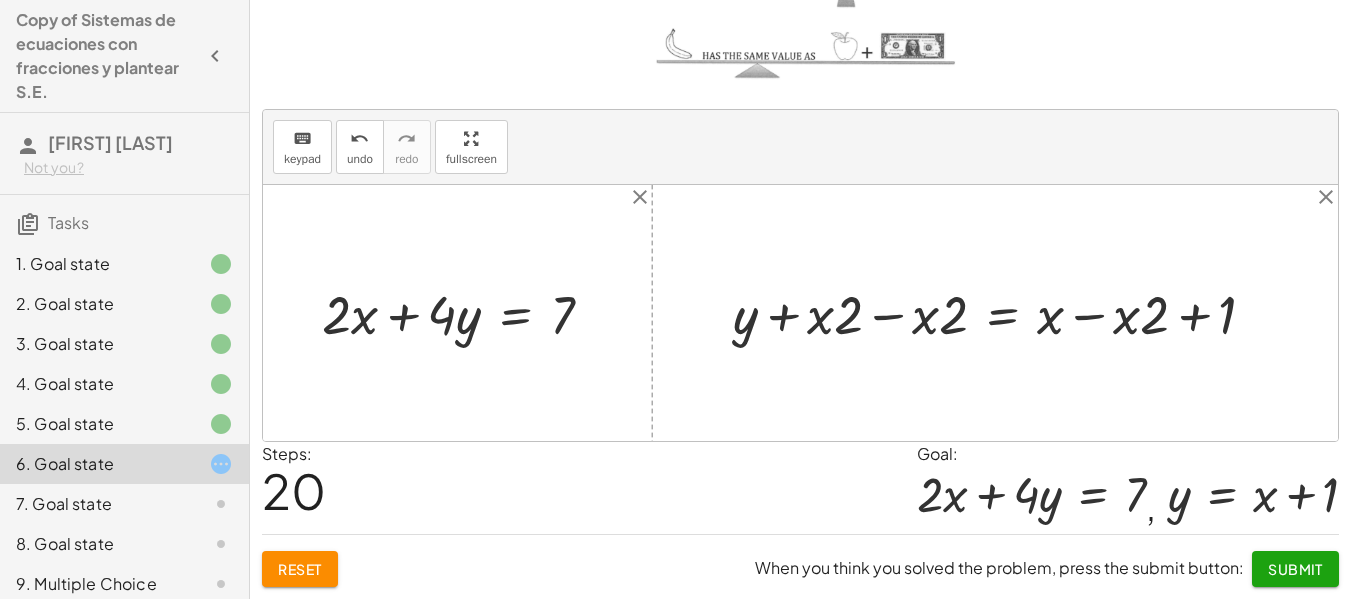 click at bounding box center [1002, 312] 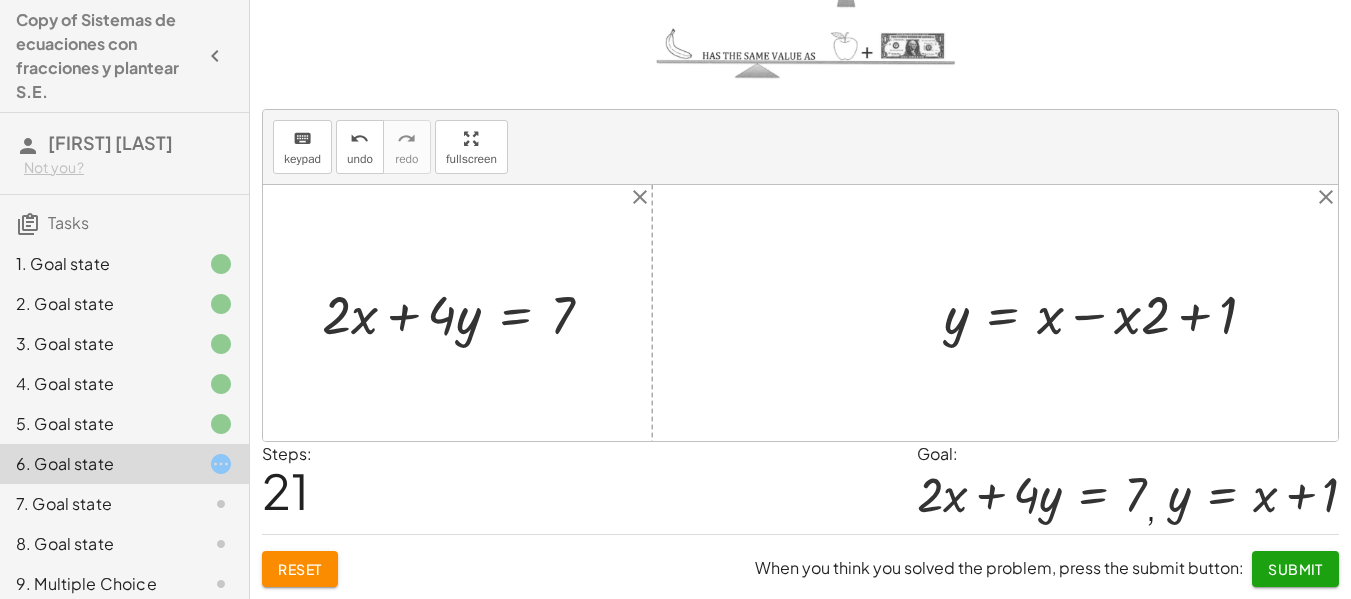 click at bounding box center (1108, 312) 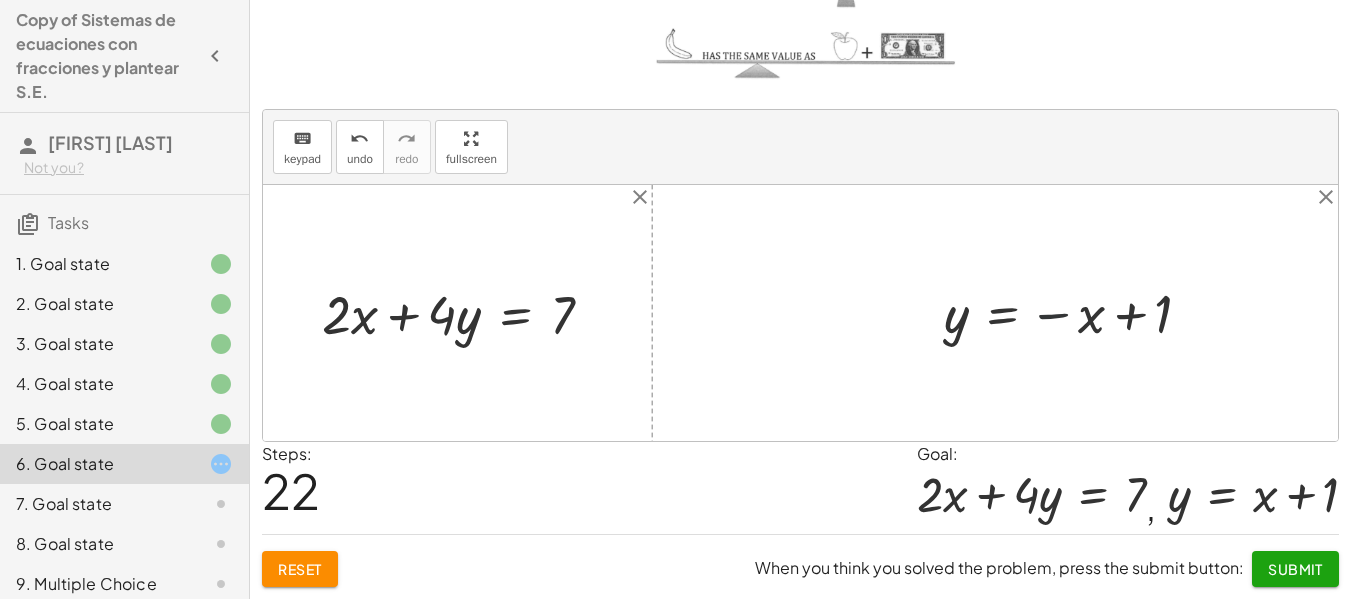 click at bounding box center (1075, 313) 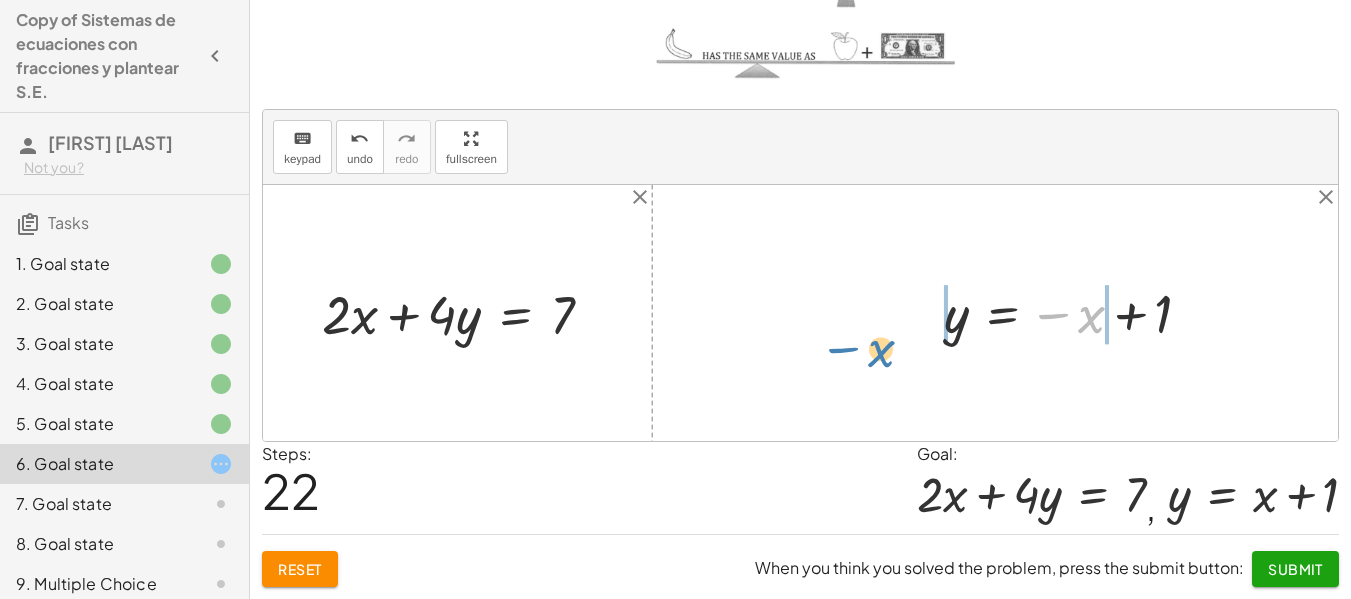 drag, startPoint x: 1089, startPoint y: 313, endPoint x: 879, endPoint y: 347, distance: 212.73457 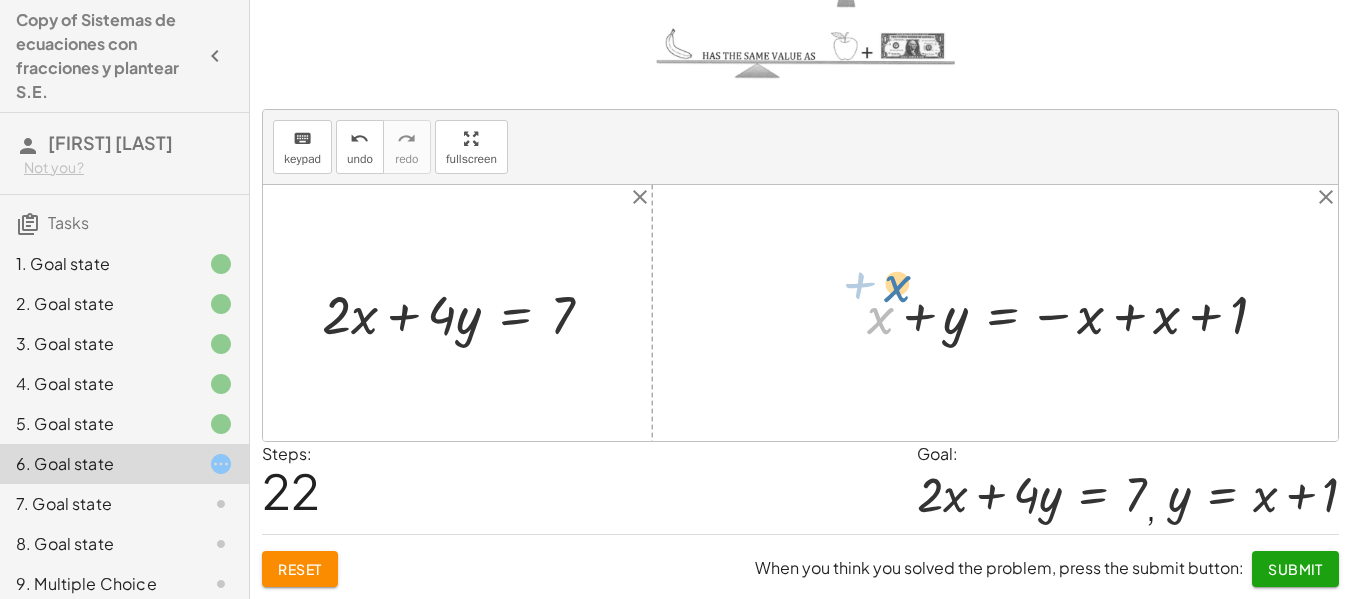 click at bounding box center [1075, 312] 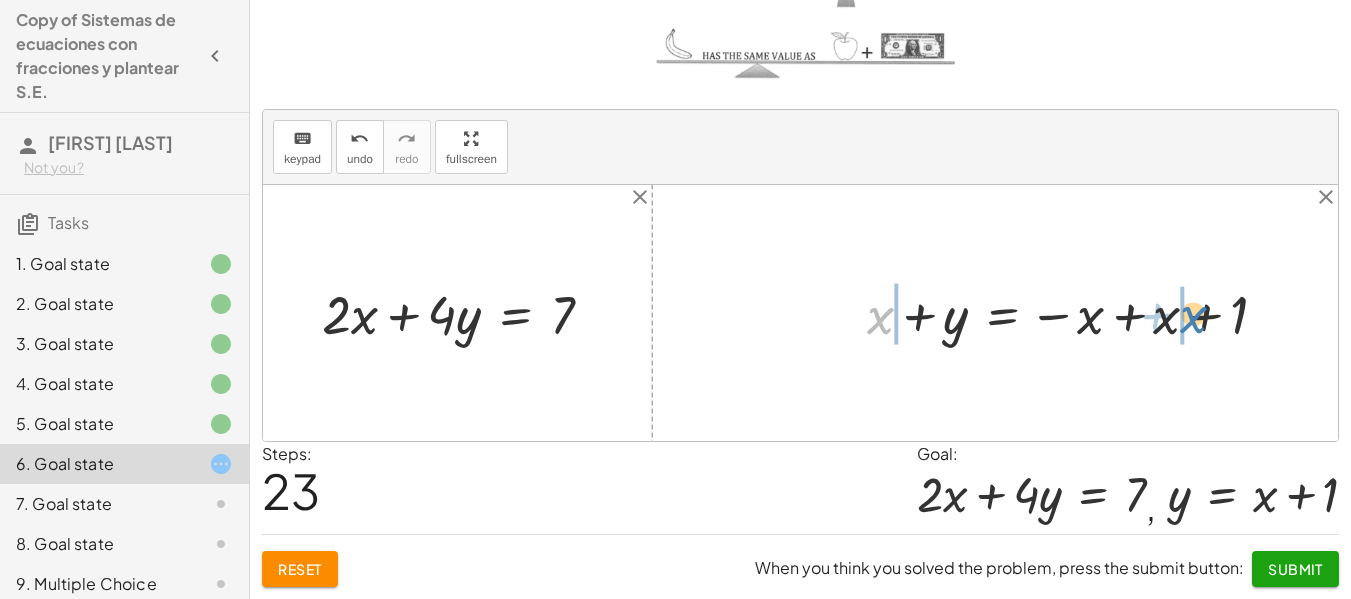 drag, startPoint x: 881, startPoint y: 321, endPoint x: 1194, endPoint y: 320, distance: 313.0016 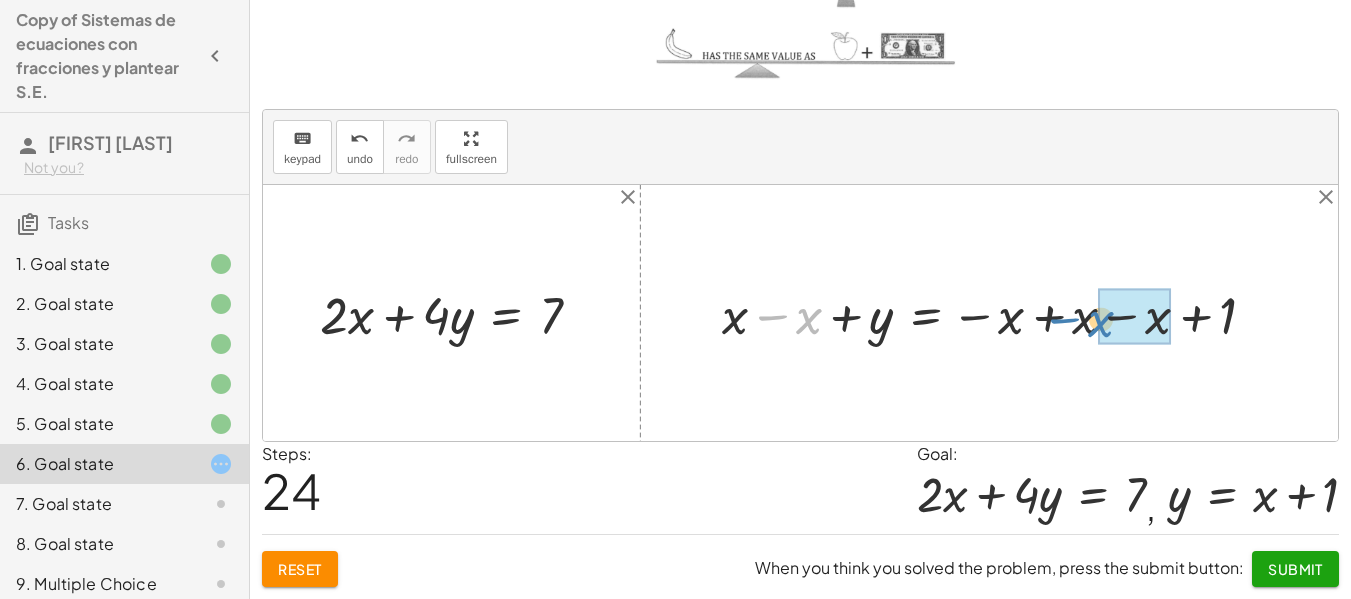 drag, startPoint x: 782, startPoint y: 316, endPoint x: 1080, endPoint y: 319, distance: 298.0151 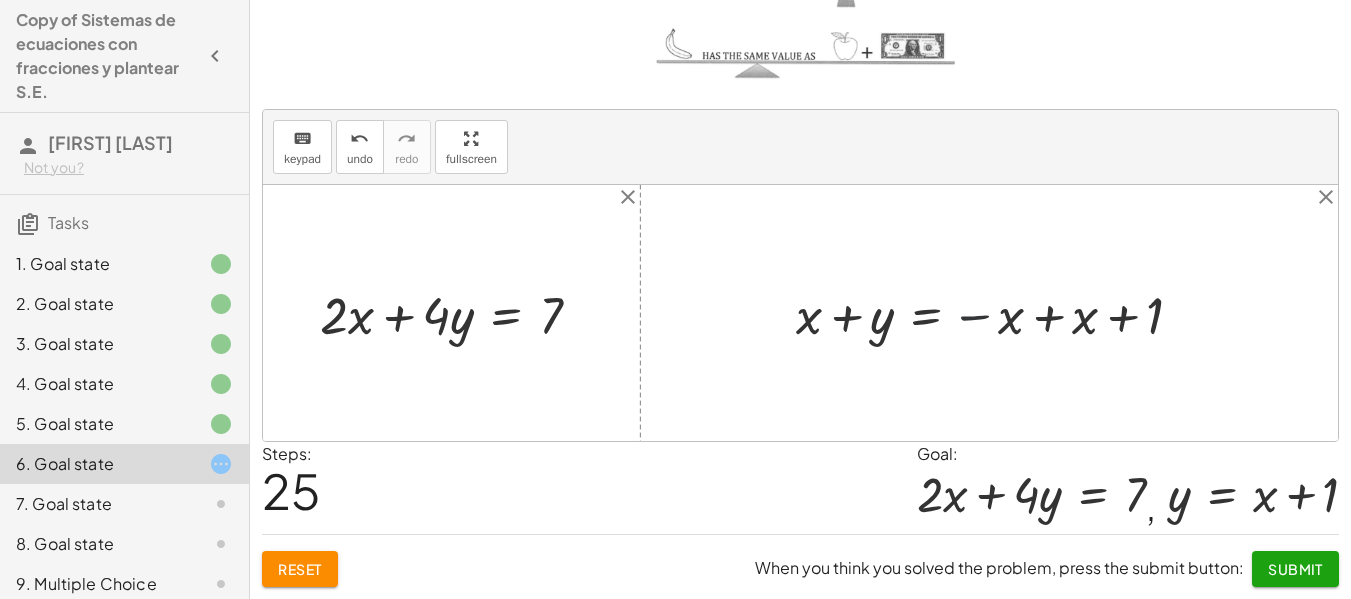 click at bounding box center [997, 313] 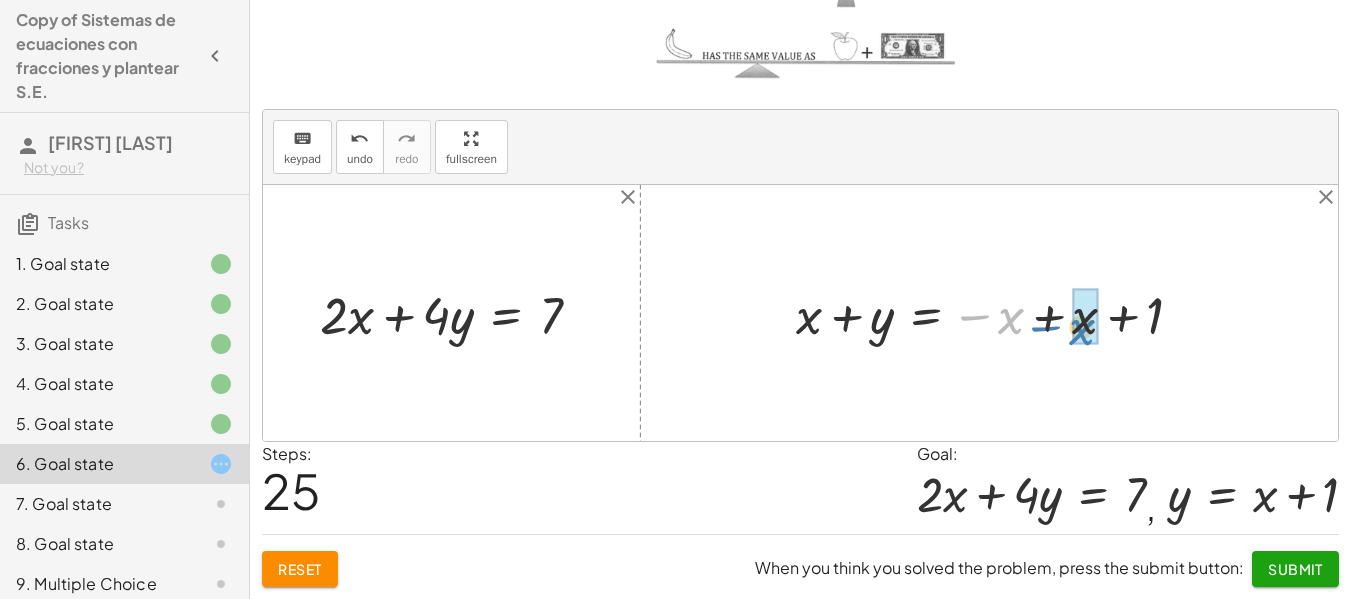 drag, startPoint x: 979, startPoint y: 314, endPoint x: 1050, endPoint y: 325, distance: 71.84706 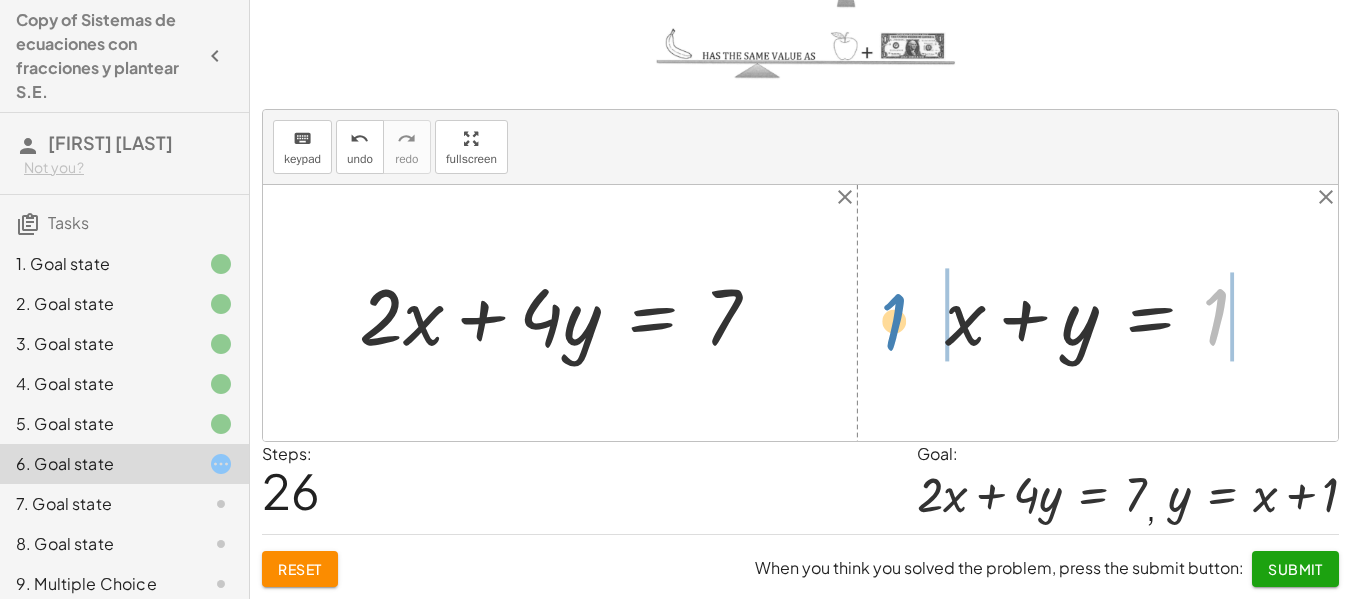 drag, startPoint x: 1218, startPoint y: 319, endPoint x: 962, endPoint y: 308, distance: 256.2362 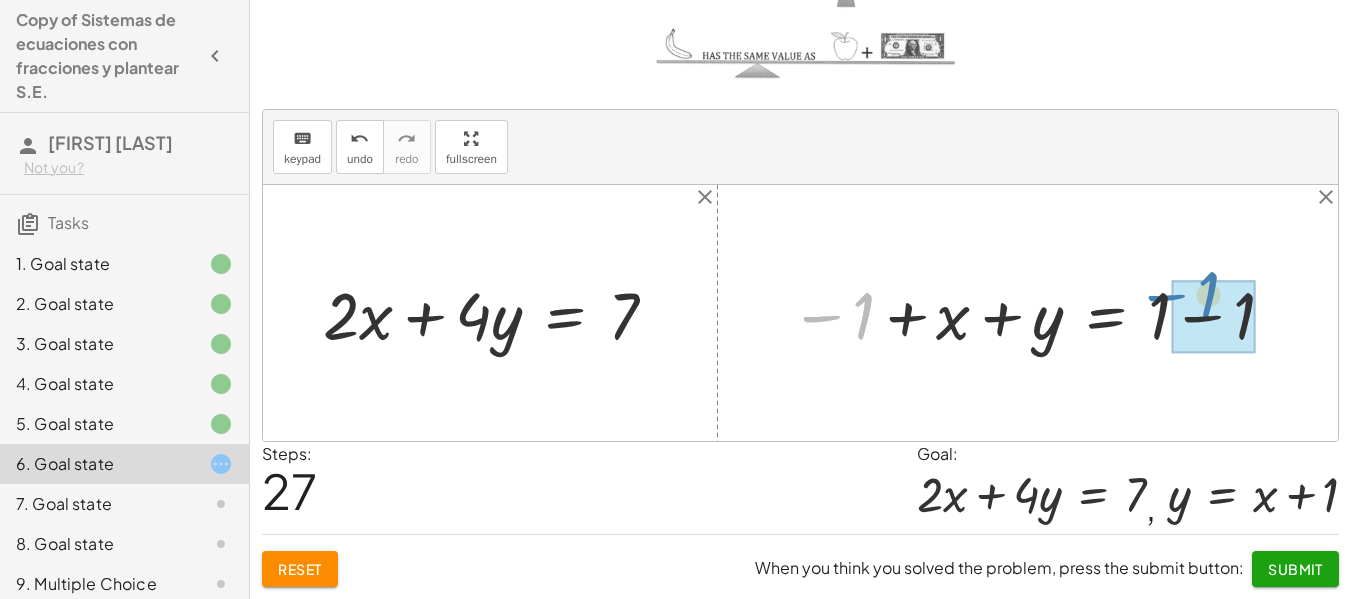 drag, startPoint x: 821, startPoint y: 315, endPoint x: 1238, endPoint y: 329, distance: 417.23495 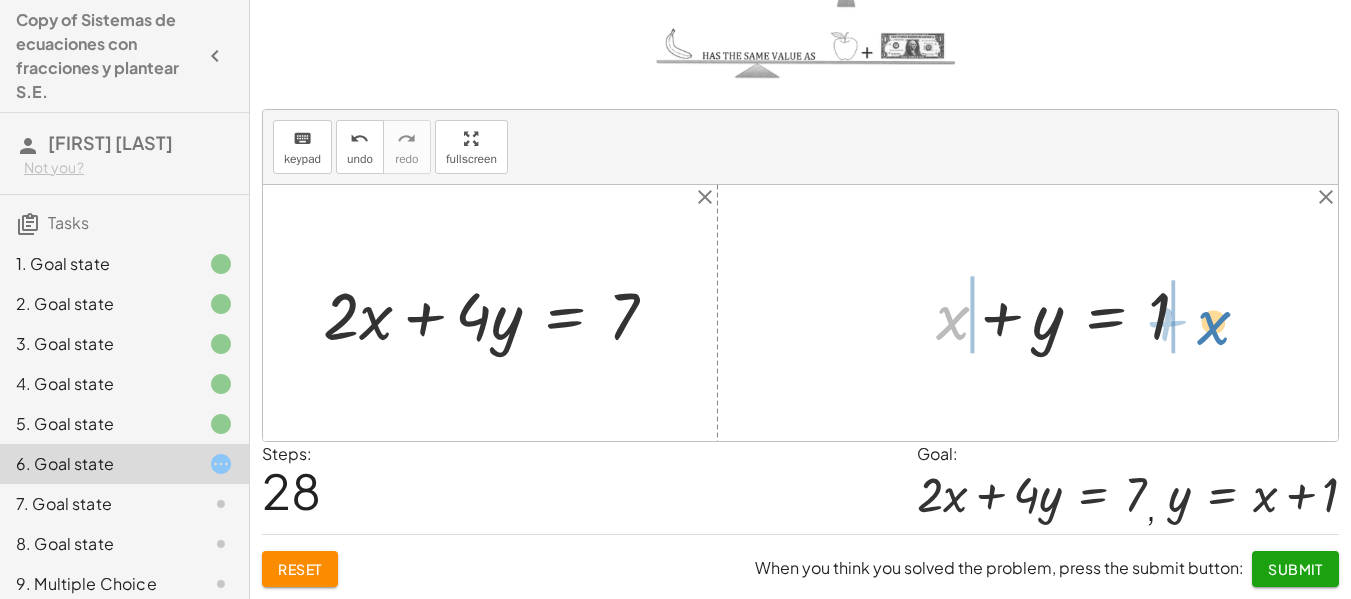 drag, startPoint x: 944, startPoint y: 316, endPoint x: 1205, endPoint y: 321, distance: 261.04788 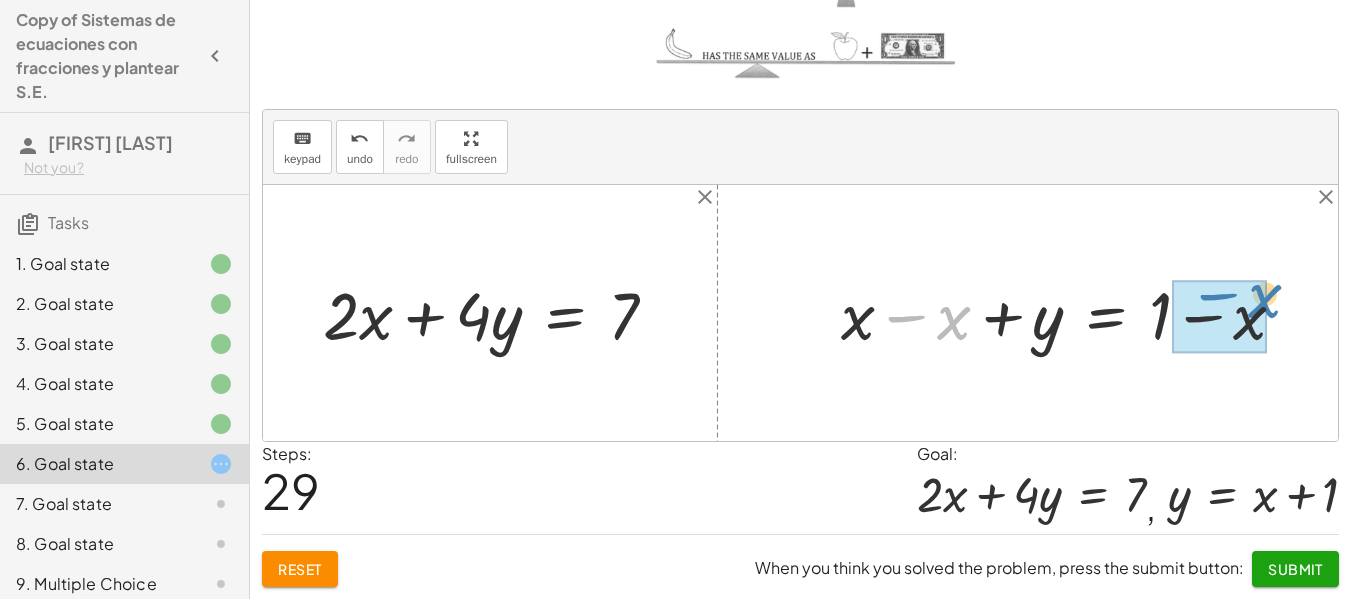 drag, startPoint x: 903, startPoint y: 318, endPoint x: 1215, endPoint y: 296, distance: 312.7747 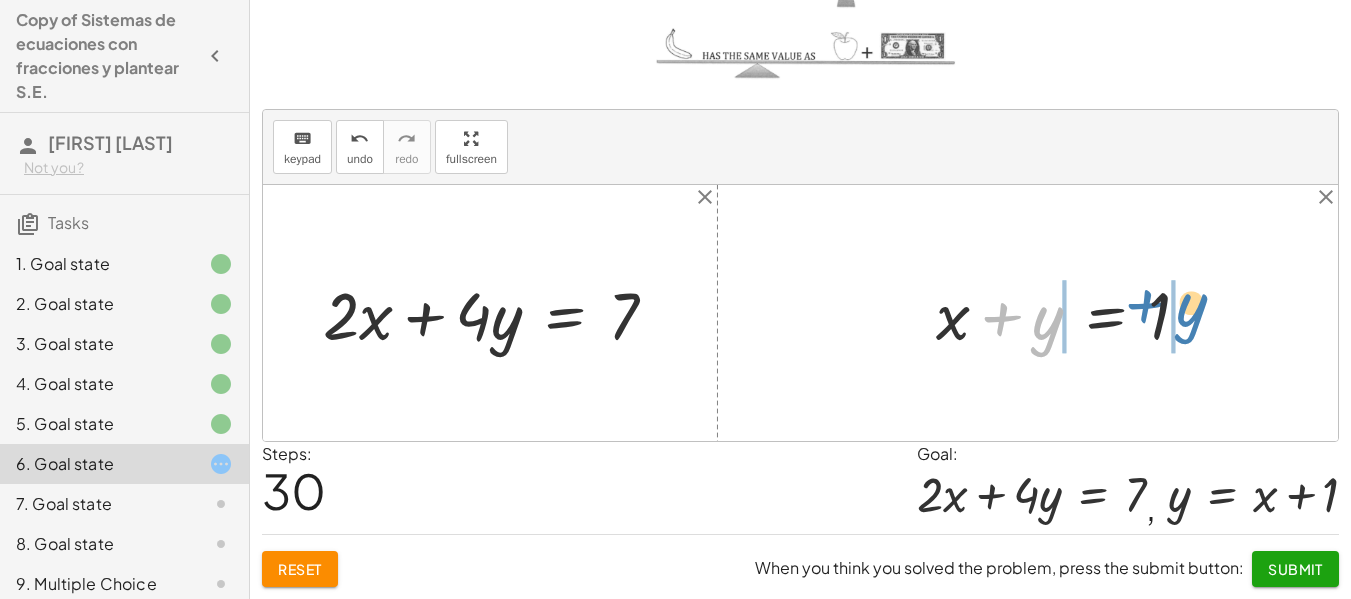 drag, startPoint x: 1040, startPoint y: 329, endPoint x: 1185, endPoint y: 316, distance: 145.58159 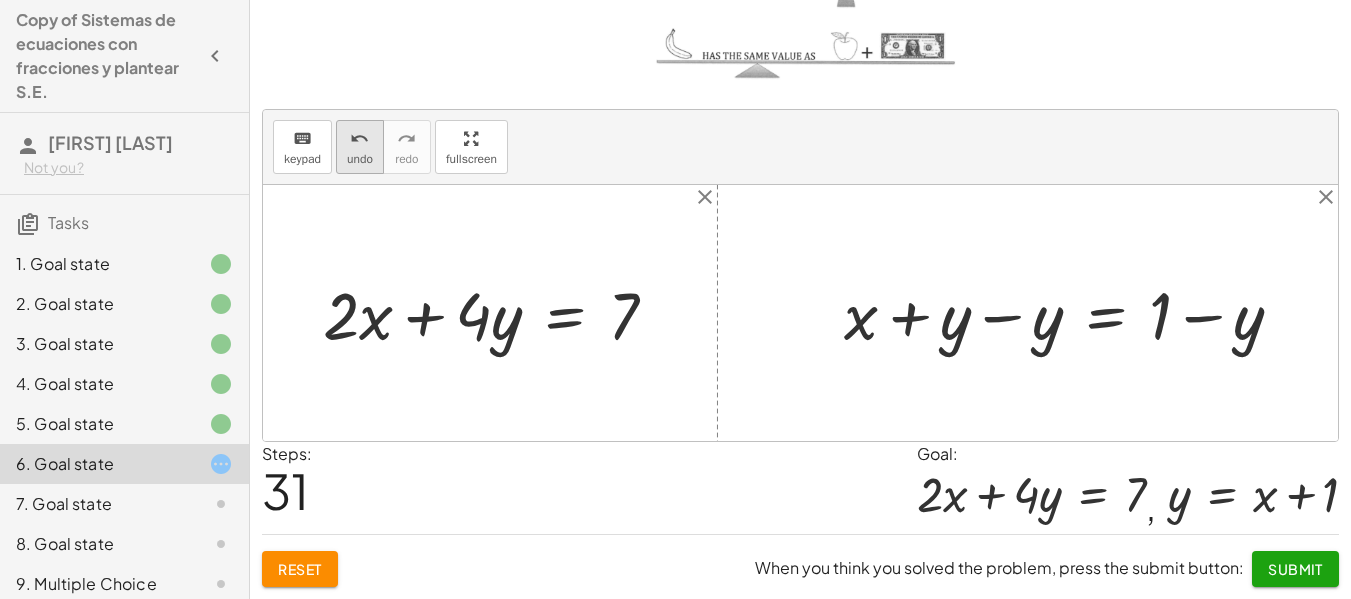 click on "undo" at bounding box center (360, 159) 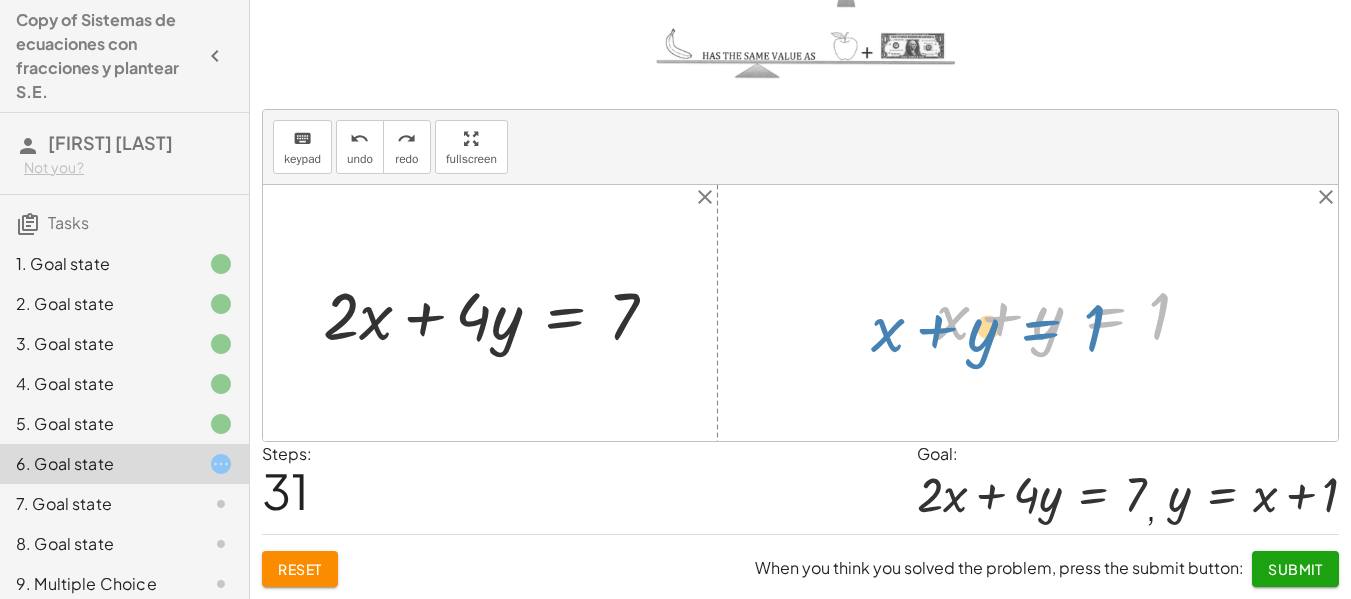 drag, startPoint x: 1112, startPoint y: 311, endPoint x: 1061, endPoint y: 319, distance: 51.62364 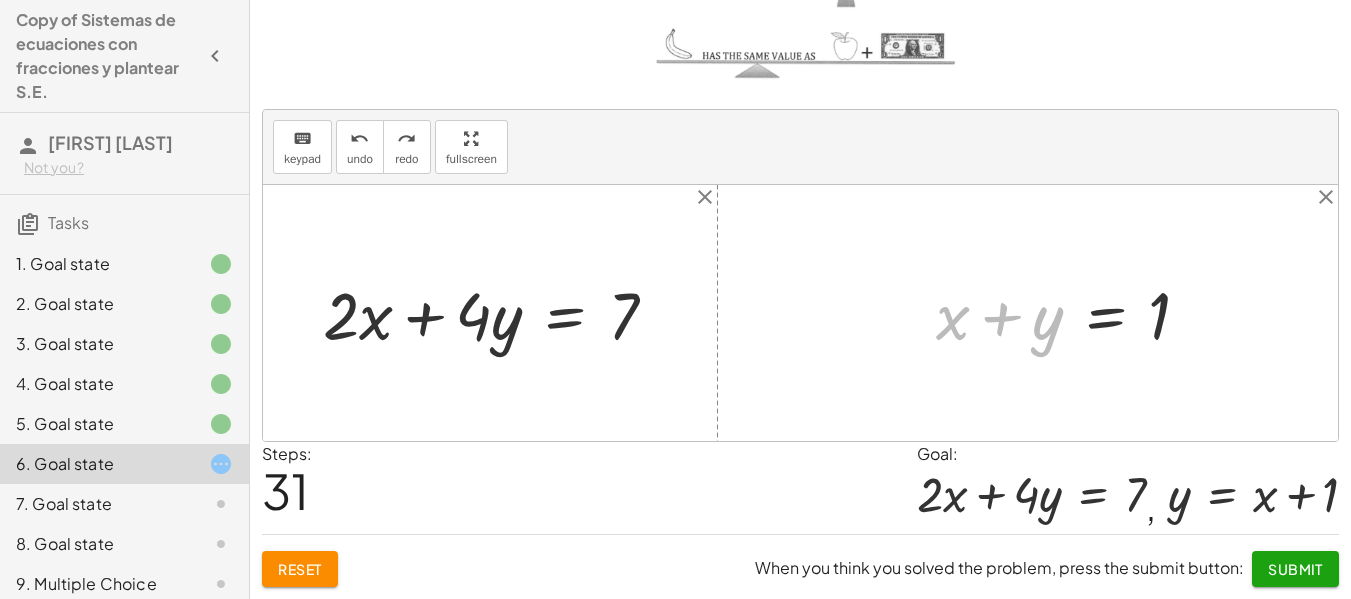 drag, startPoint x: 950, startPoint y: 332, endPoint x: 332, endPoint y: -121, distance: 766.24603 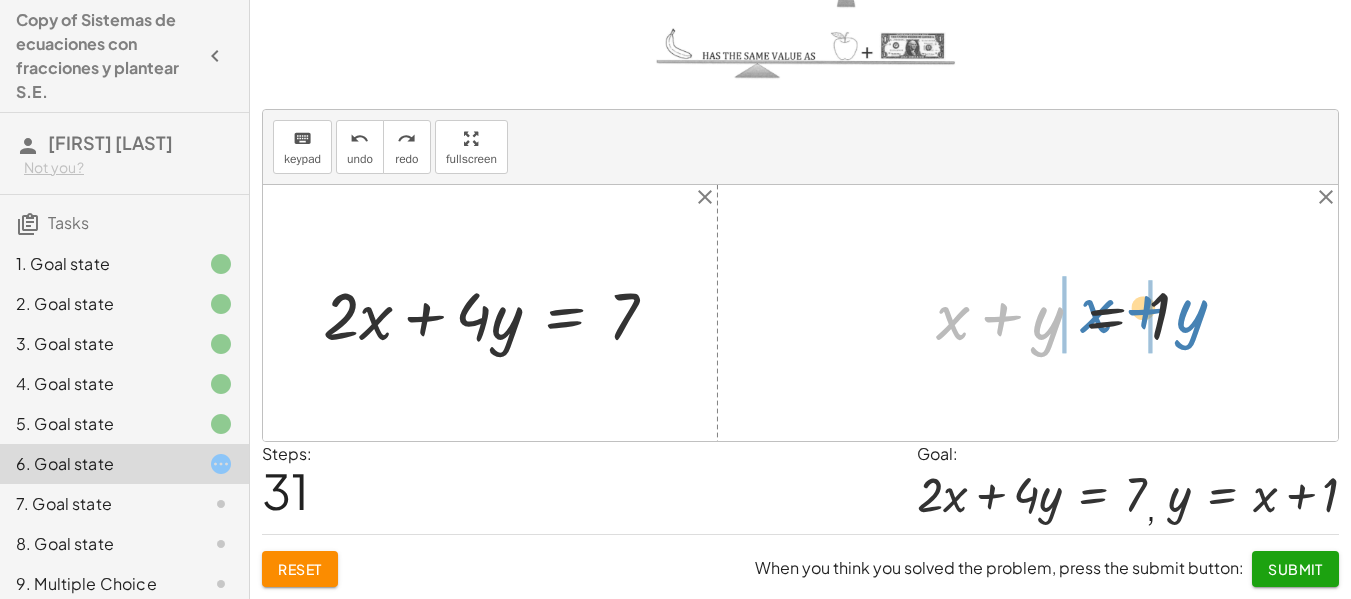 drag, startPoint x: 950, startPoint y: 317, endPoint x: 1098, endPoint y: 295, distance: 149.6262 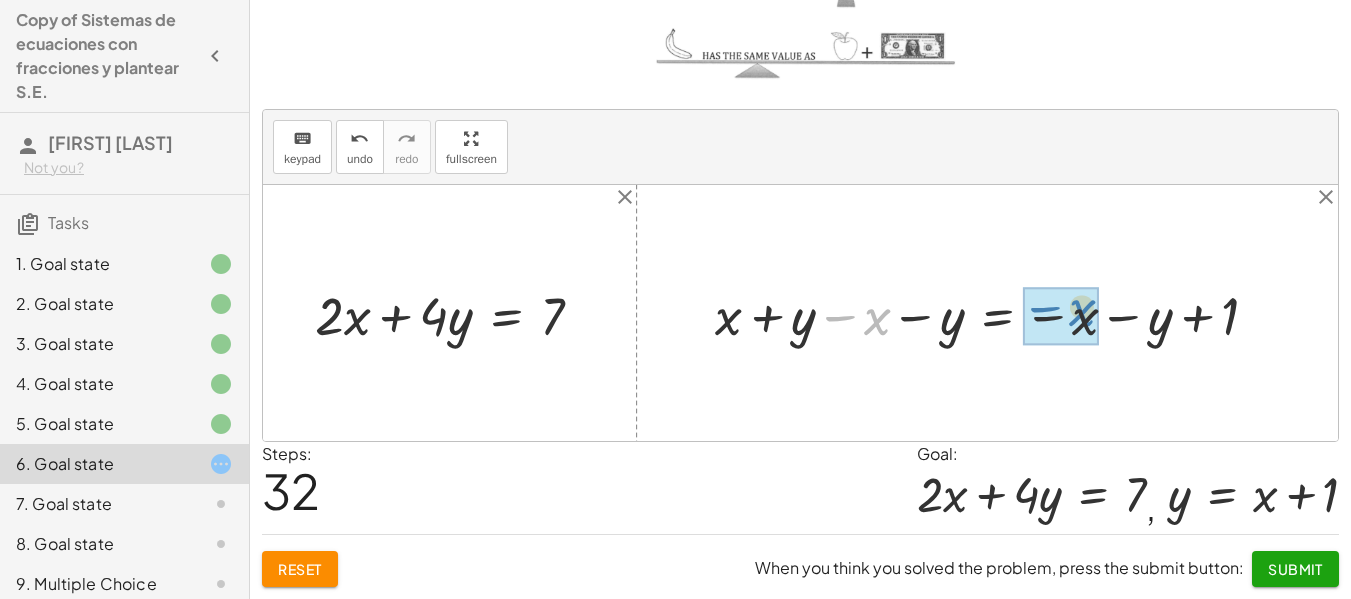 drag, startPoint x: 837, startPoint y: 315, endPoint x: 1042, endPoint y: 306, distance: 205.19746 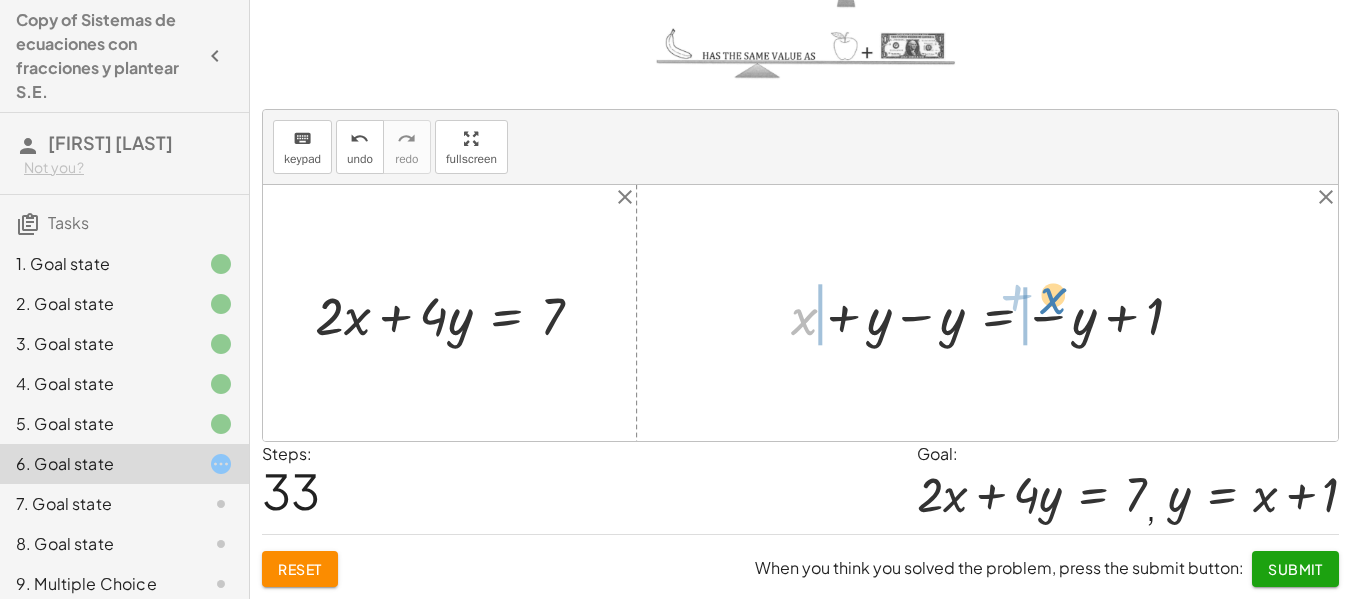 drag, startPoint x: 797, startPoint y: 330, endPoint x: 1046, endPoint y: 309, distance: 249.88397 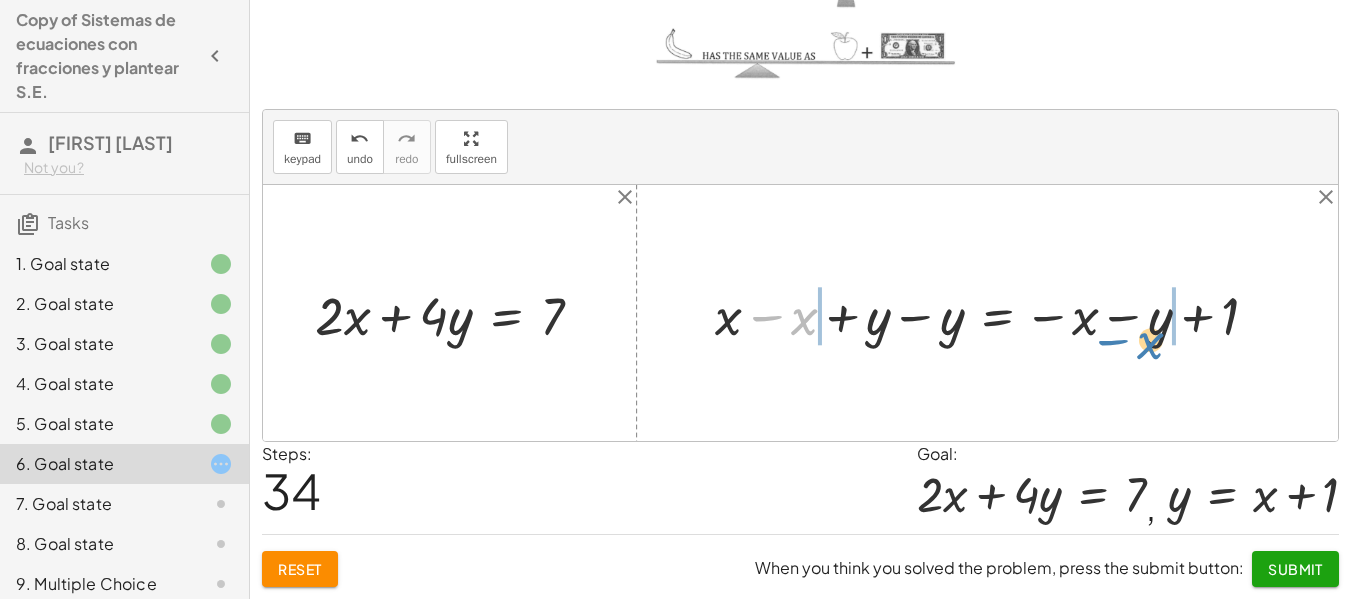 drag, startPoint x: 779, startPoint y: 317, endPoint x: 1127, endPoint y: 340, distance: 348.75922 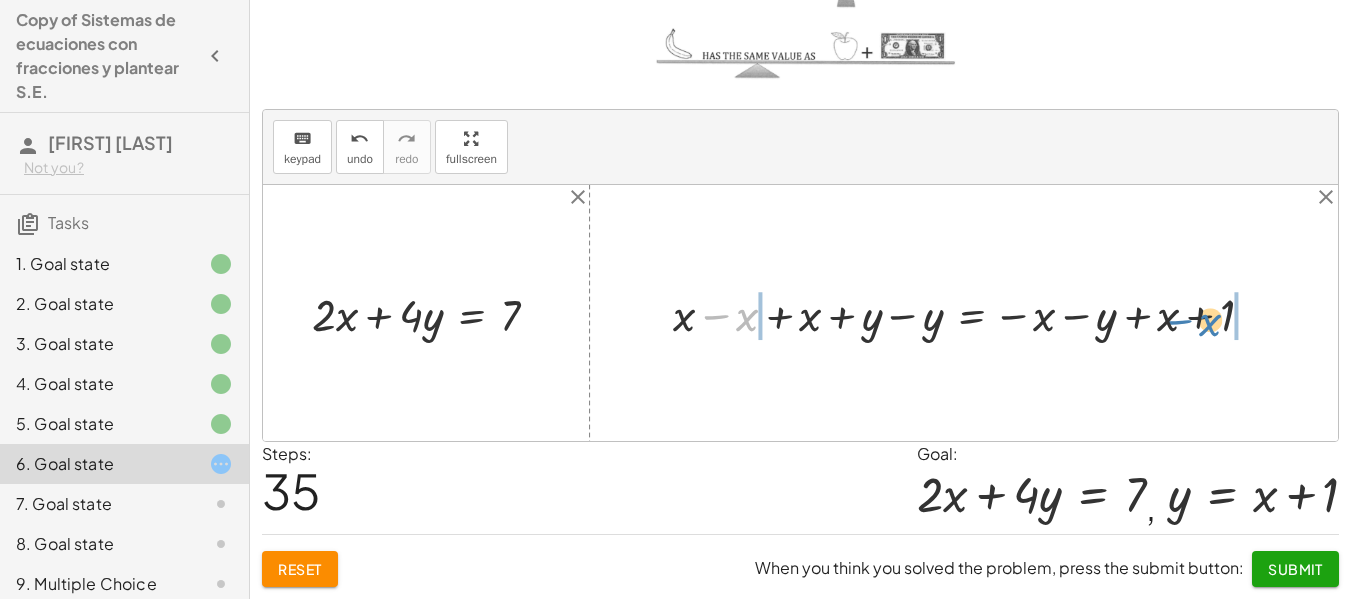 drag, startPoint x: 716, startPoint y: 319, endPoint x: 1176, endPoint y: 324, distance: 460.02716 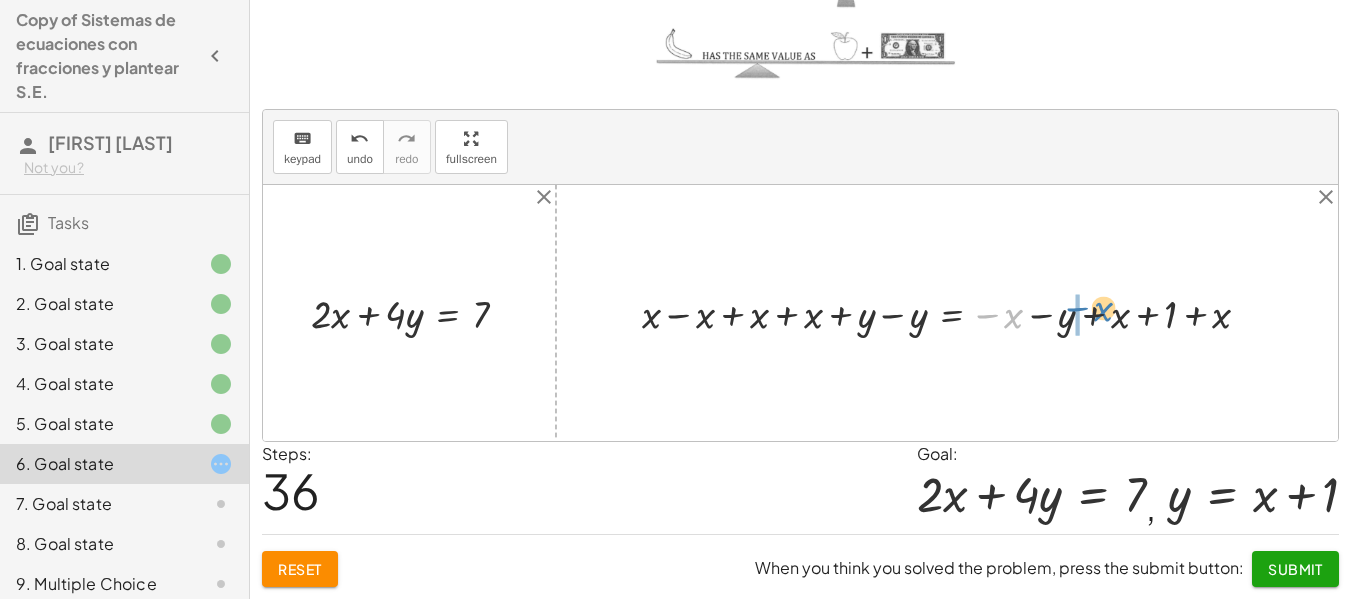 drag, startPoint x: 998, startPoint y: 316, endPoint x: 1099, endPoint y: 334, distance: 102.59142 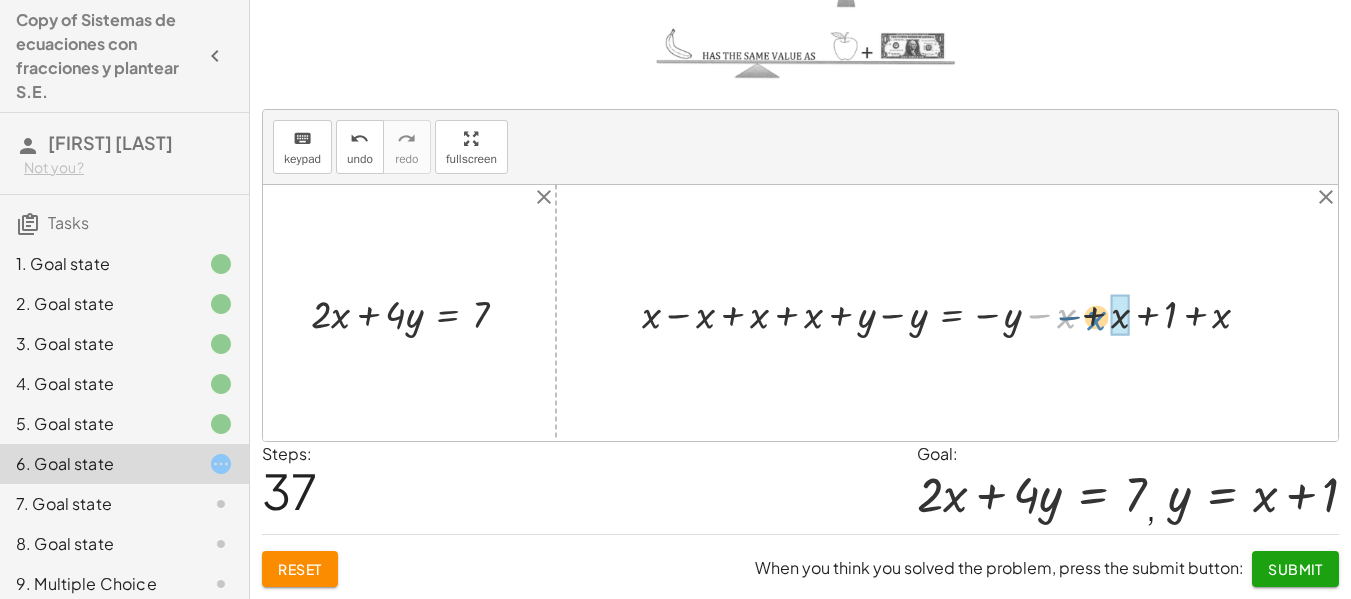 drag, startPoint x: 1062, startPoint y: 316, endPoint x: 1092, endPoint y: 318, distance: 30.066593 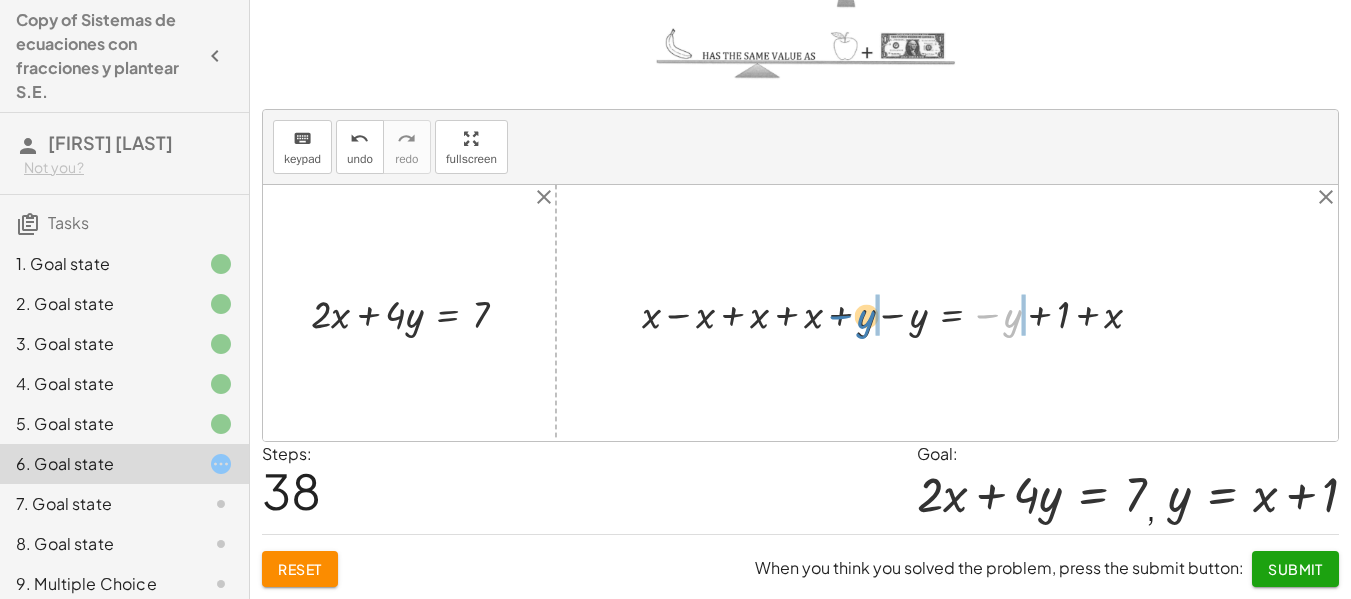 drag, startPoint x: 981, startPoint y: 315, endPoint x: 834, endPoint y: 316, distance: 147.0034 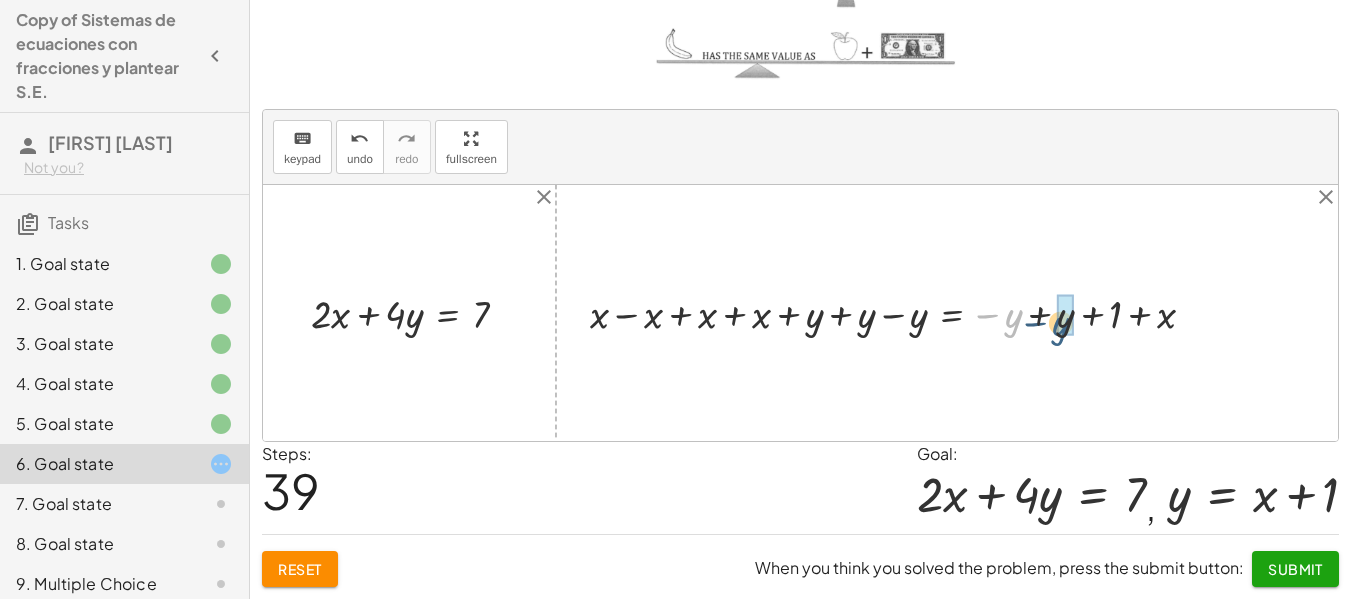 drag, startPoint x: 1022, startPoint y: 317, endPoint x: 1064, endPoint y: 322, distance: 42.296574 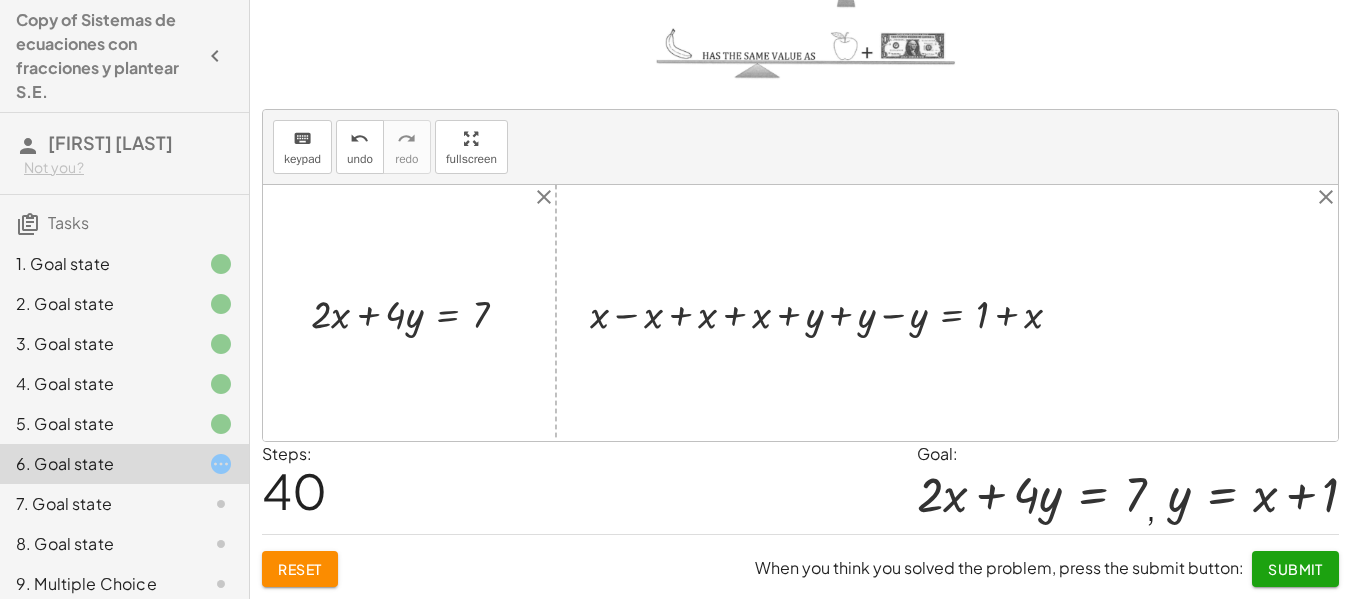 click at bounding box center (834, 312) 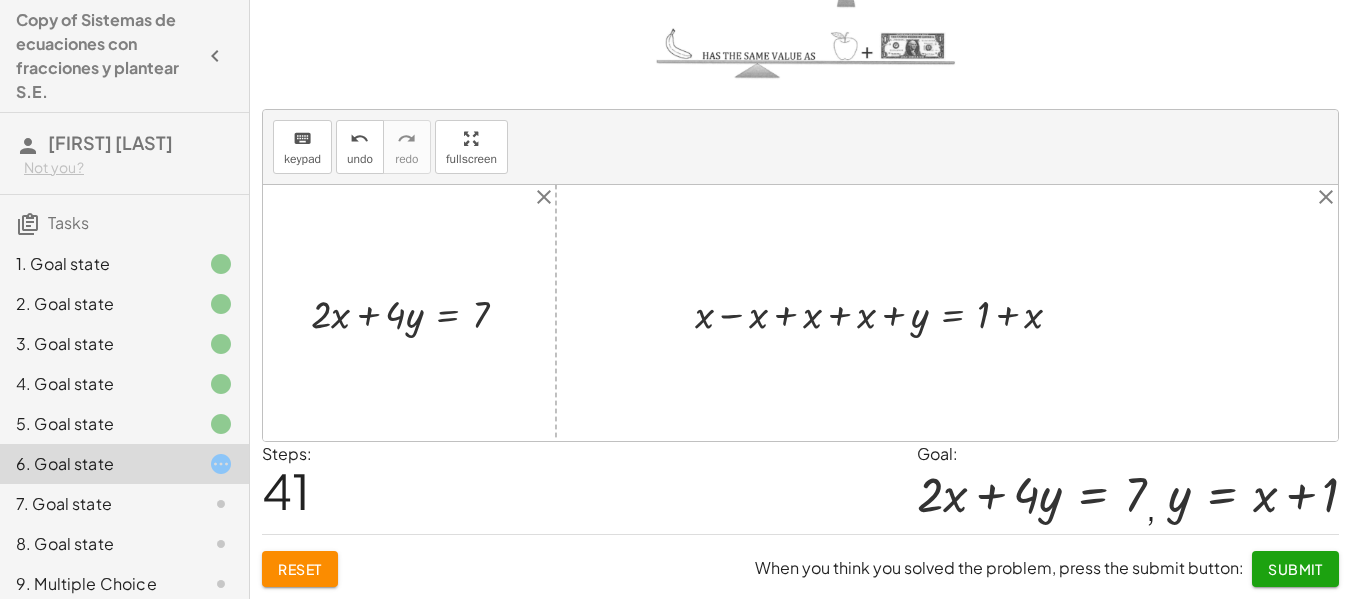 click at bounding box center [886, 312] 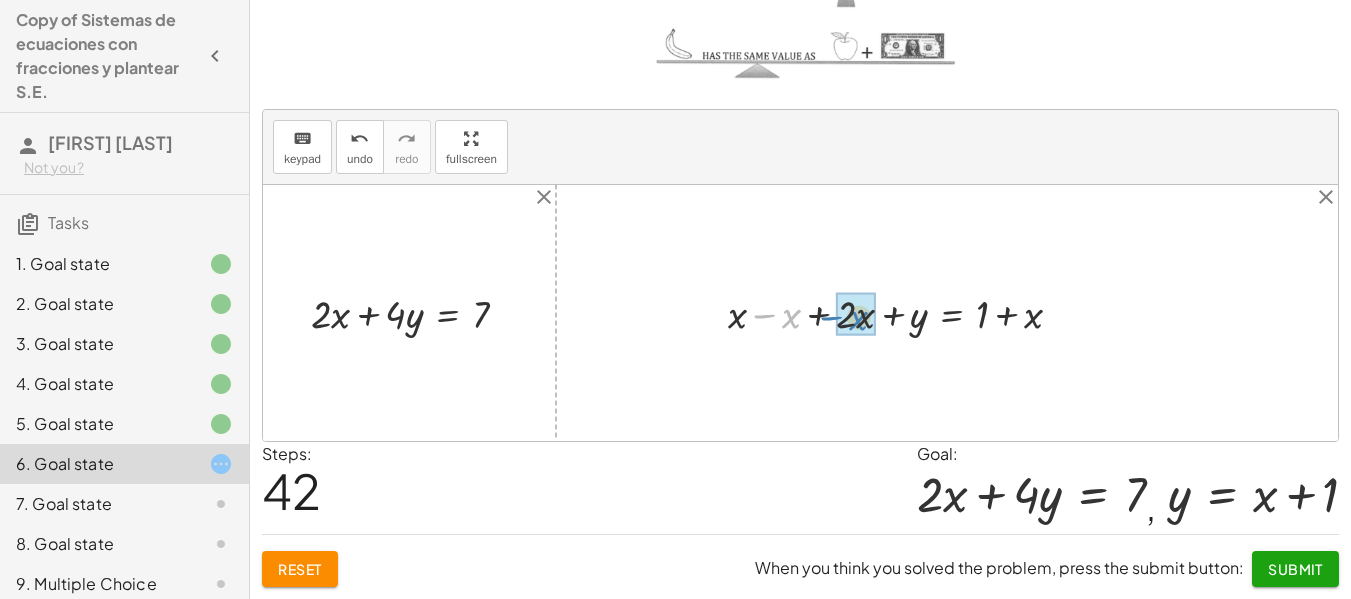 drag, startPoint x: 785, startPoint y: 321, endPoint x: 855, endPoint y: 324, distance: 70.064255 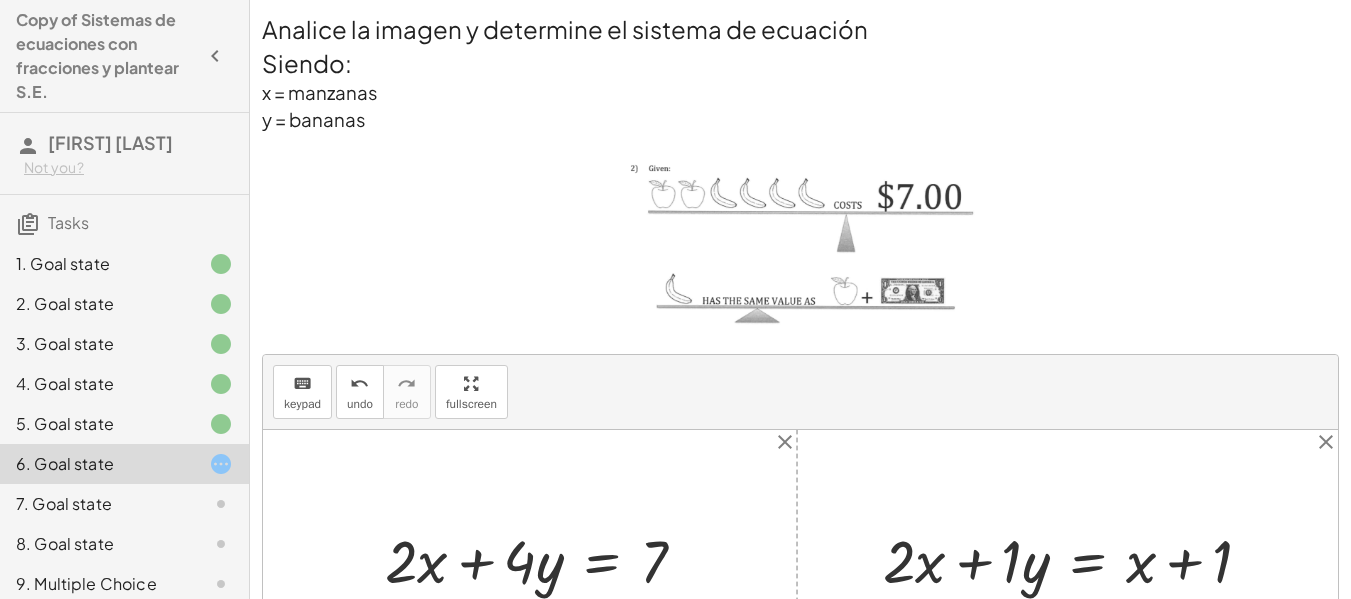 scroll, scrollTop: 245, scrollLeft: 0, axis: vertical 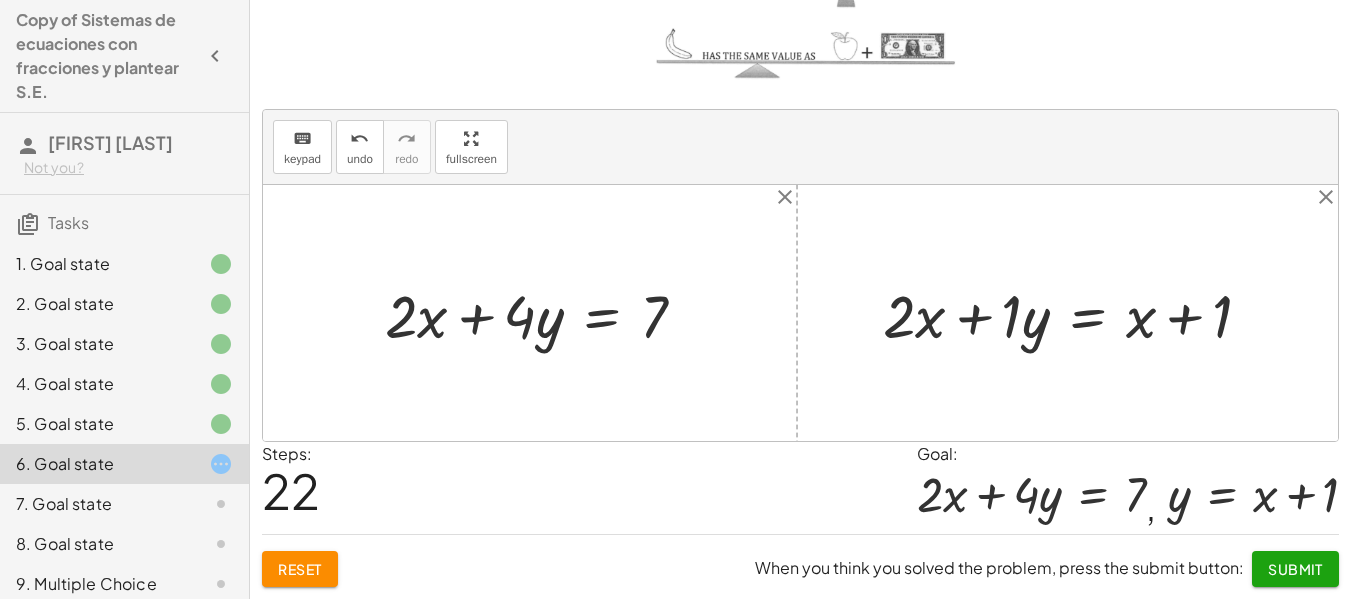 click at bounding box center [1075, 313] 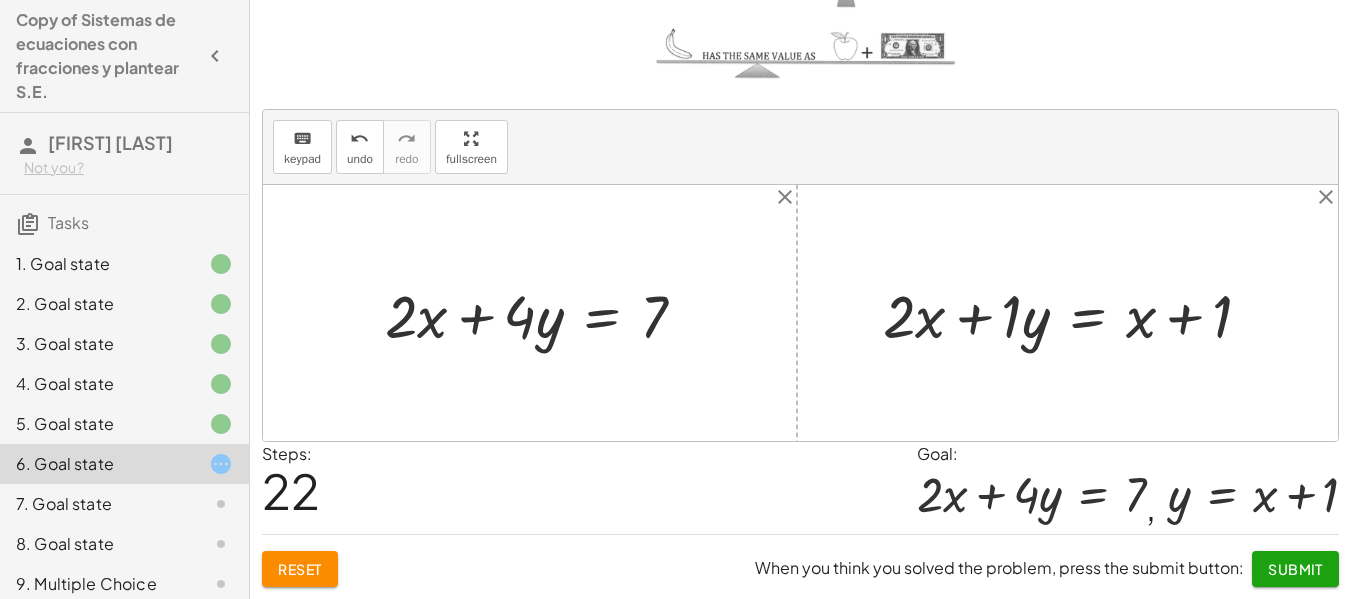 click at bounding box center (1075, 313) 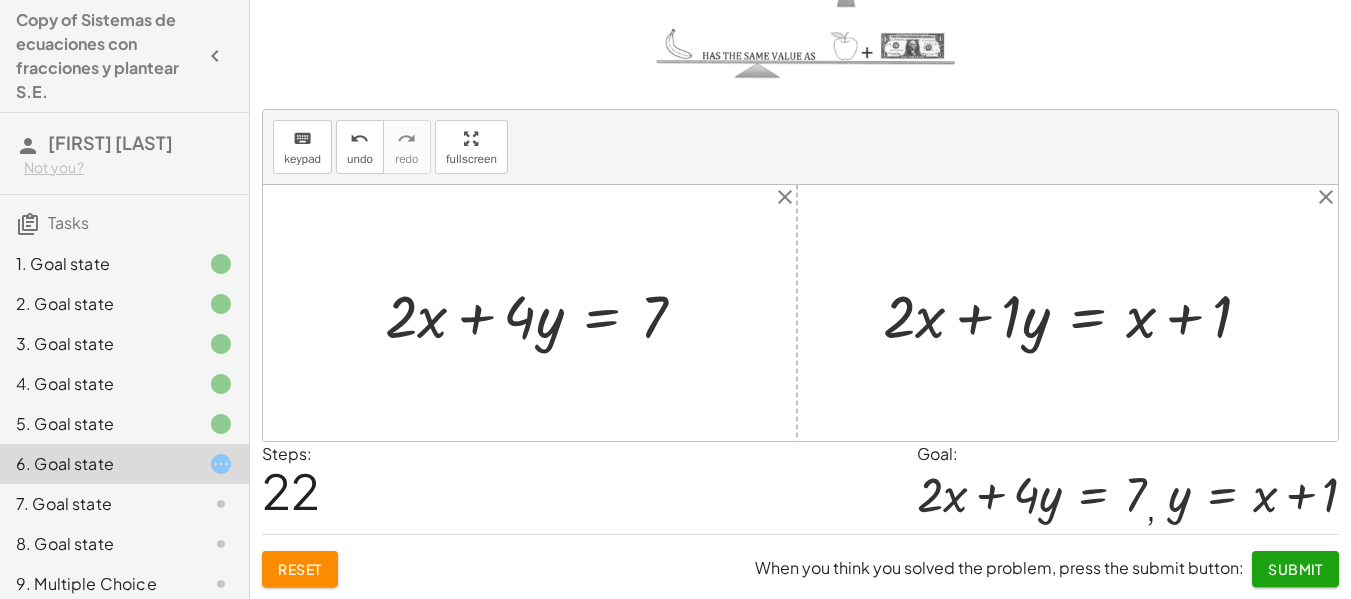 click at bounding box center [1075, 313] 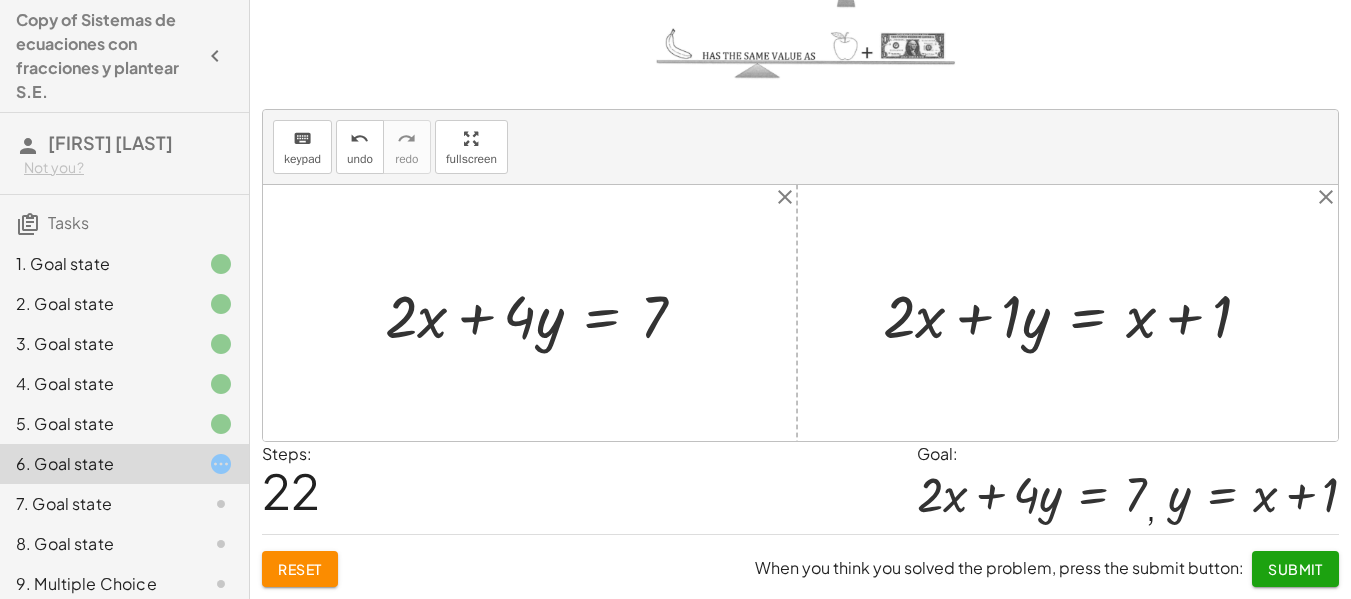 click at bounding box center (1075, 313) 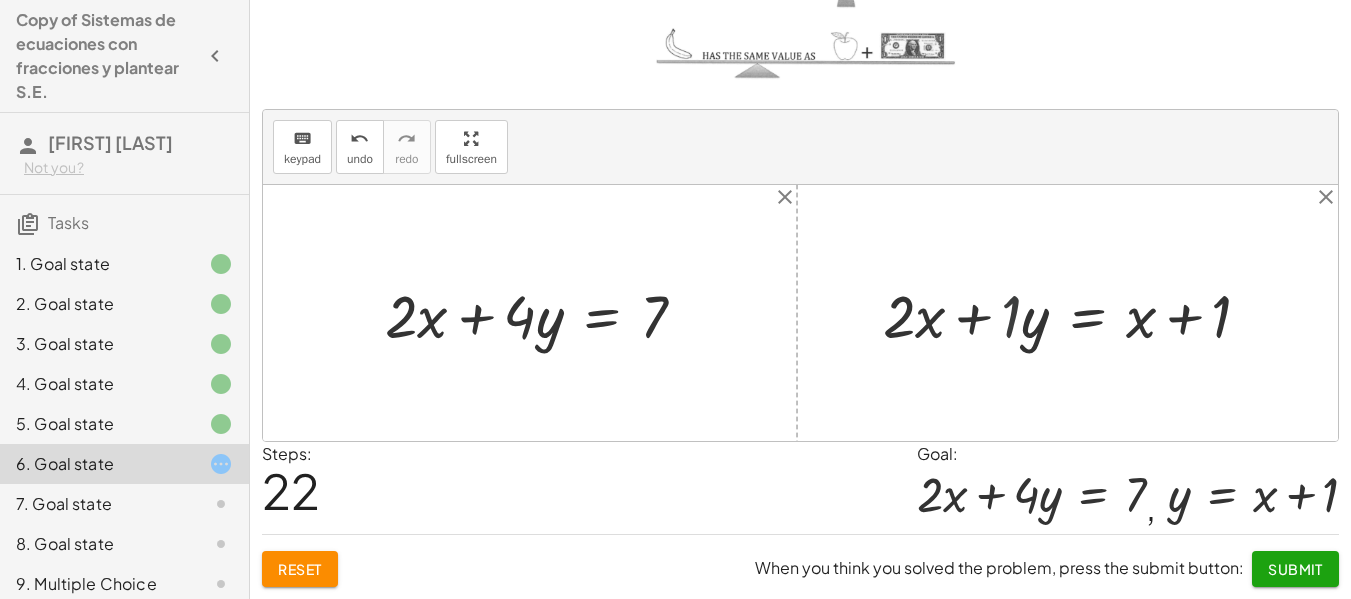 click at bounding box center (1085, 313) 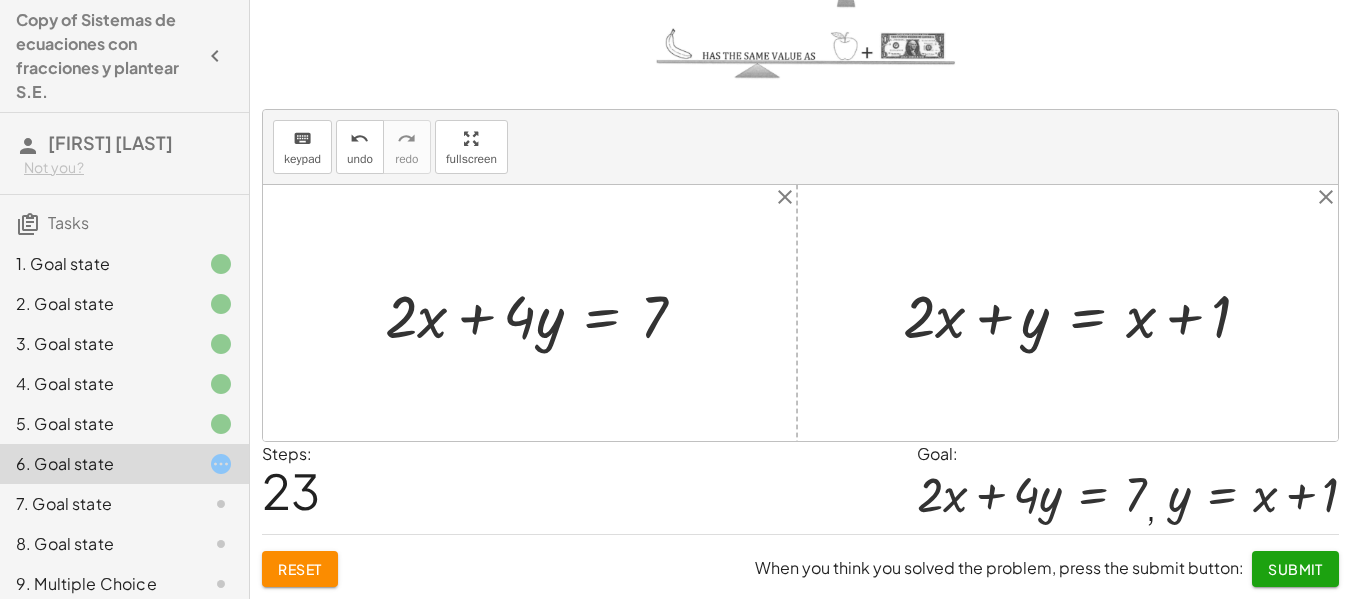 click at bounding box center (1085, 313) 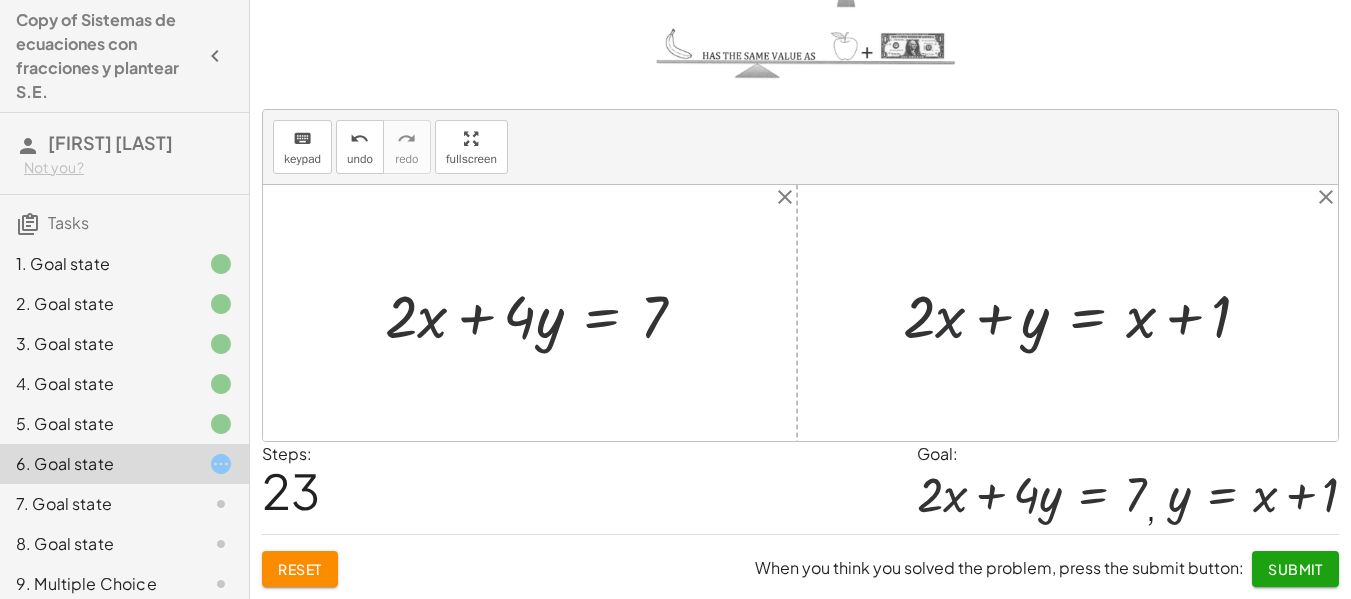 click at bounding box center [1085, 313] 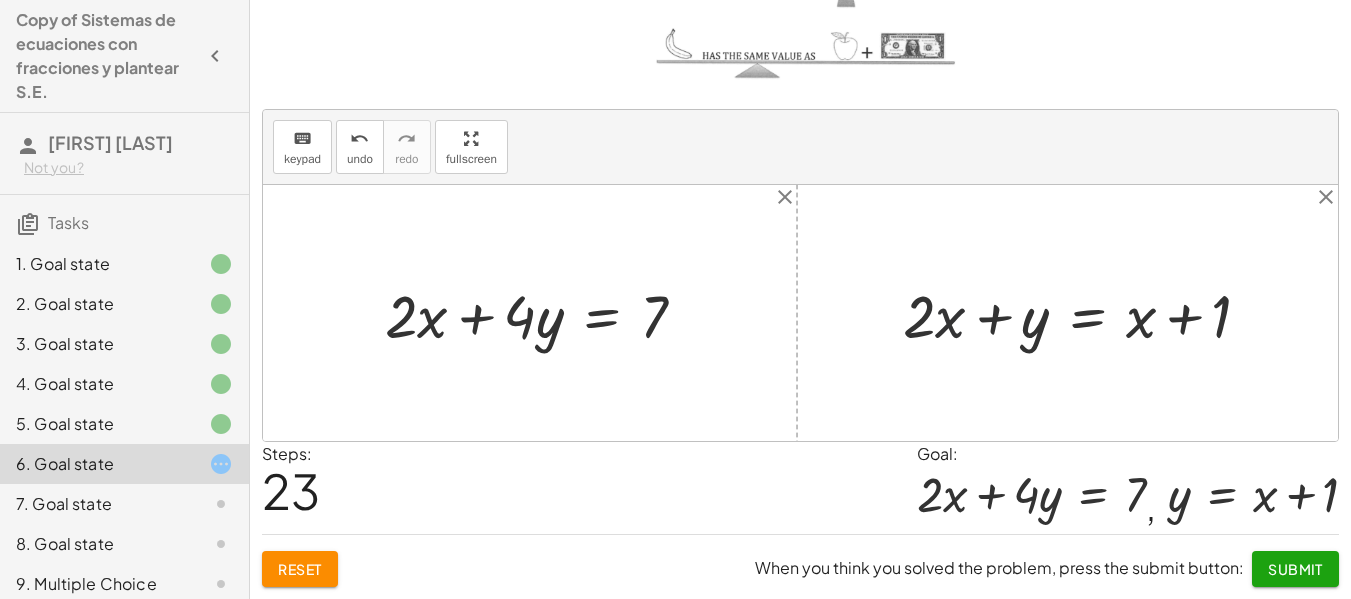 click at bounding box center [1085, 313] 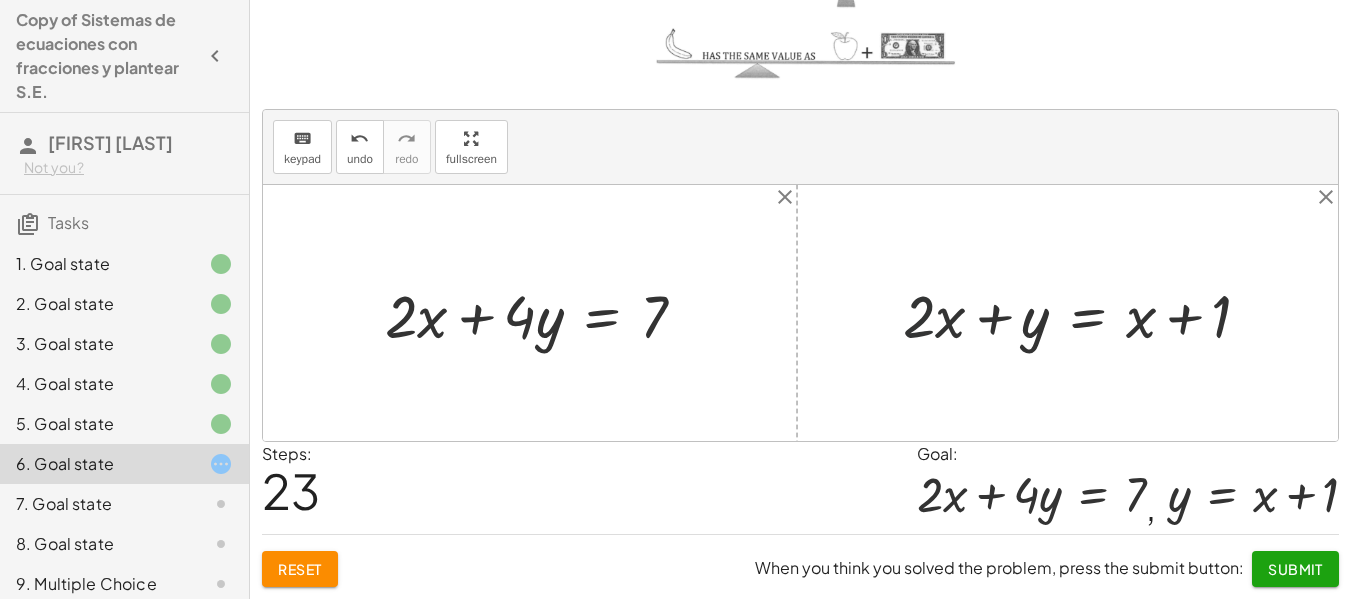 click at bounding box center (1085, 313) 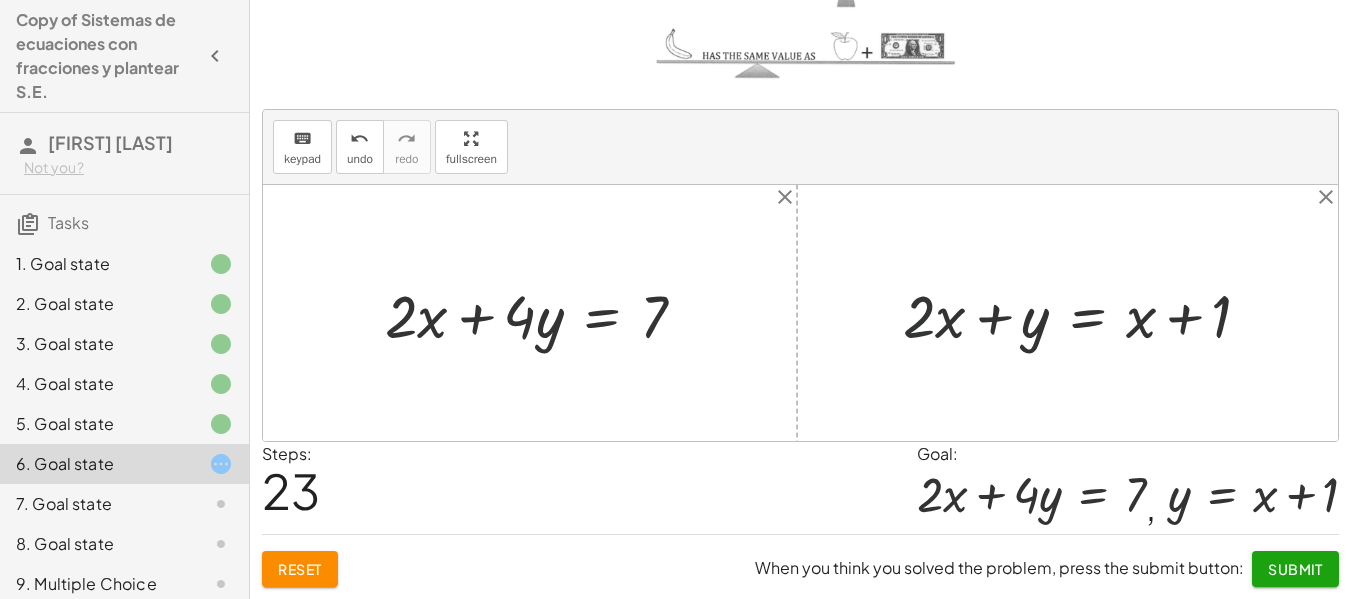 click at bounding box center (1085, 313) 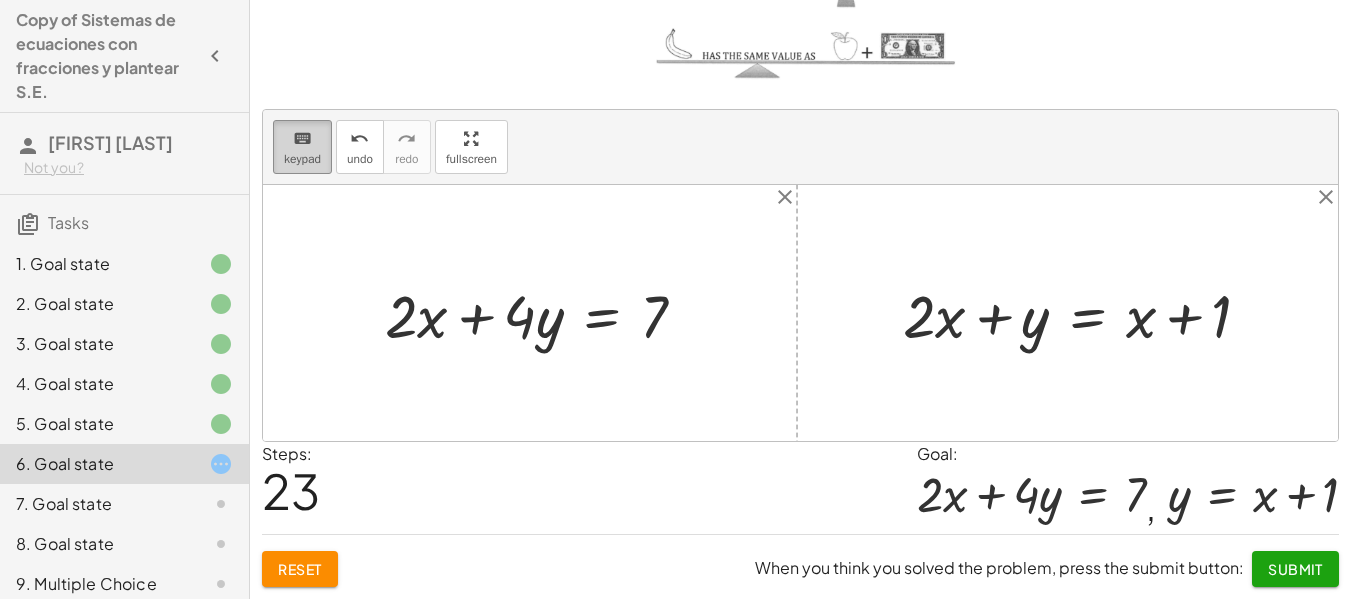 click on "keyboard keypad" at bounding box center [302, 147] 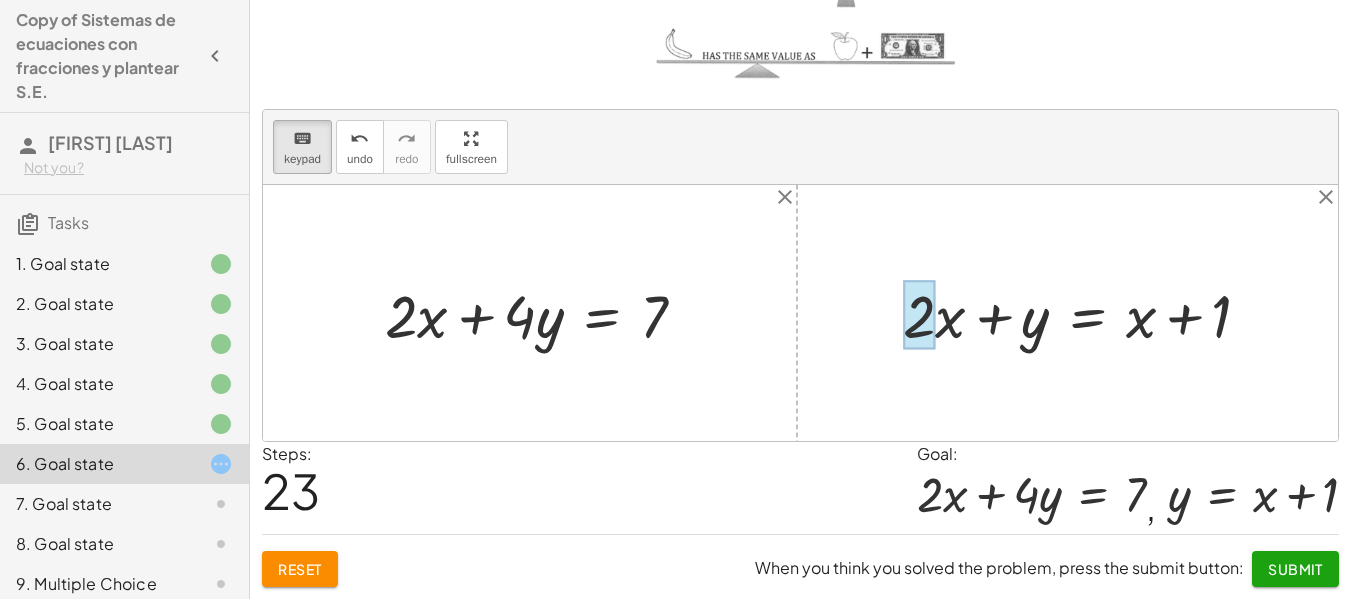 click at bounding box center (919, 315) 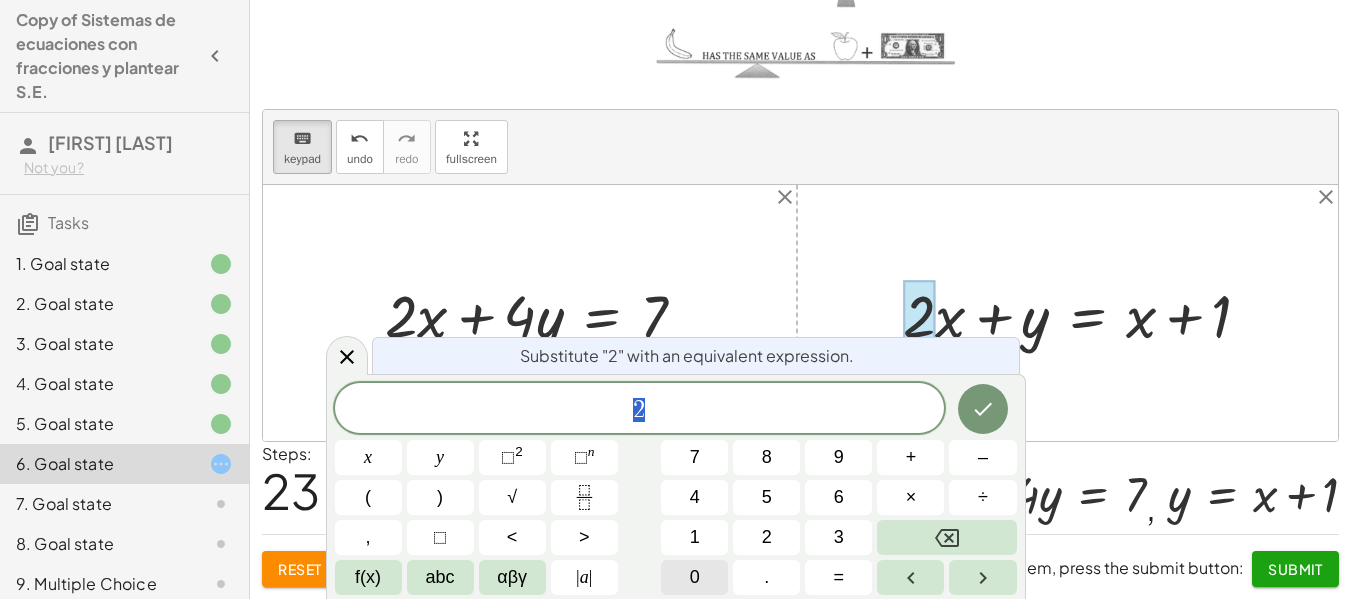 click on "0" at bounding box center [695, 577] 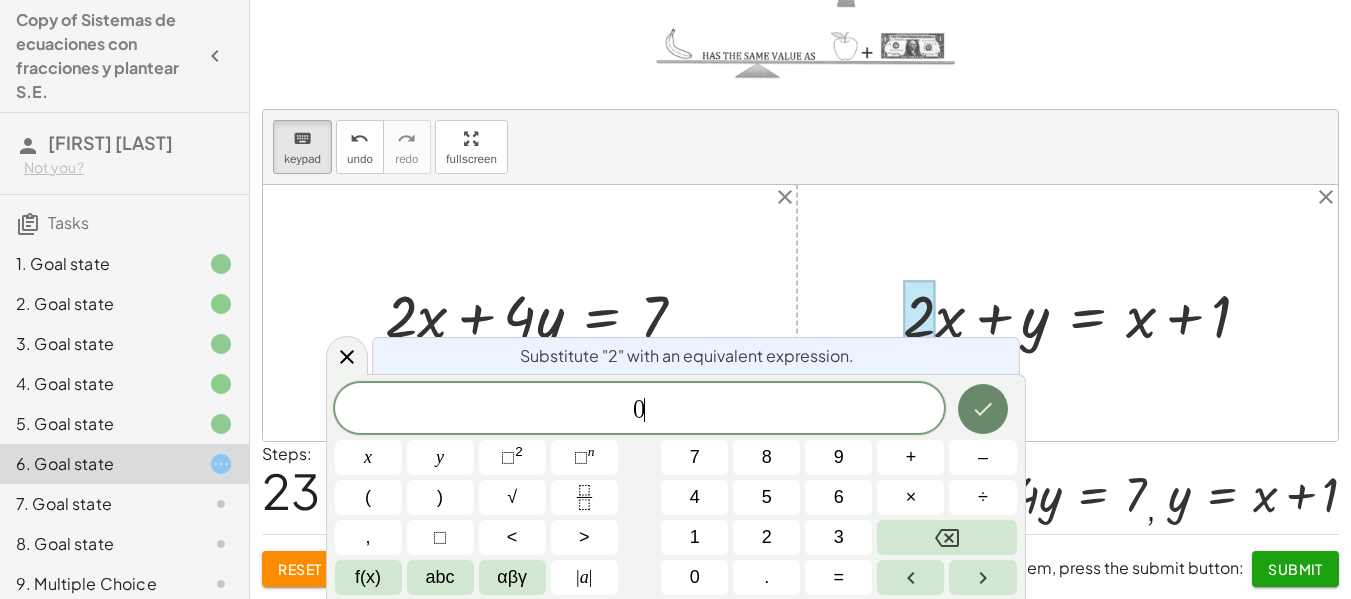 click 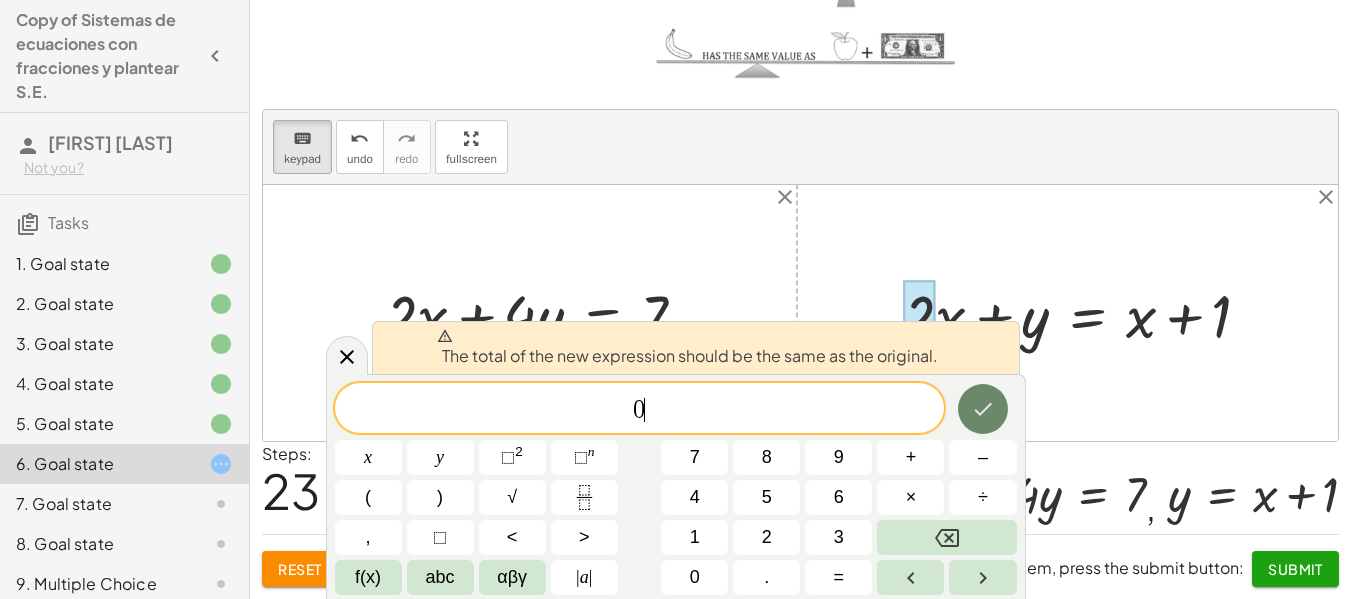 click 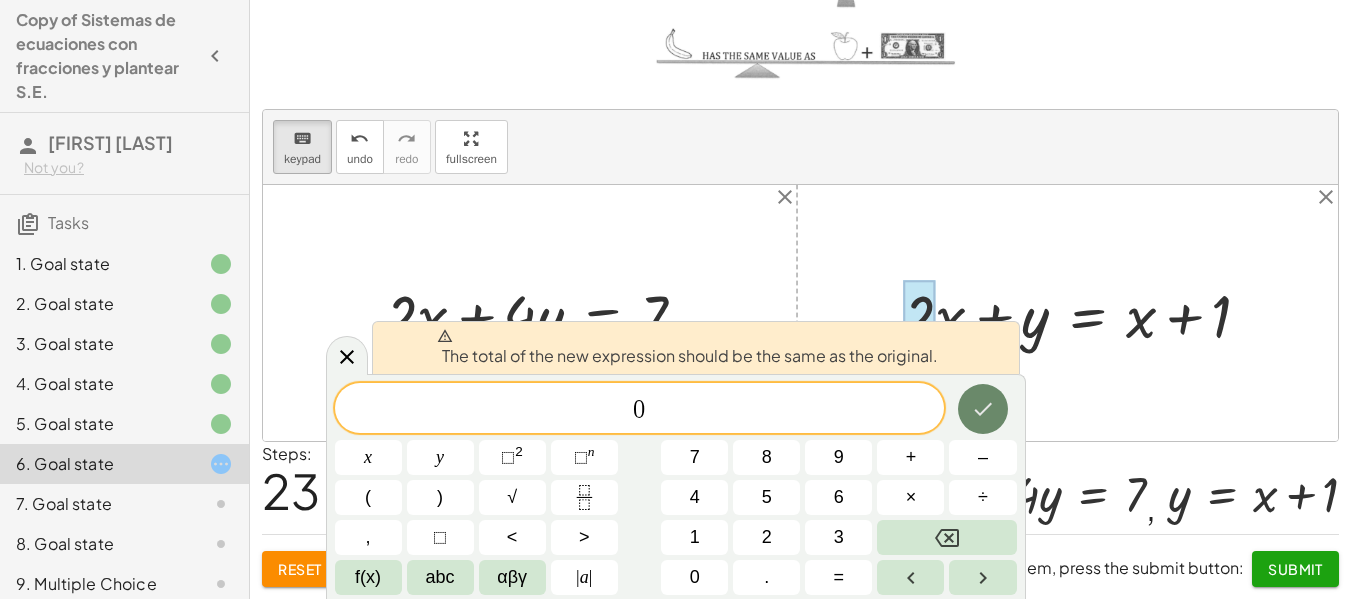 click 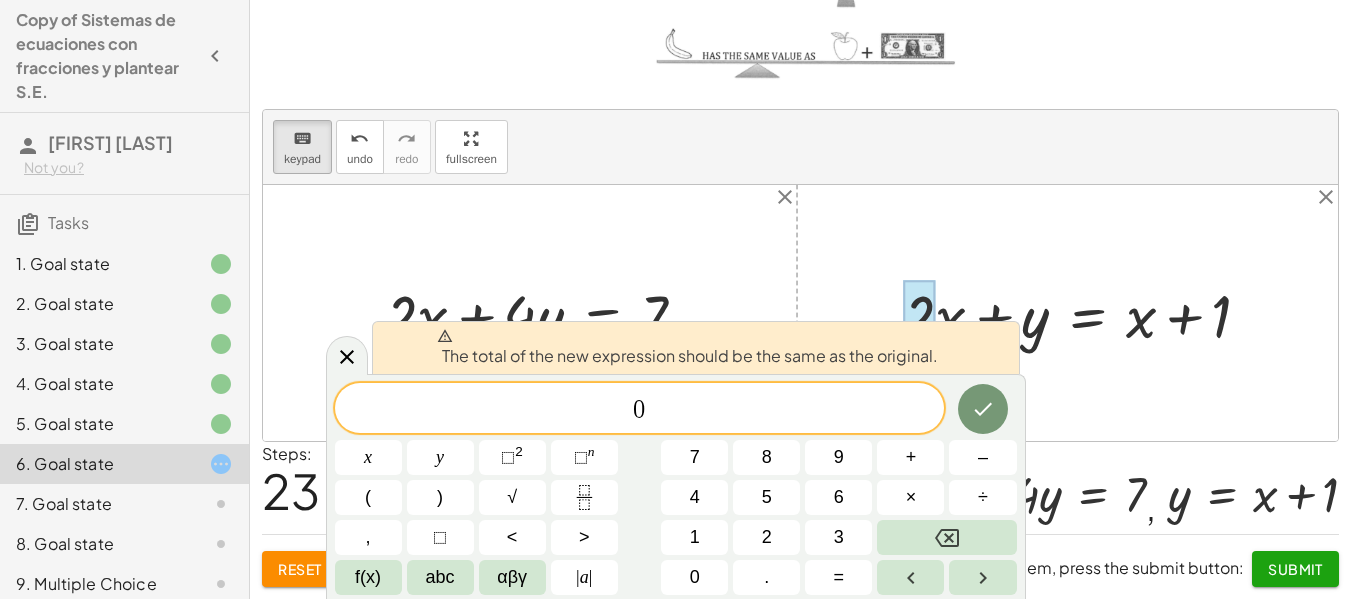 click at bounding box center (1085, 313) 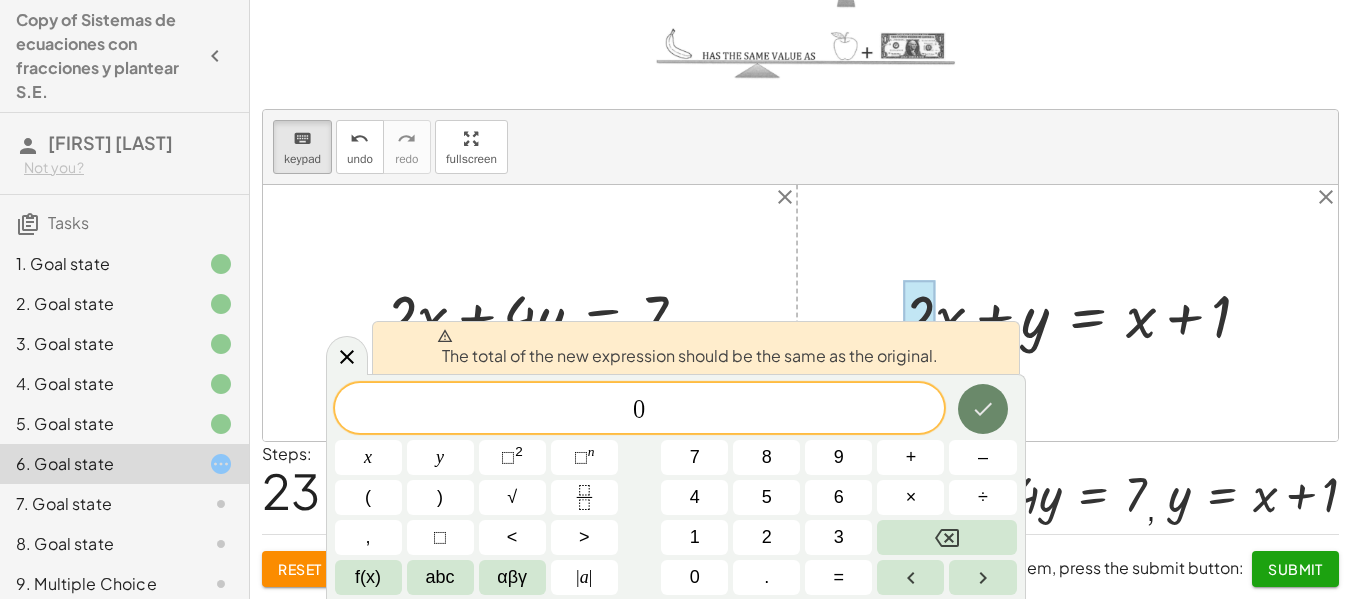 click 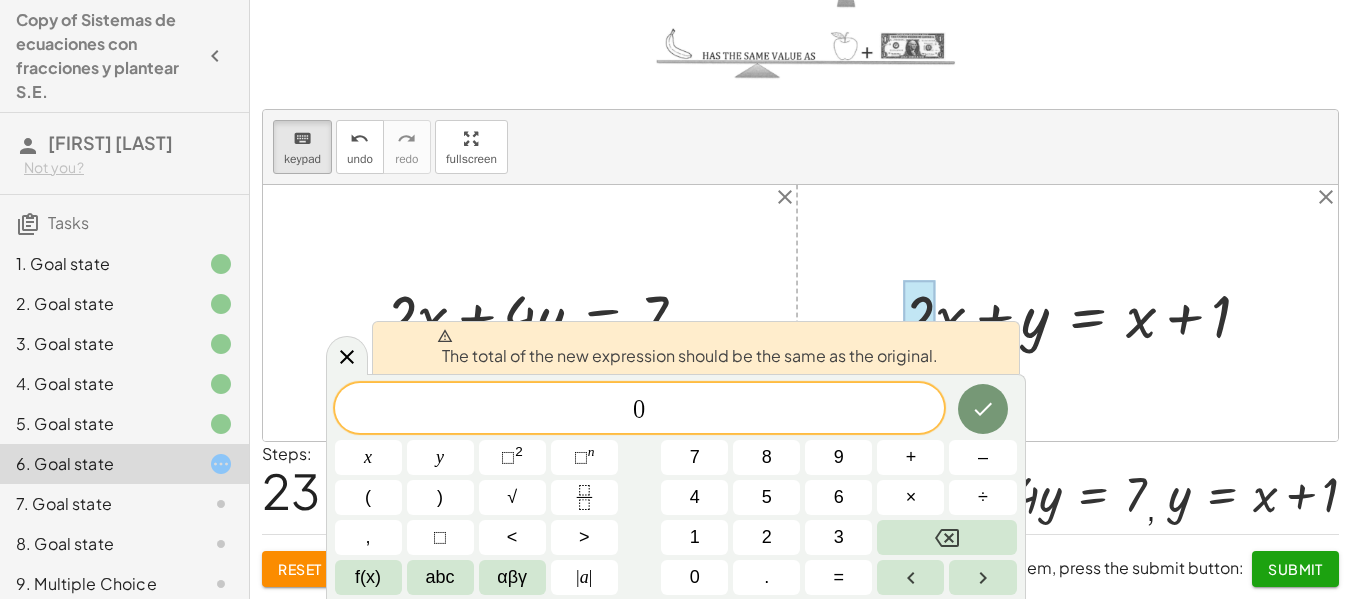 click at bounding box center [800, 313] 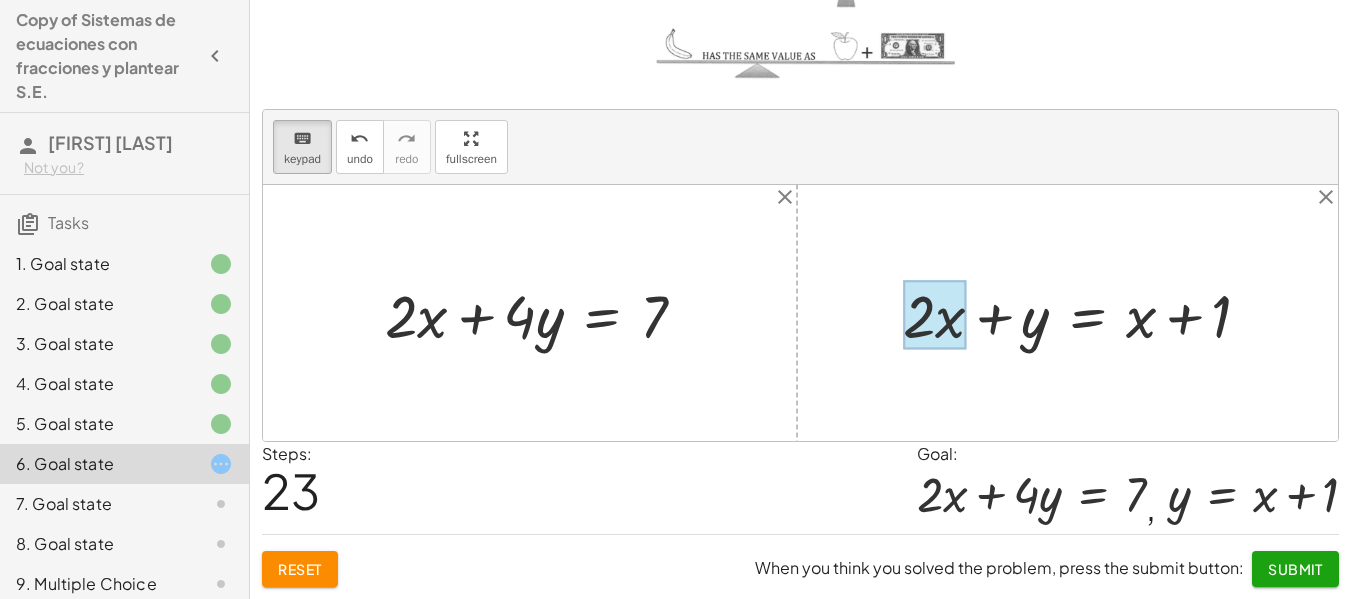 click at bounding box center [934, 315] 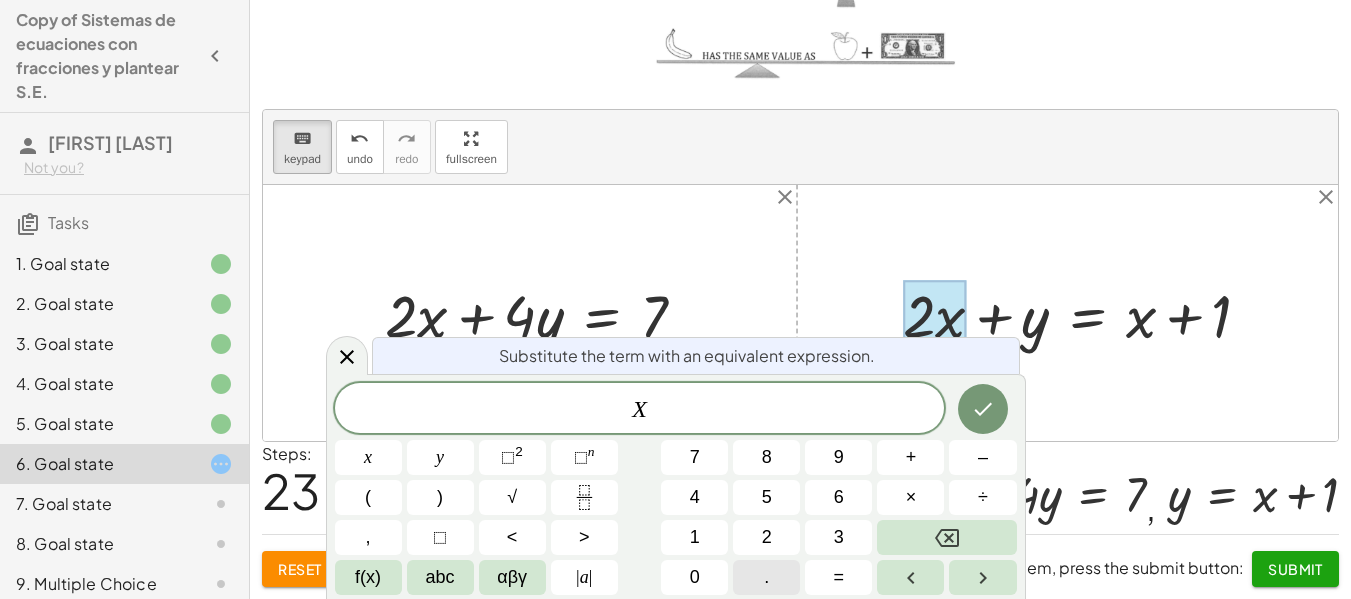 click on "." at bounding box center [766, 577] 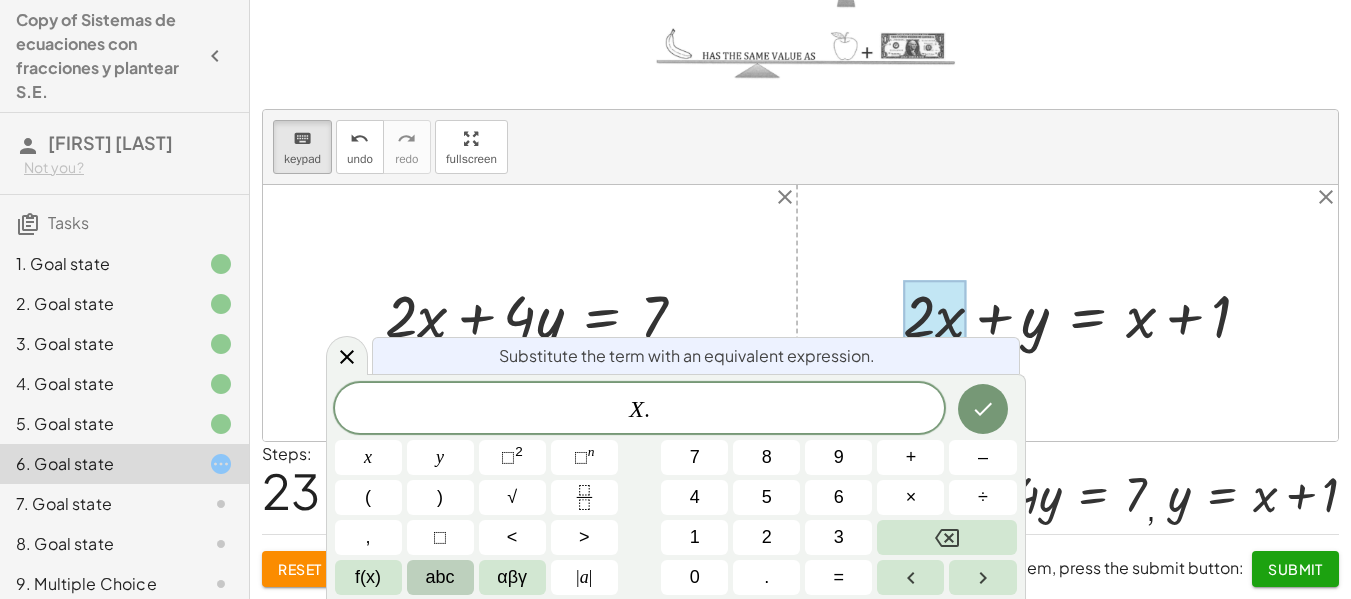 click on "abc" at bounding box center (440, 577) 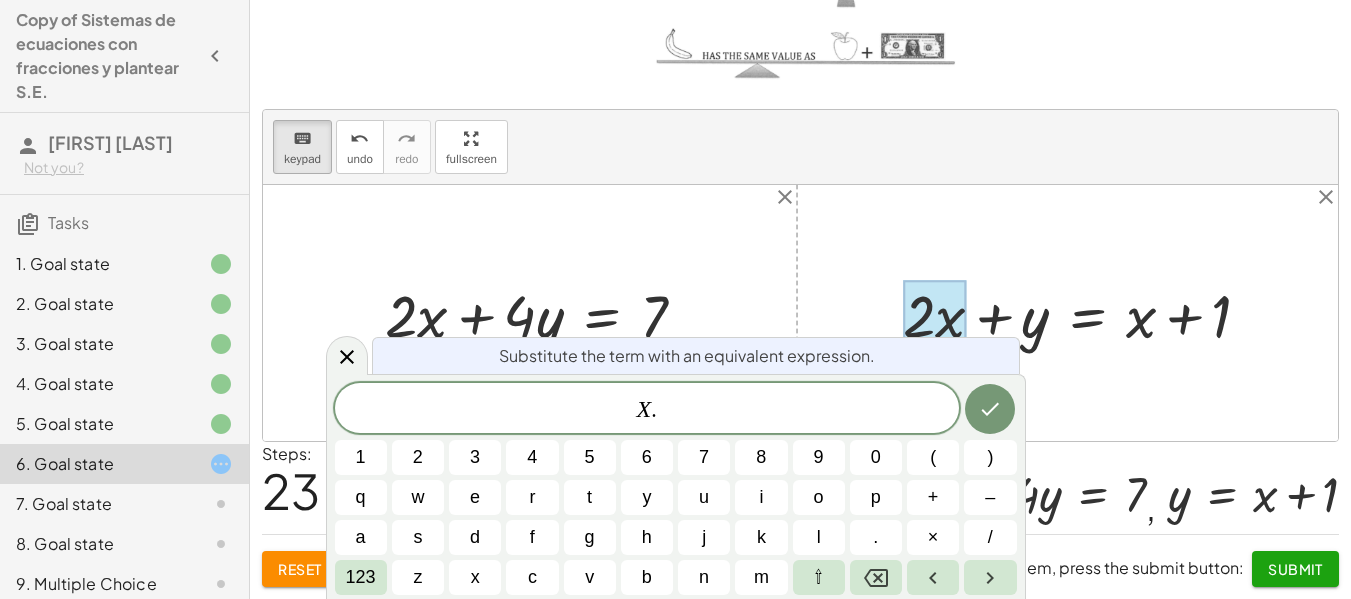 click on "X . ​ 1 2 3 4 5 6 7 8 9 0 ( ) q w e r t y u i o p + – a s d f g h j k l . × / 123 z x c v b n m ⇧" at bounding box center [676, 489] 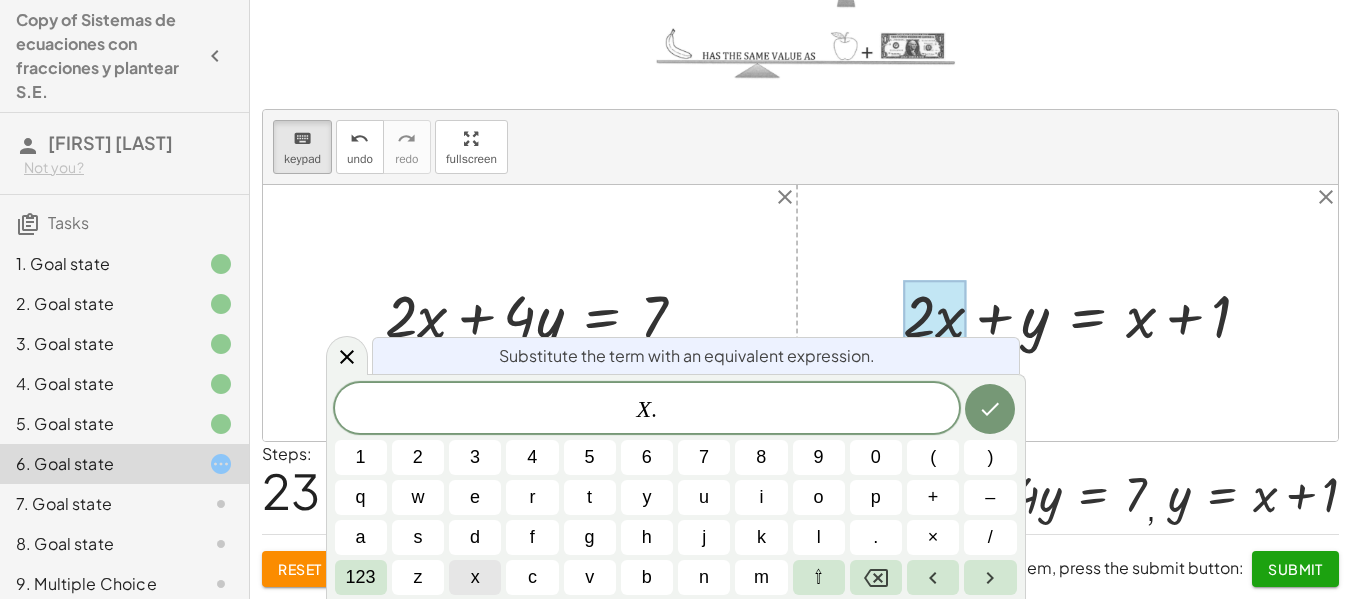 click on "x" at bounding box center (475, 577) 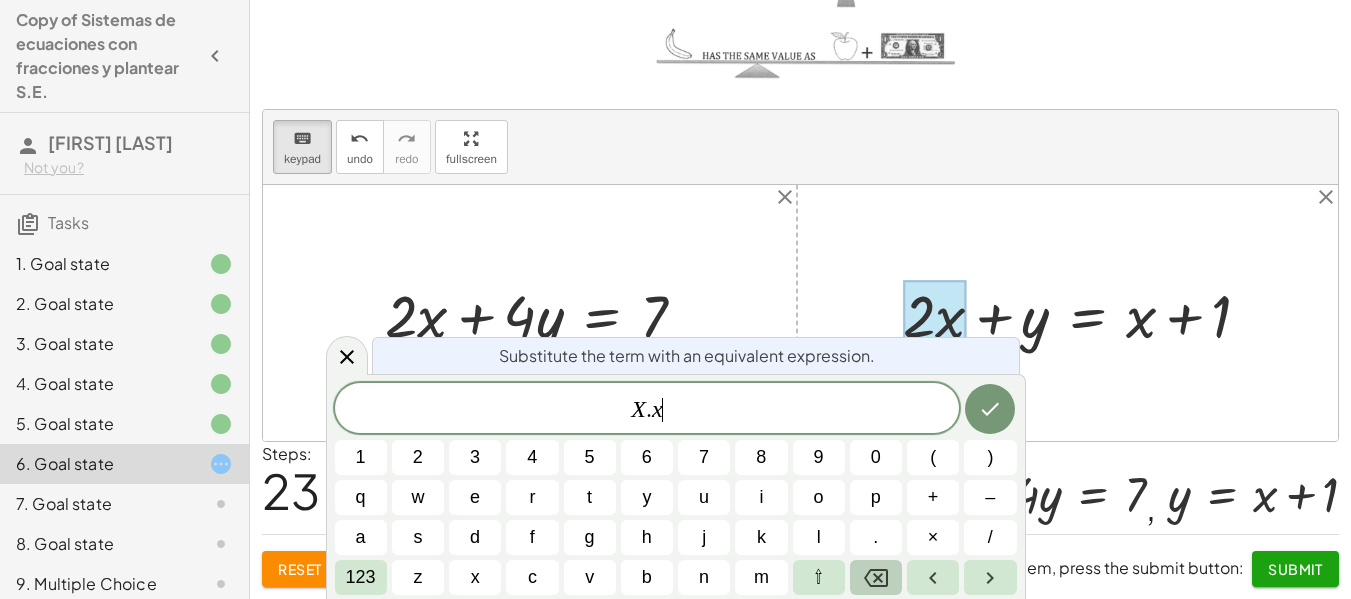 click 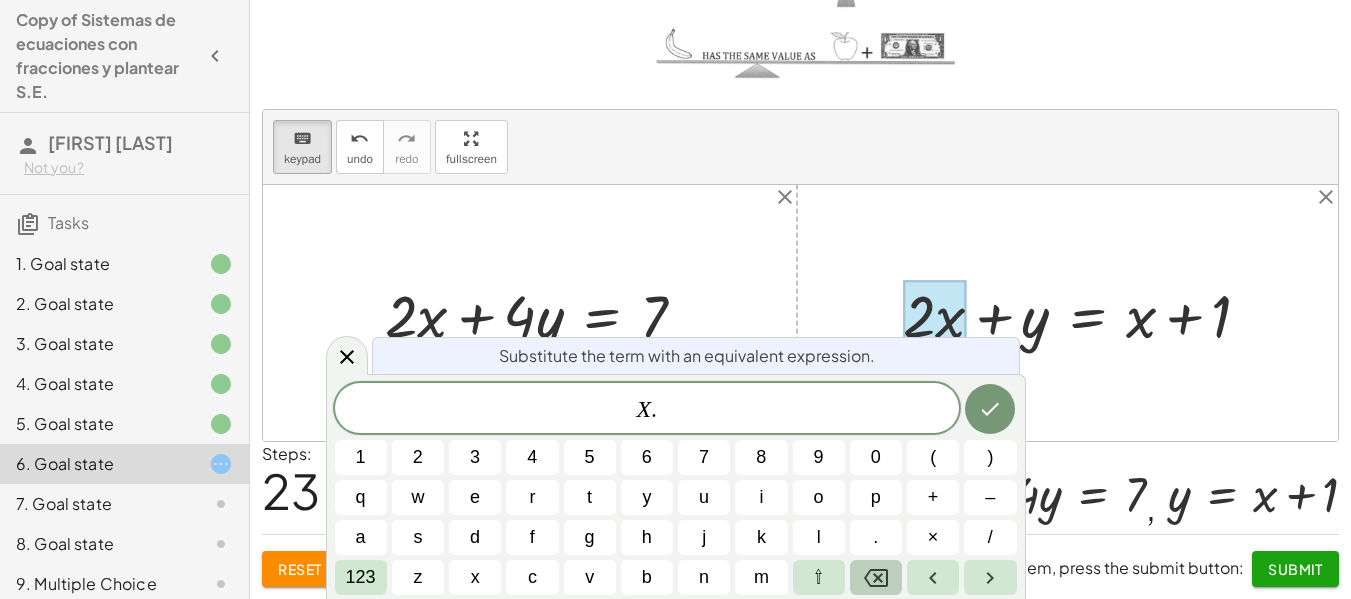 click 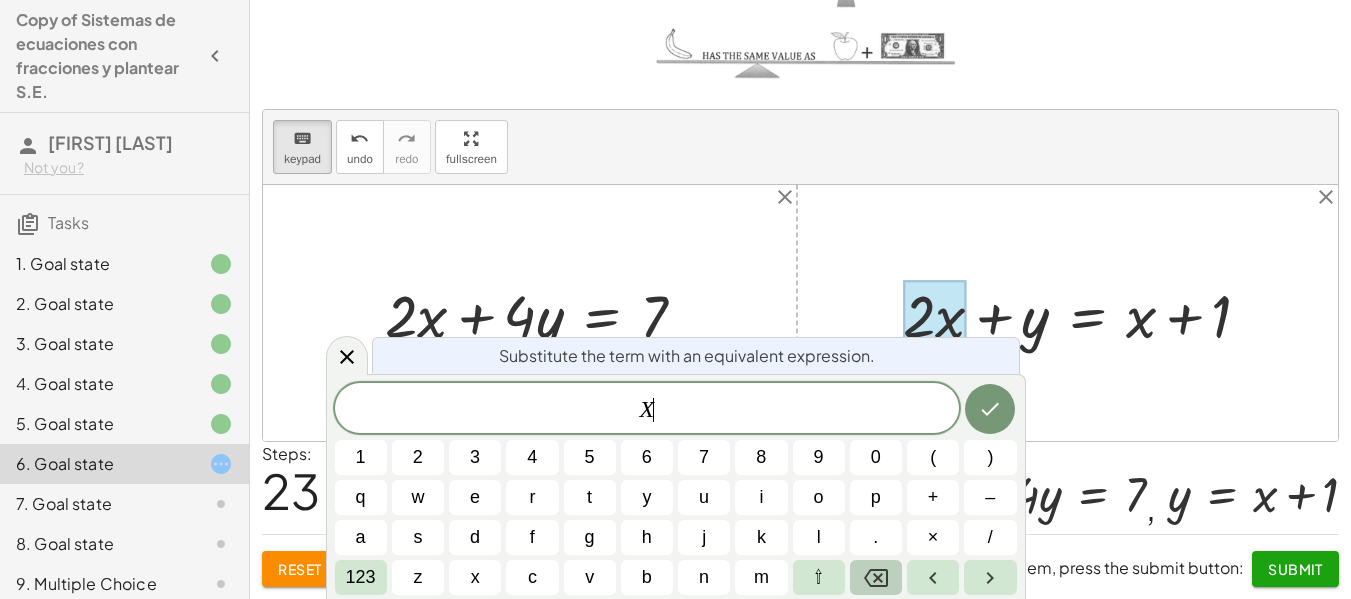 click 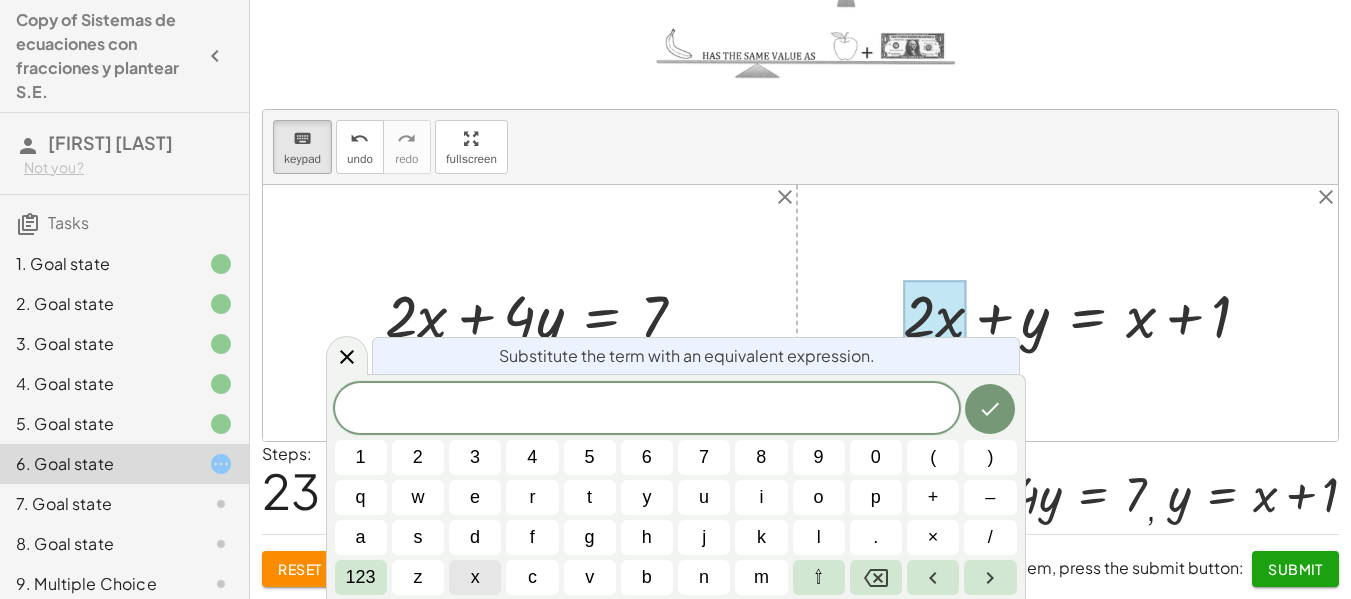 click on "x" at bounding box center (475, 577) 